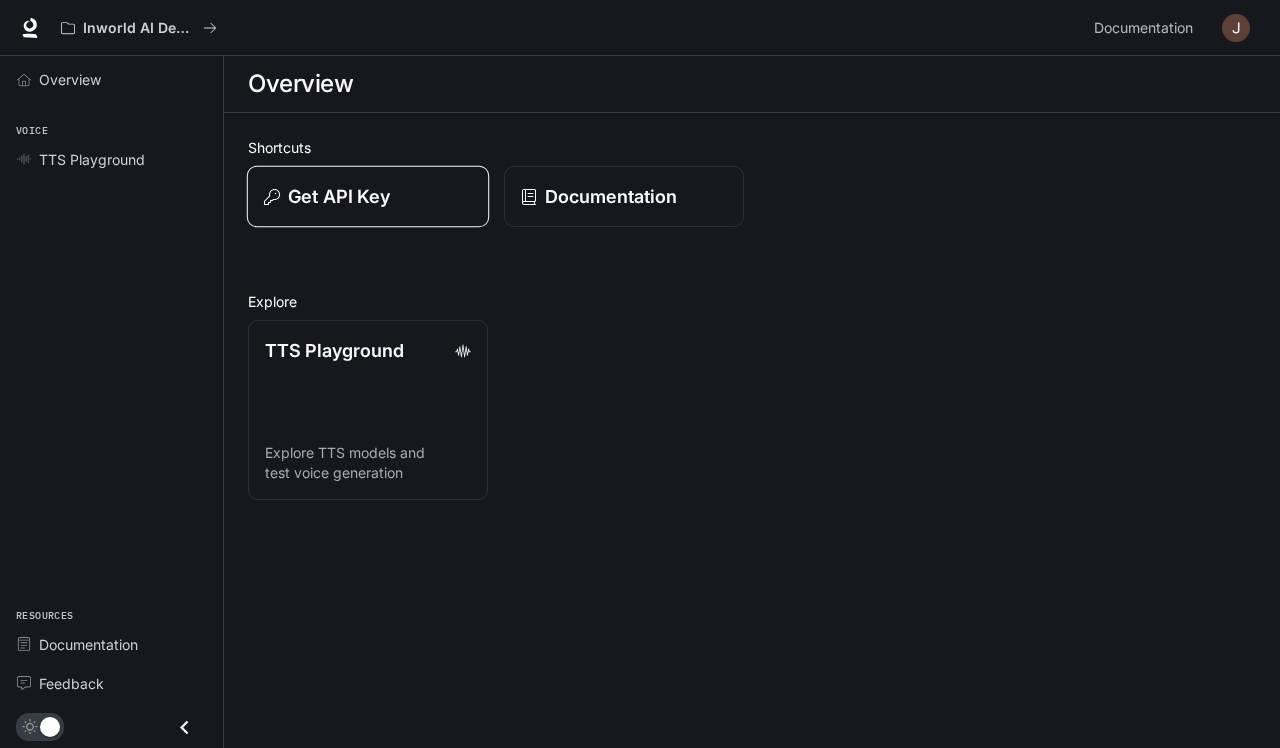 scroll, scrollTop: 0, scrollLeft: 0, axis: both 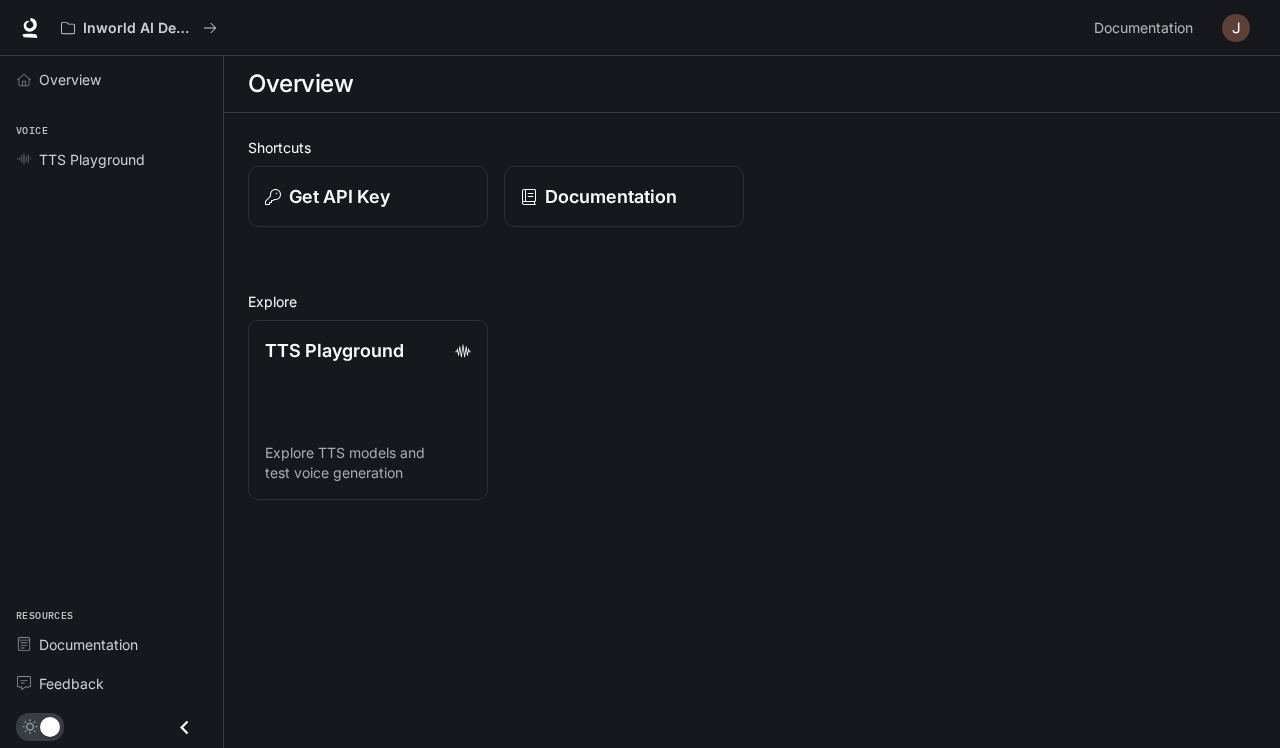 click at bounding box center (1236, 28) 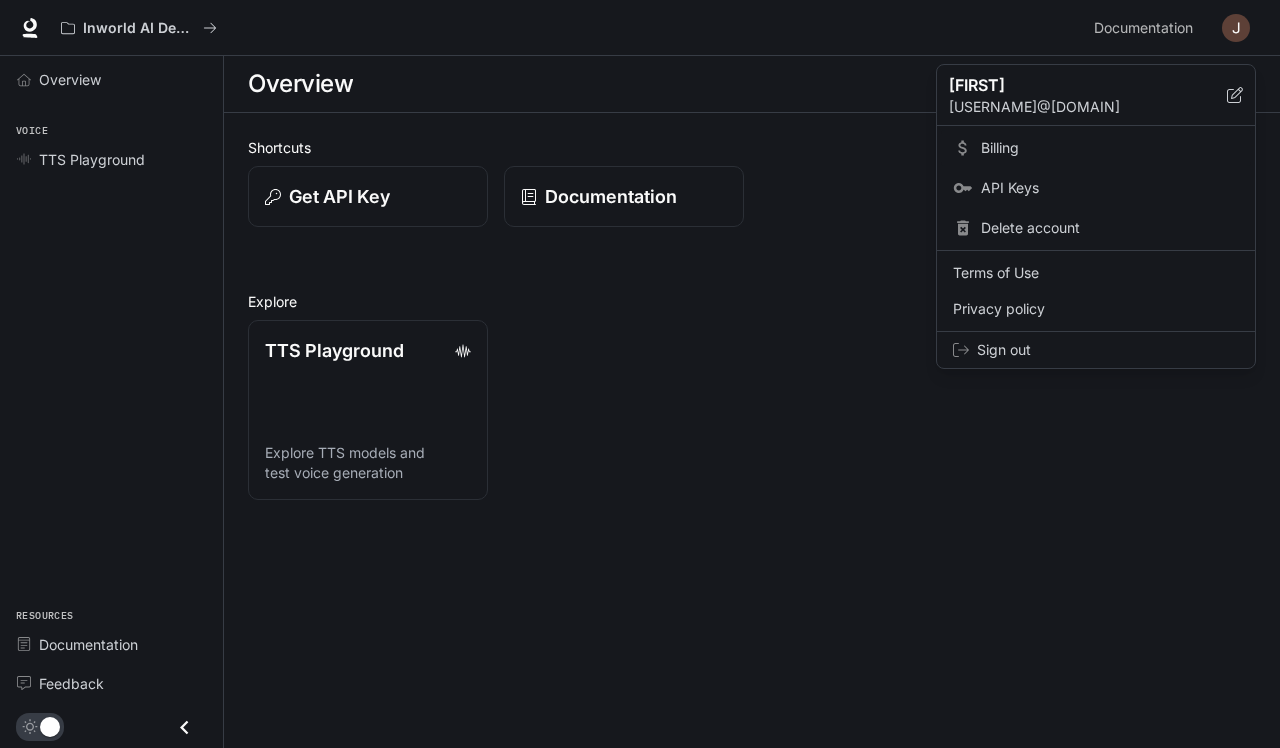 click on "Billing" at bounding box center (1110, 148) 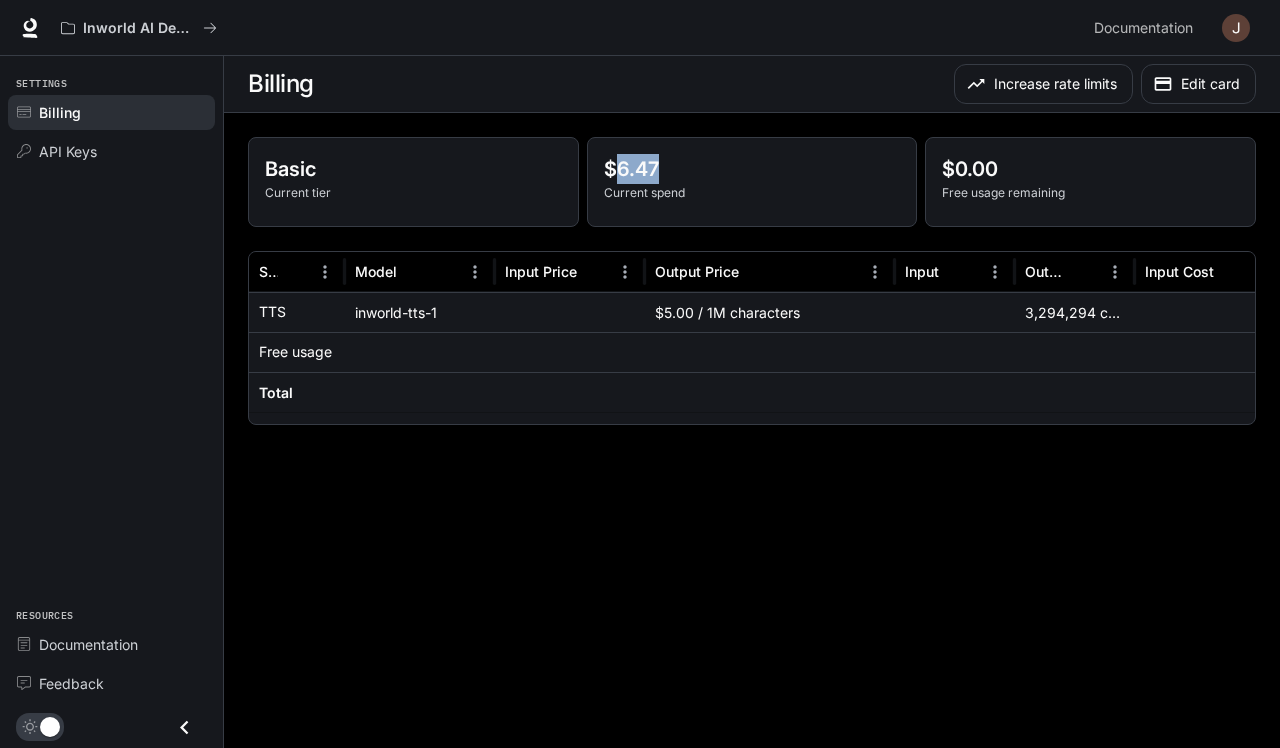 drag, startPoint x: 675, startPoint y: 160, endPoint x: 614, endPoint y: 176, distance: 63.06346 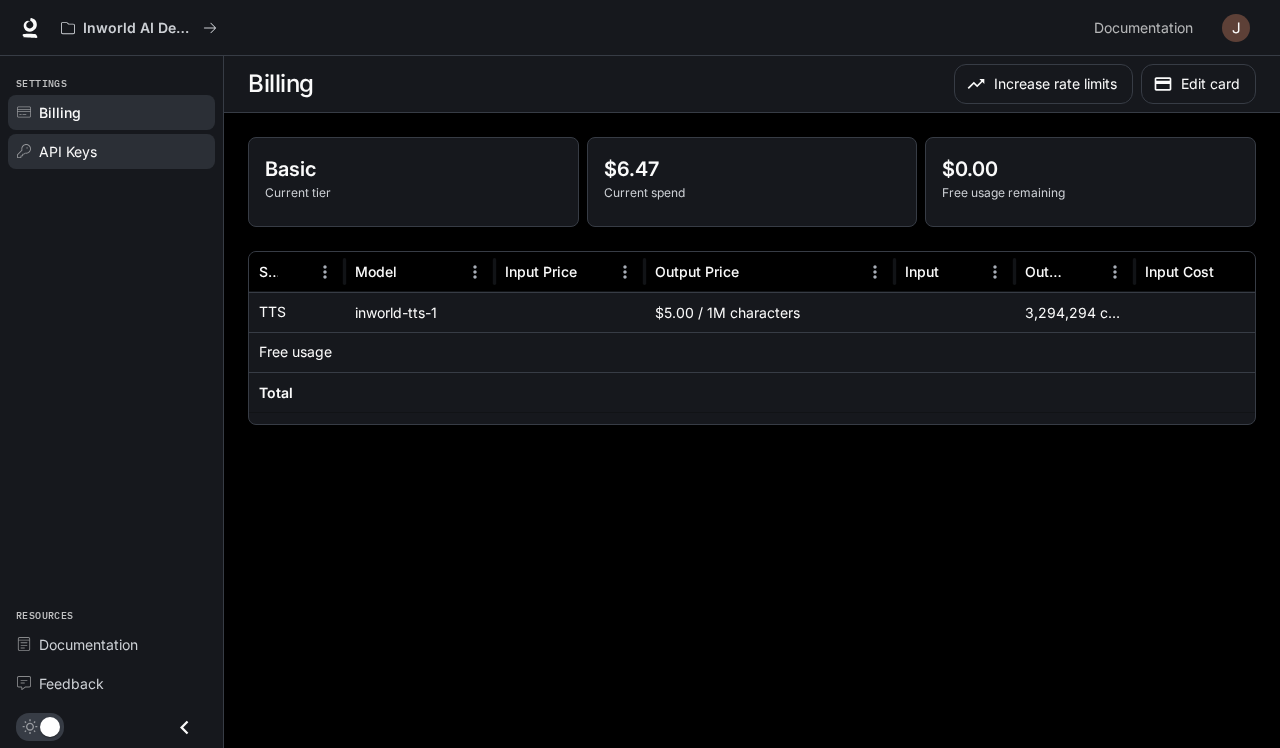 click on "API Keys" at bounding box center [122, 151] 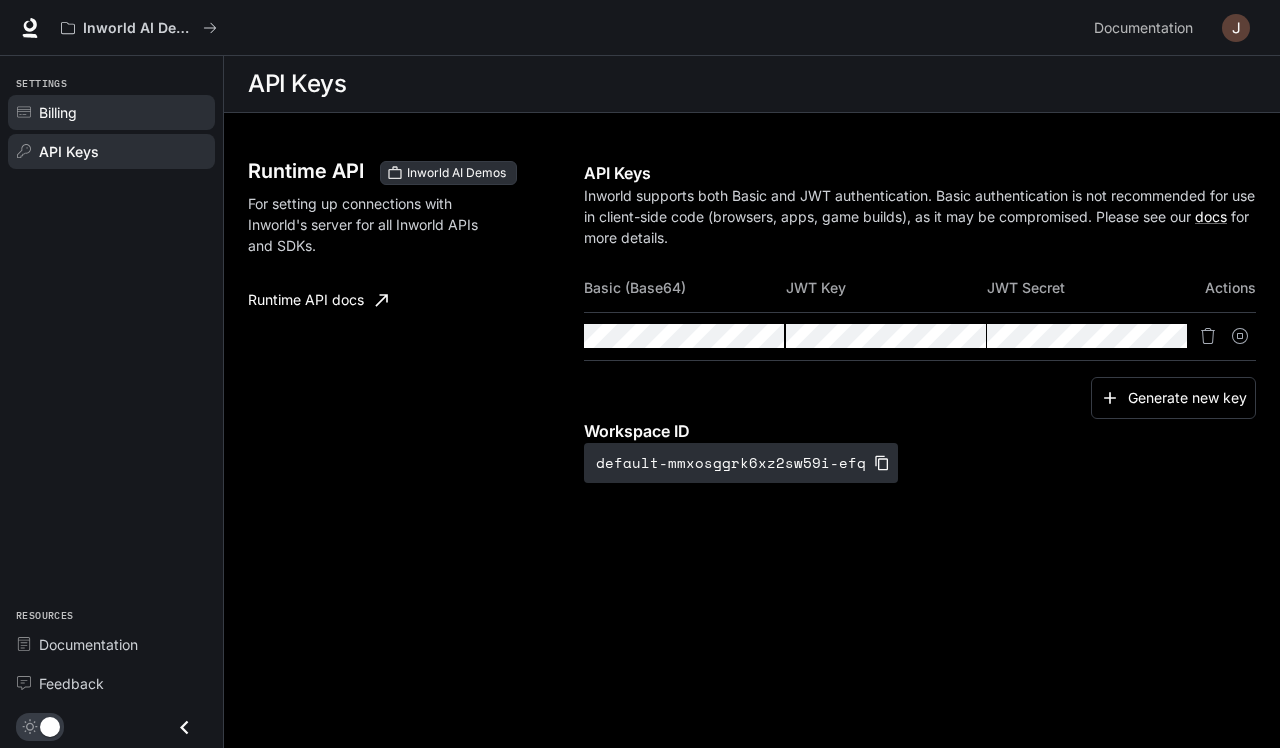 click on "Billing" at bounding box center (111, 112) 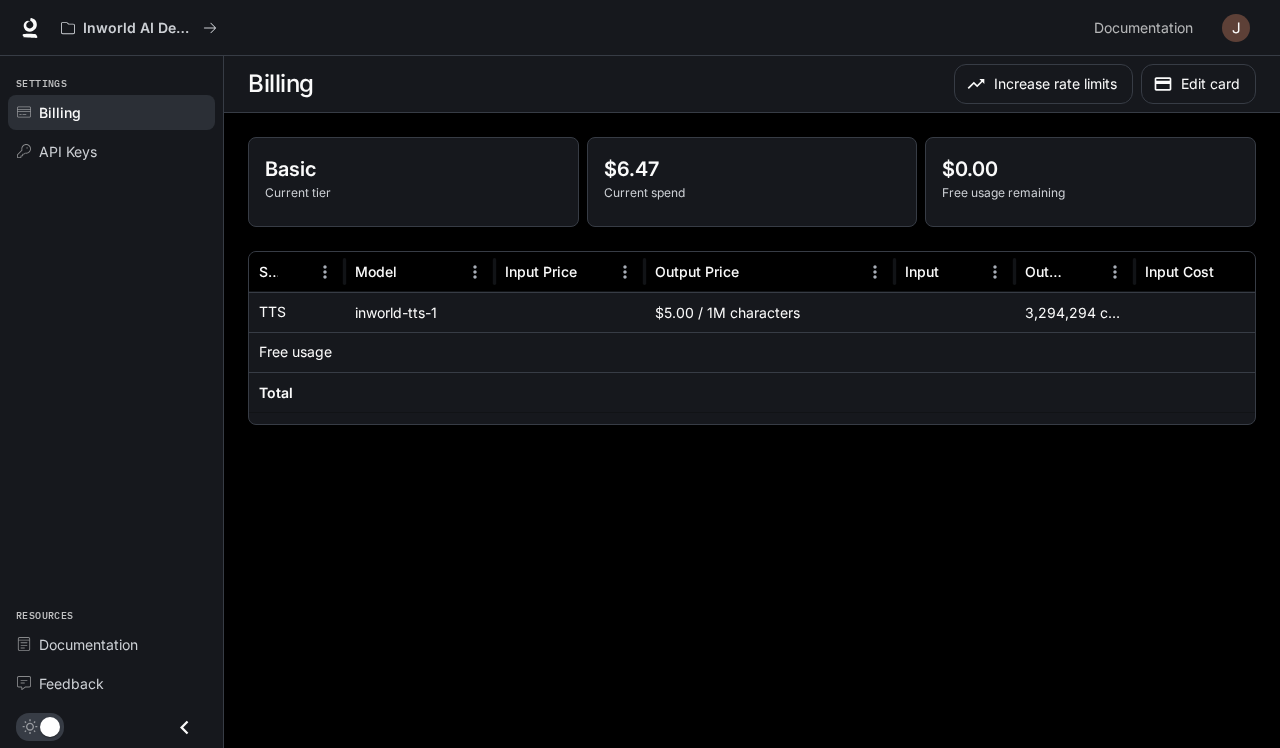click at bounding box center [1236, 28] 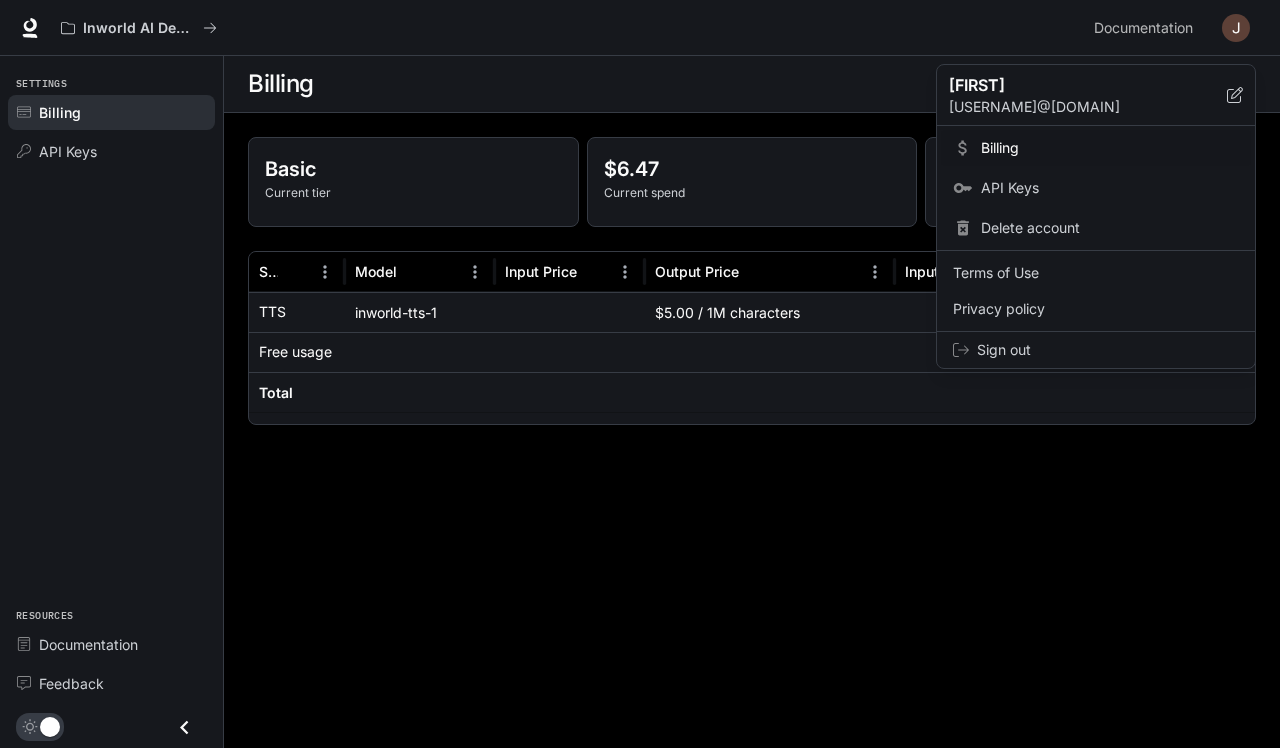 click at bounding box center [640, 374] 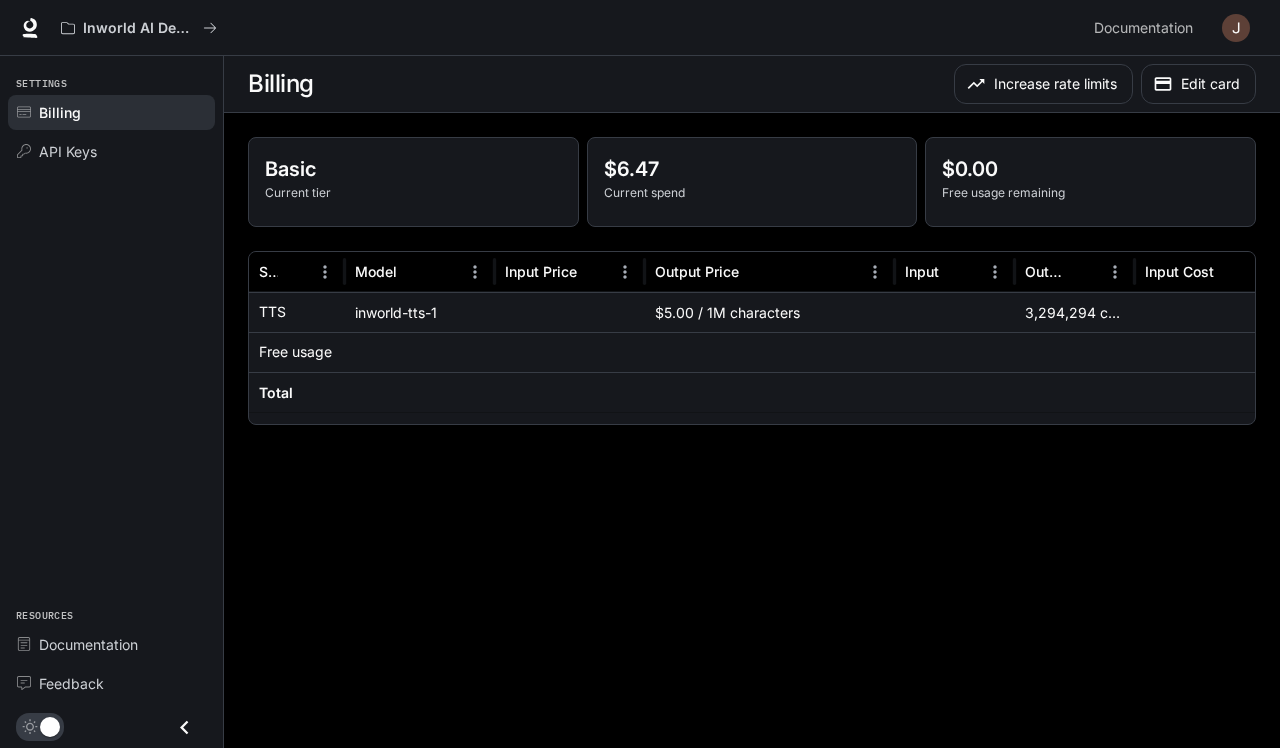 click on "Inworld AI Demos" at bounding box center [569, 28] 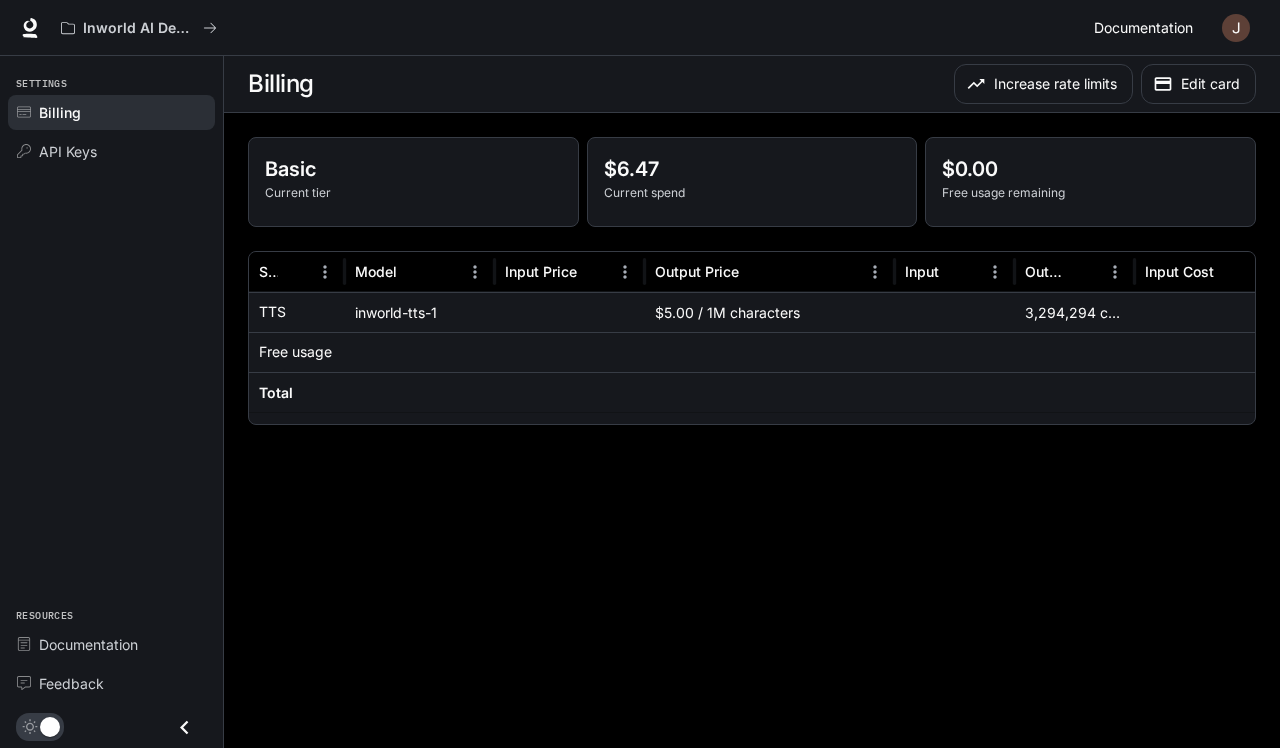 click on "Documentation" at bounding box center [1143, 28] 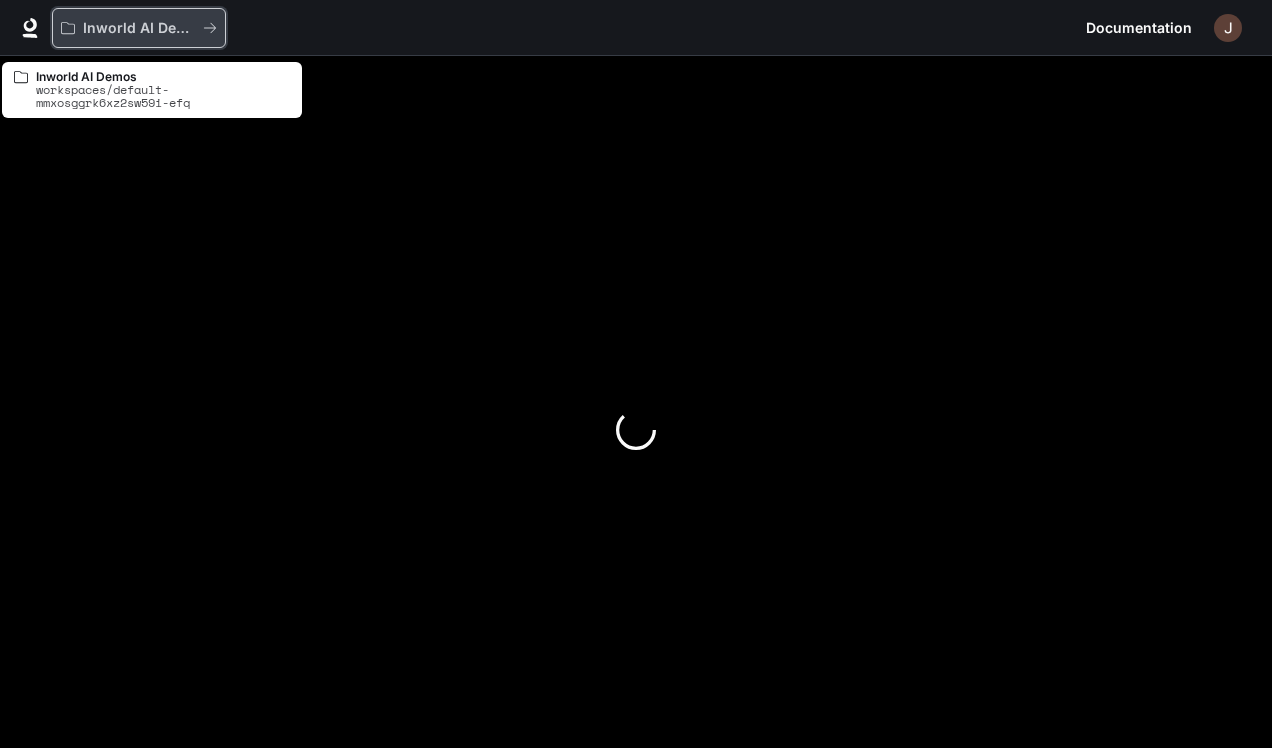click on "Inworld AI Demos" at bounding box center (132, 28) 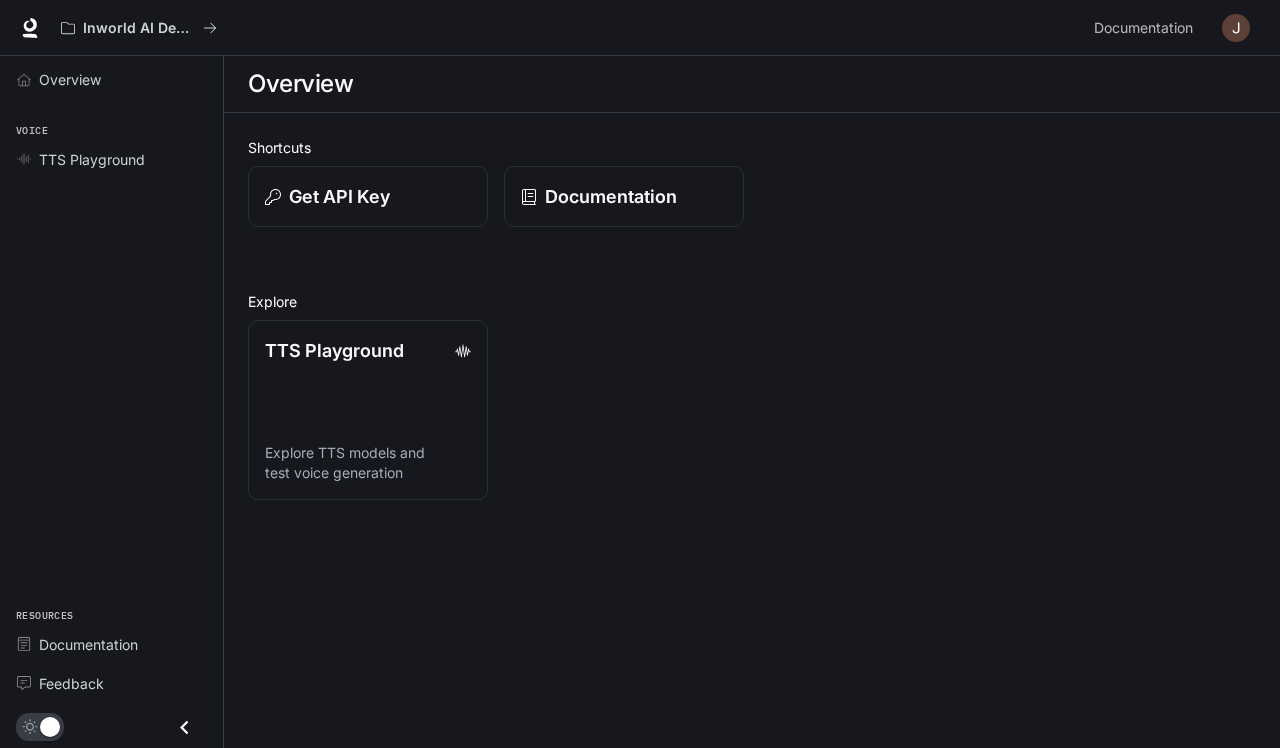 click 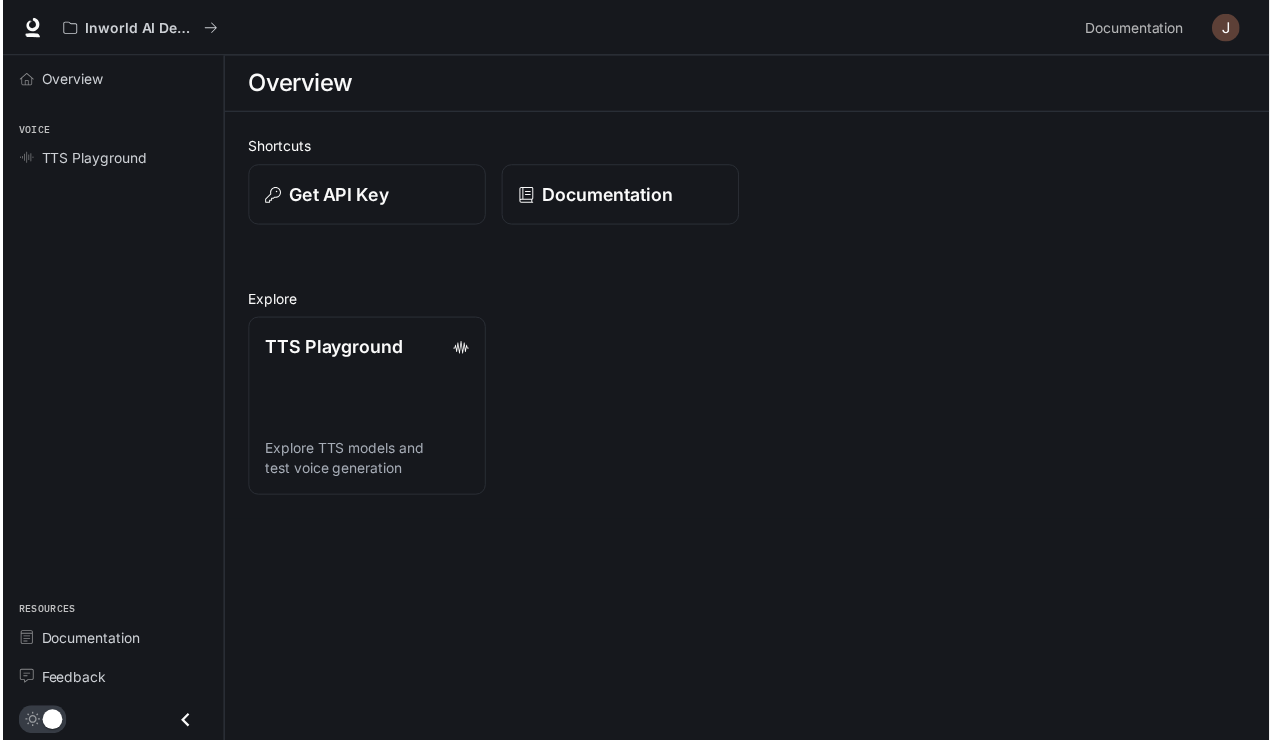scroll, scrollTop: 0, scrollLeft: 0, axis: both 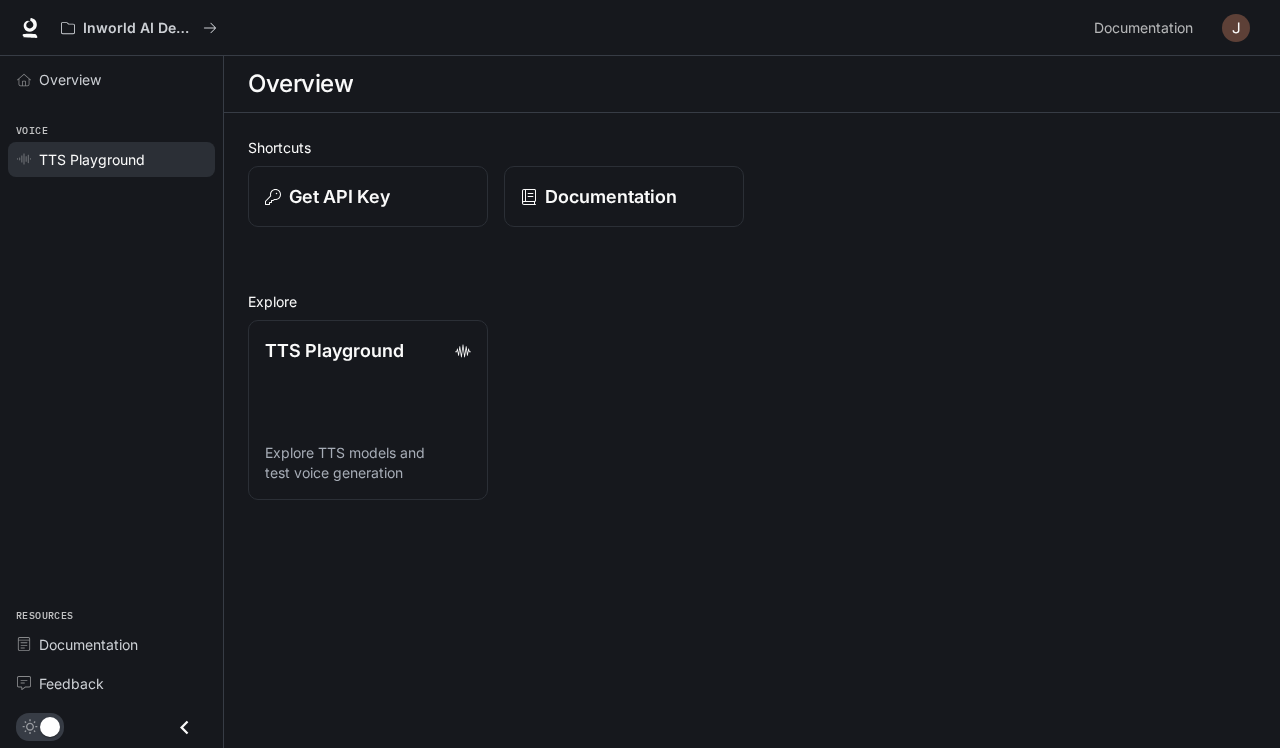 click on "TTS Playground" at bounding box center (92, 159) 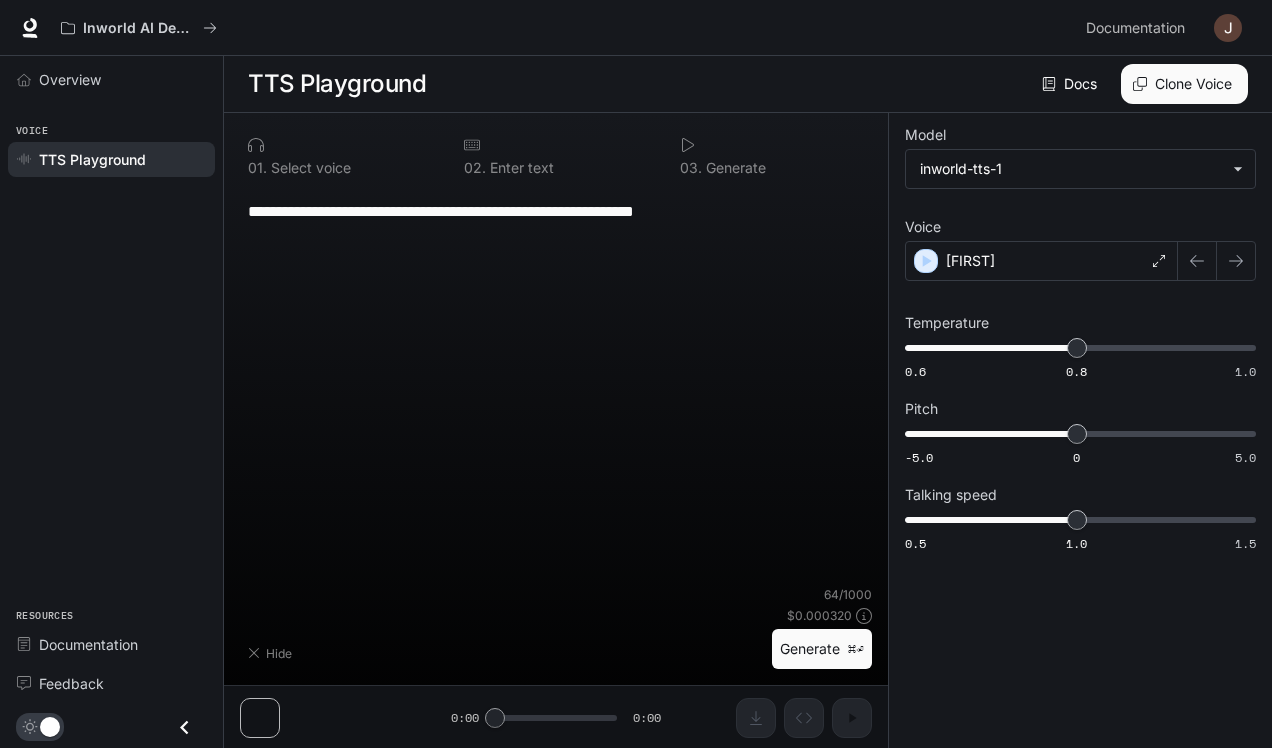 type on "**********" 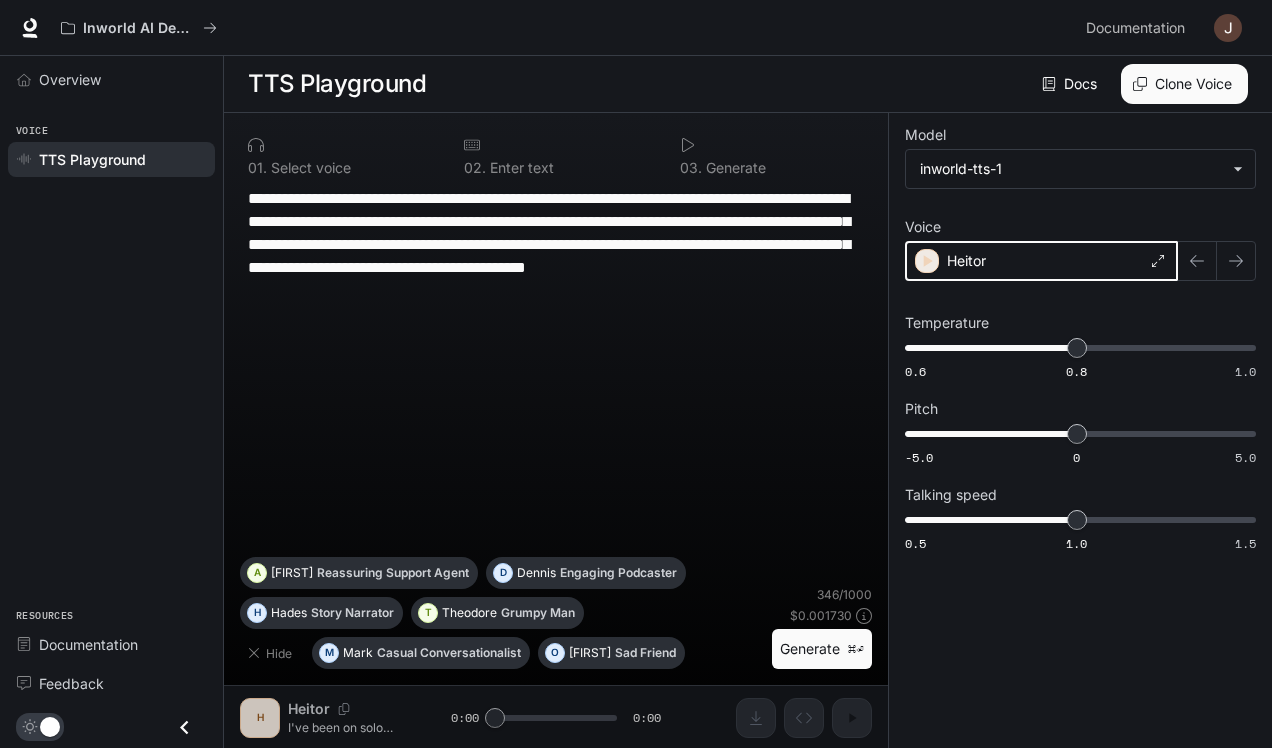 click 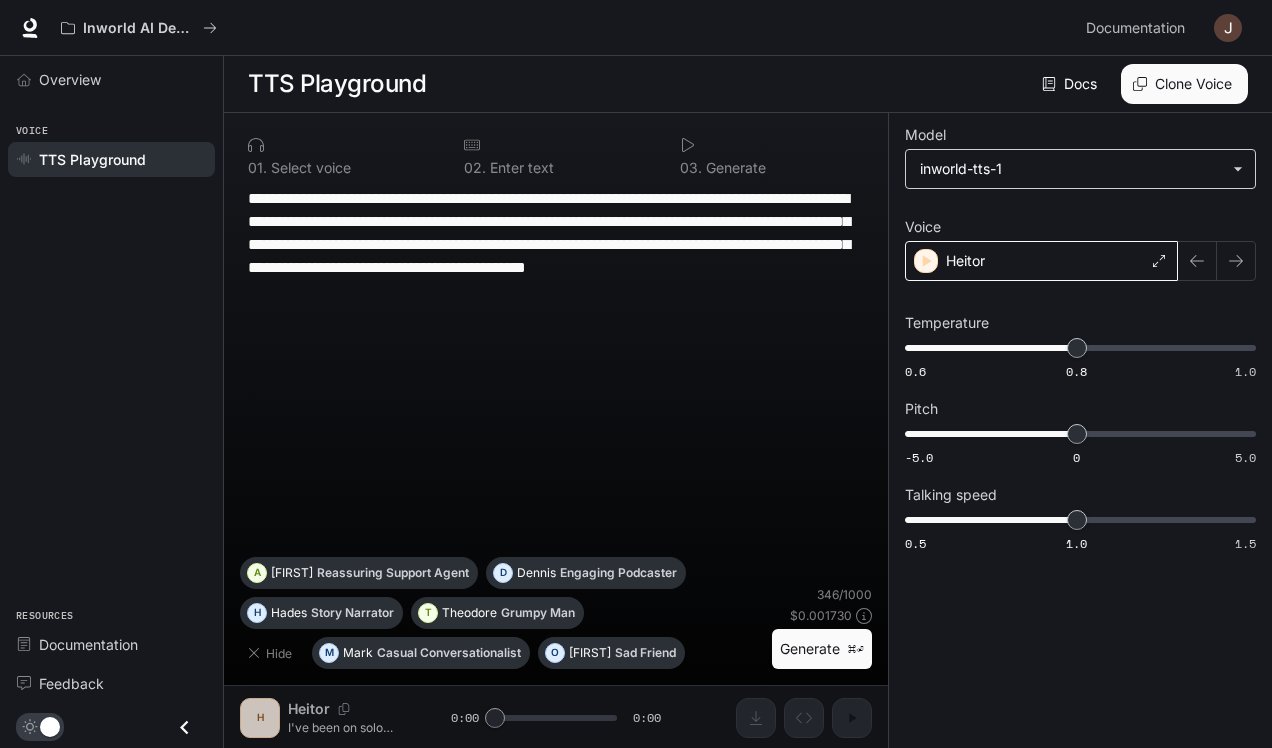 click on "D Dennis Engaging Podcaster" at bounding box center (636, 374) 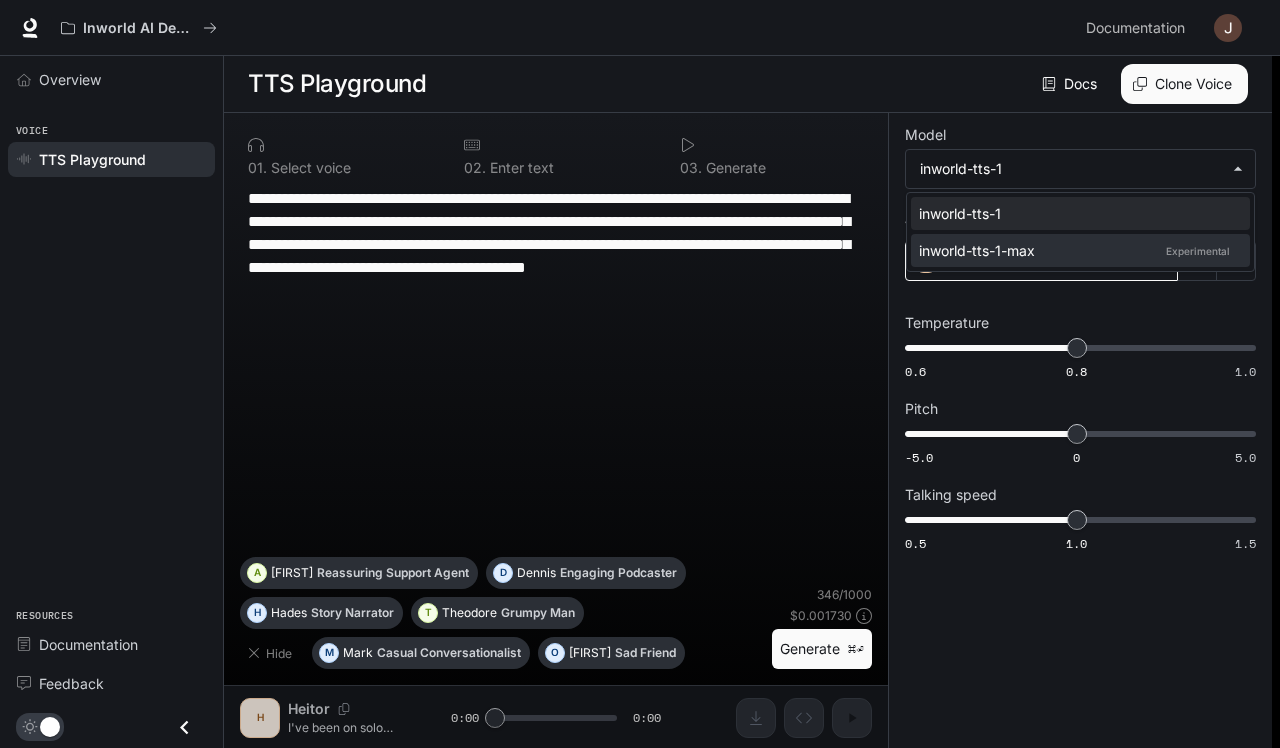 click on "inworld-tts-1-max Experimental" at bounding box center (1076, 250) 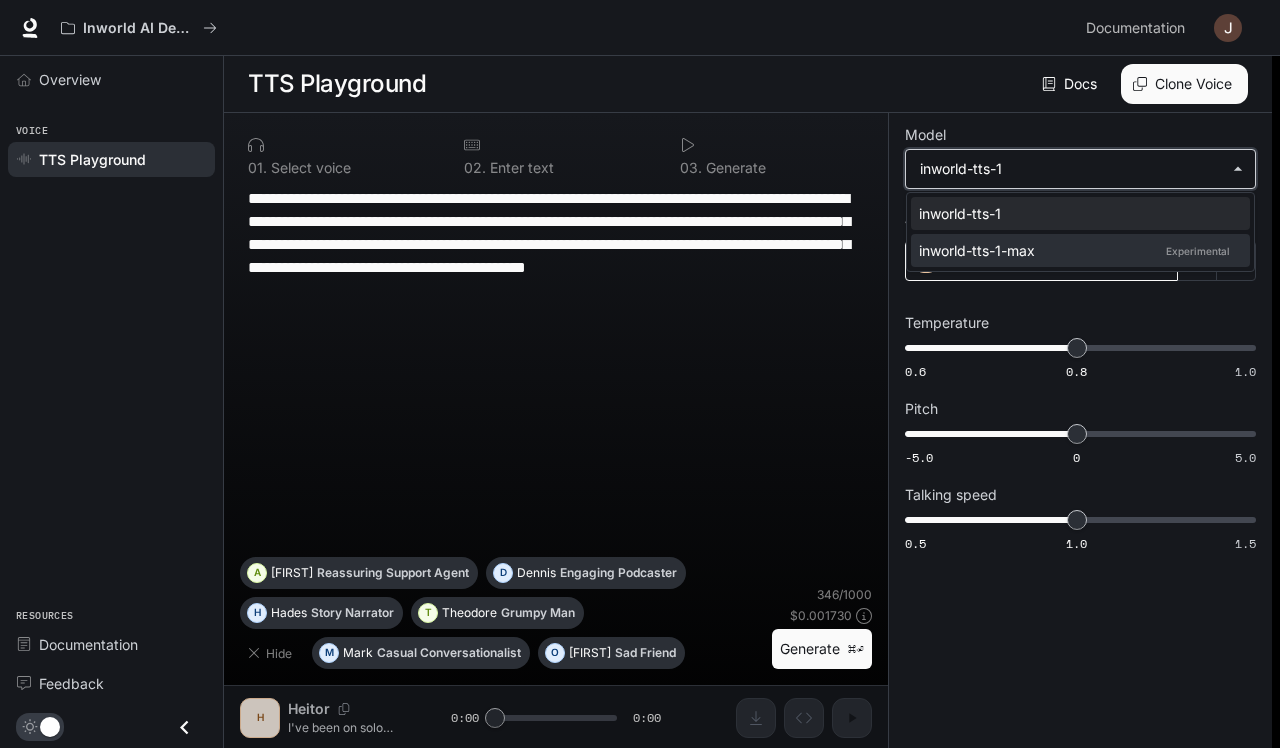 type on "**********" 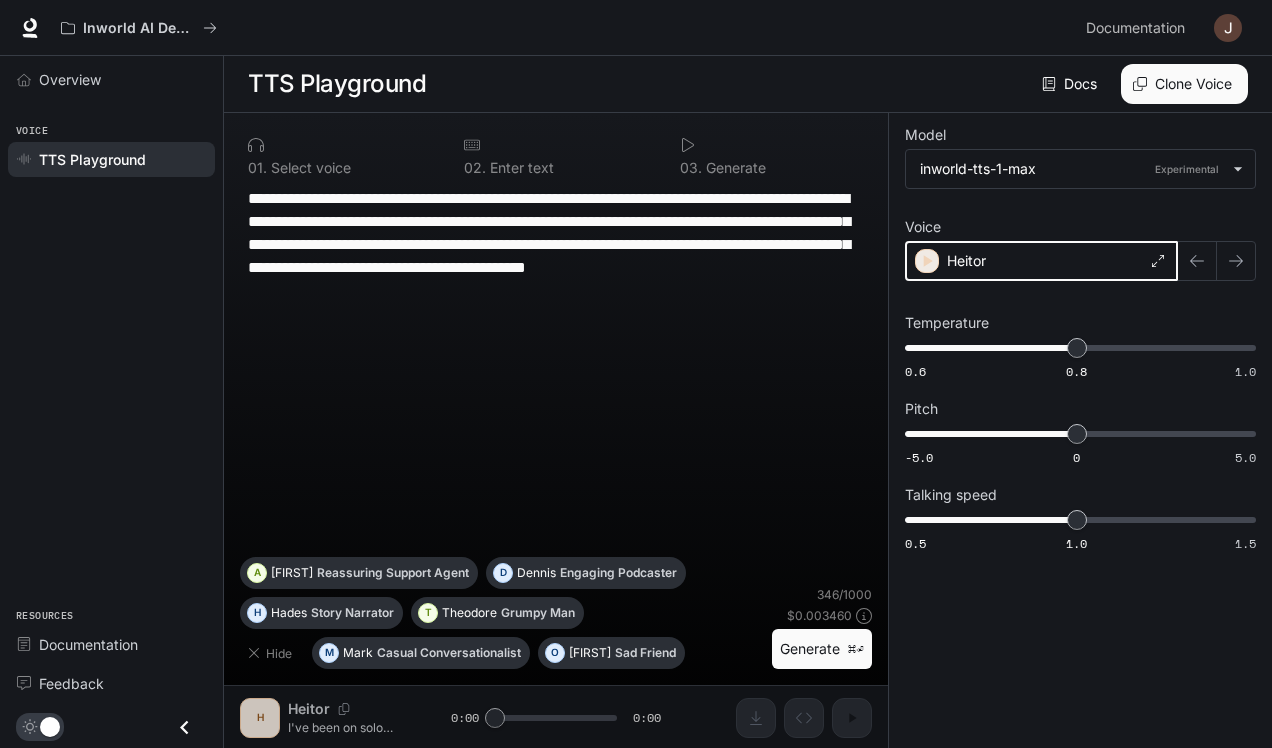 click 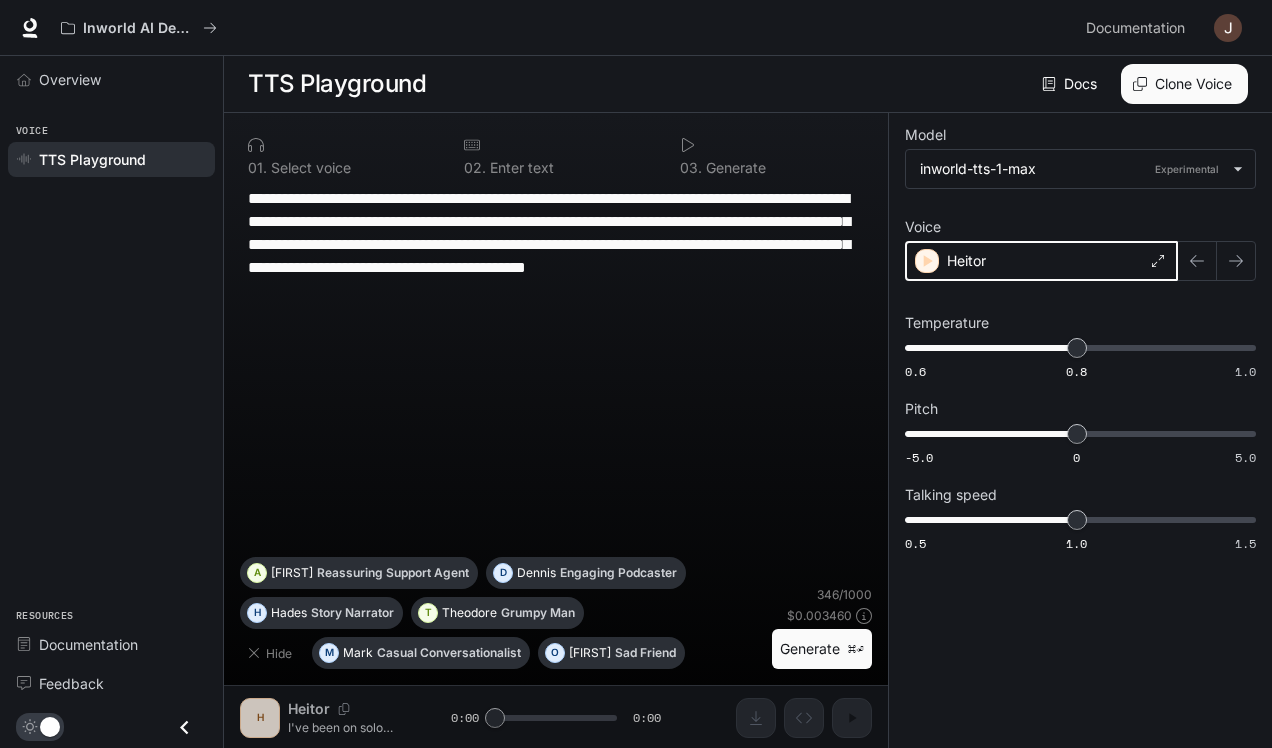 click 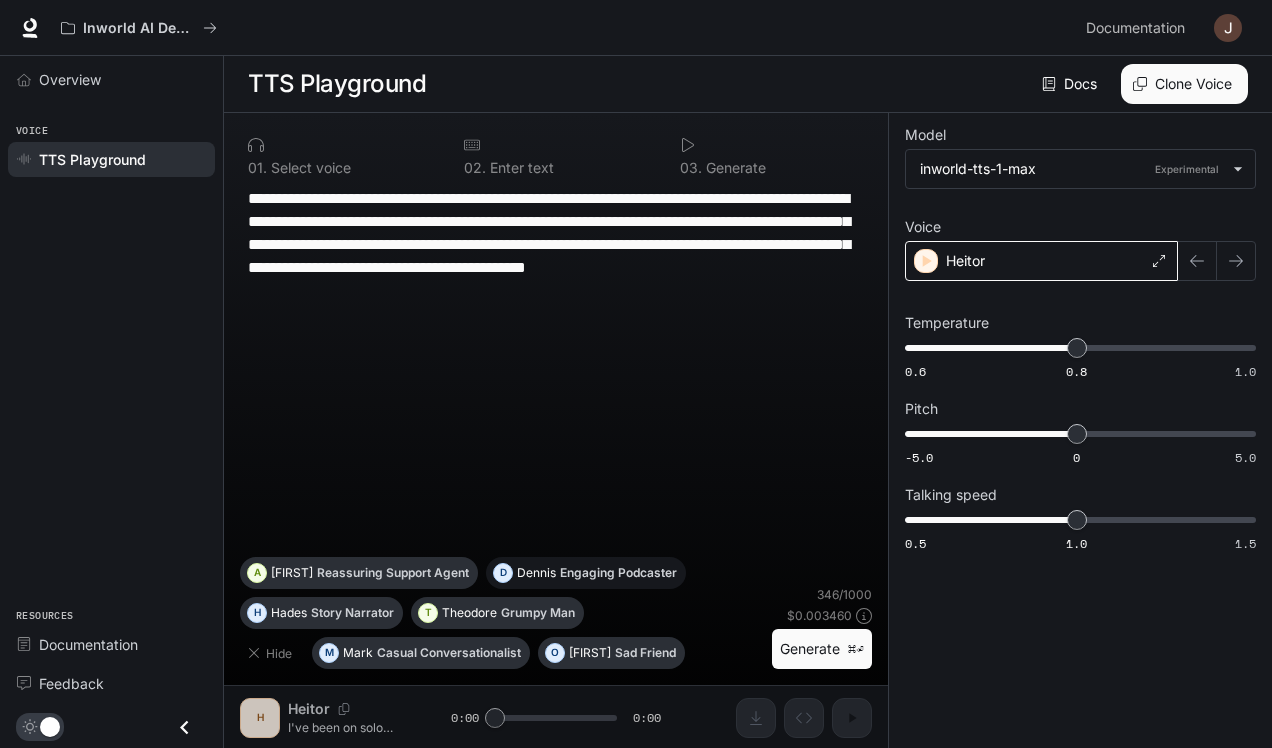 click on "Engaging Podcaster" at bounding box center [618, 573] 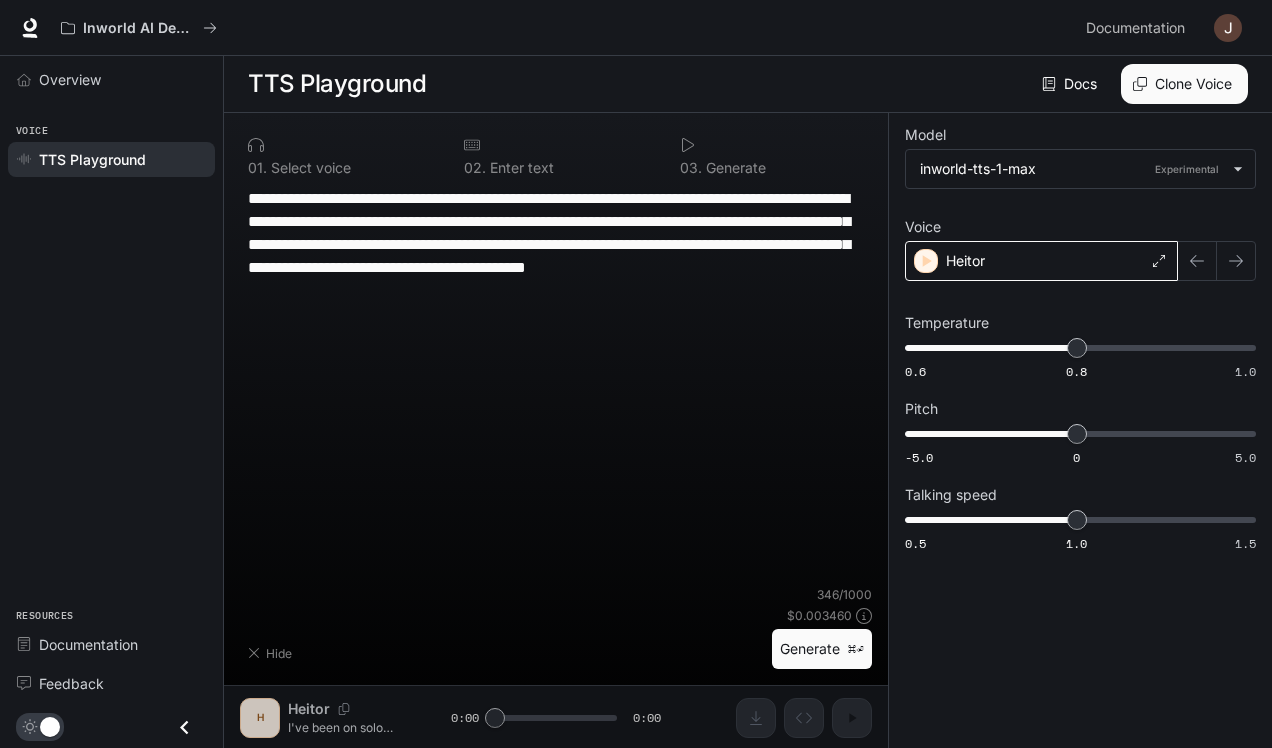 type on "**********" 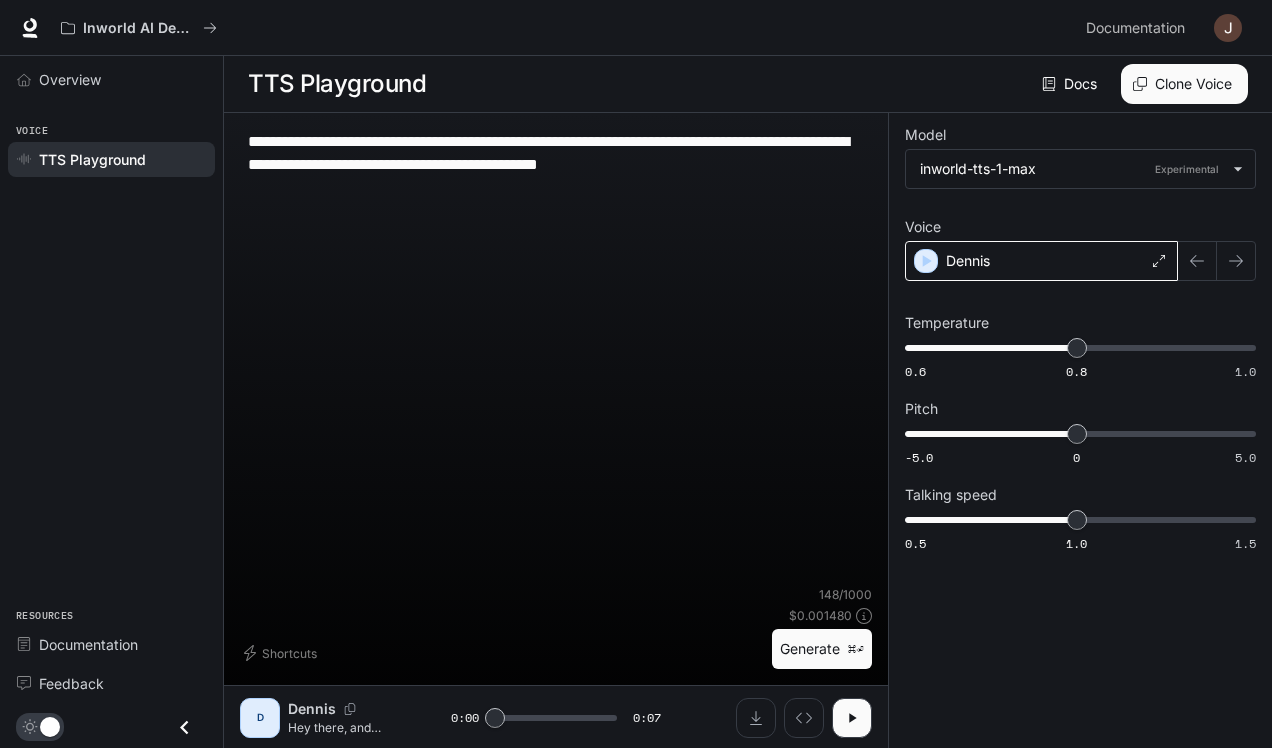 click on "Dennis" at bounding box center [1041, 261] 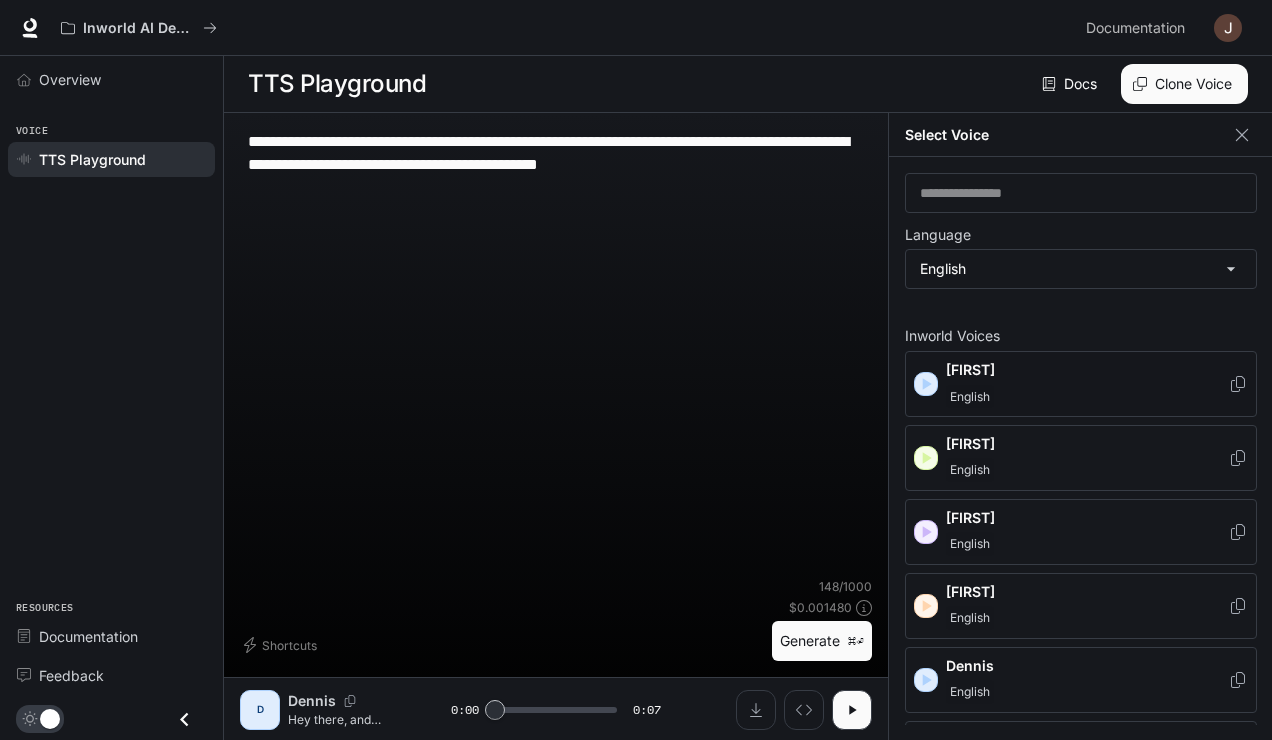 click 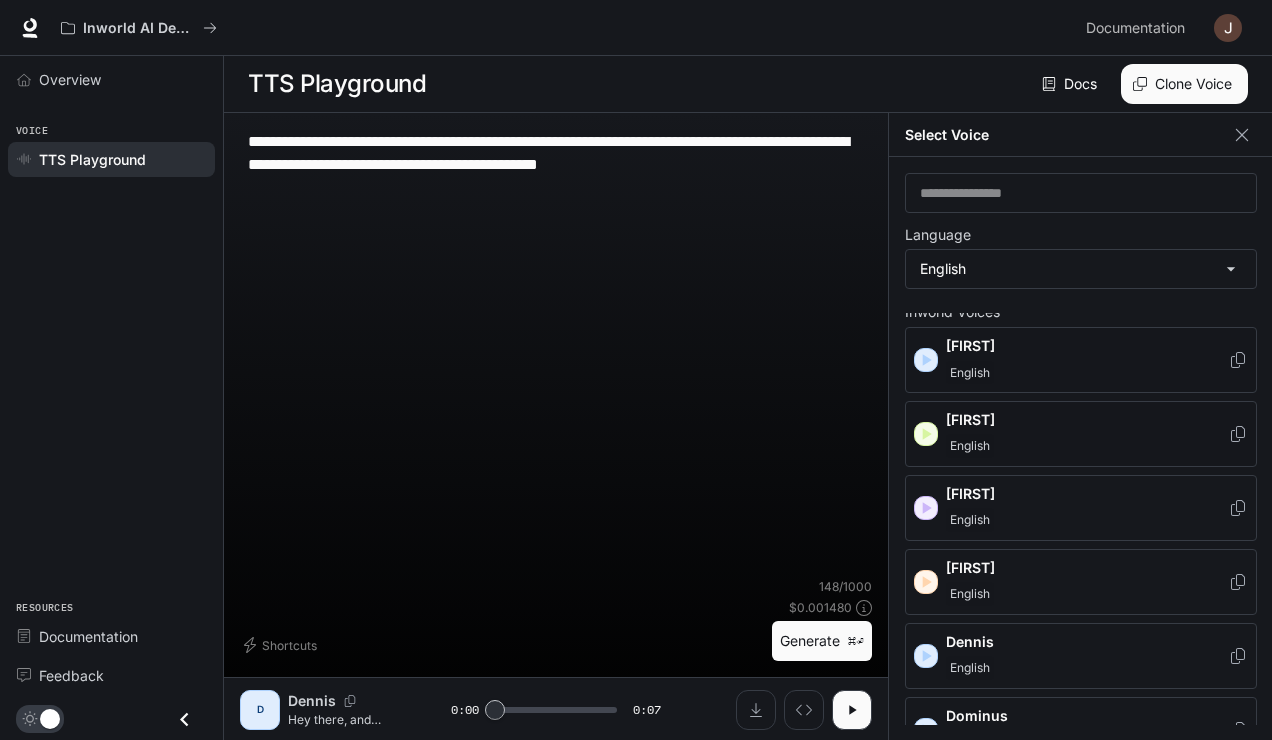 scroll, scrollTop: 58, scrollLeft: 0, axis: vertical 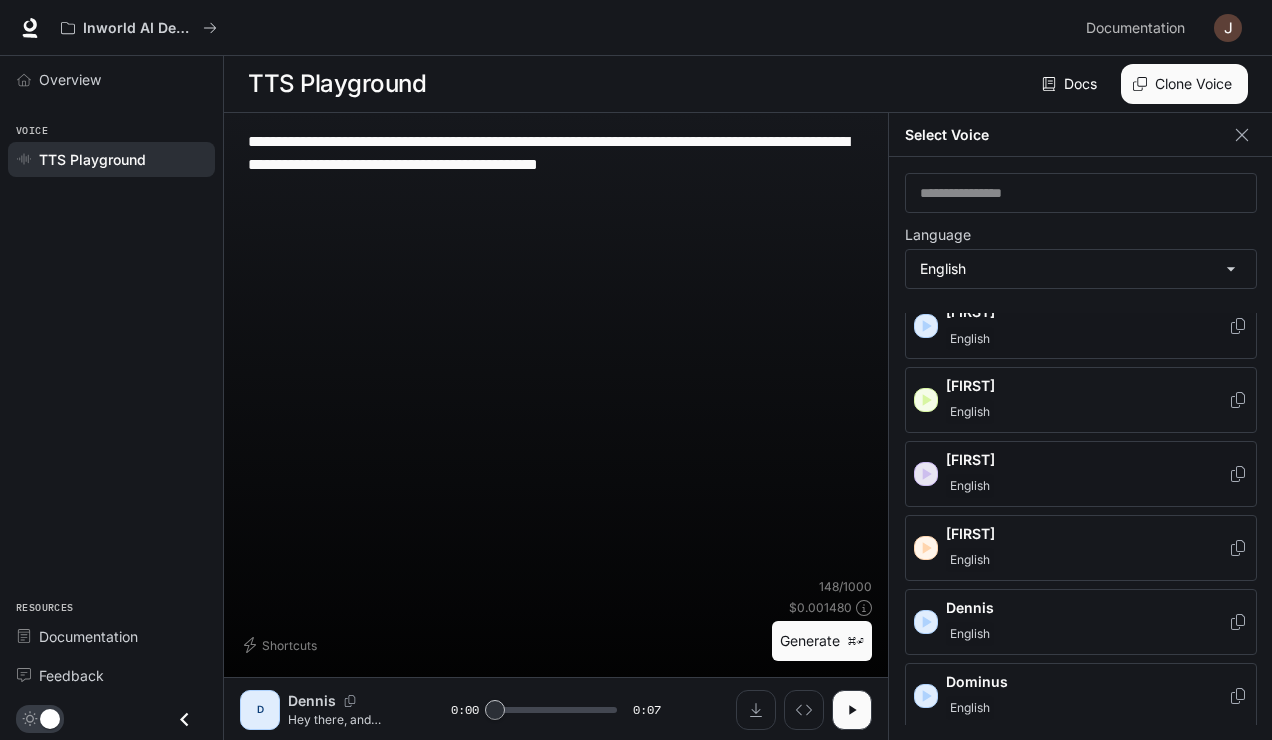 click 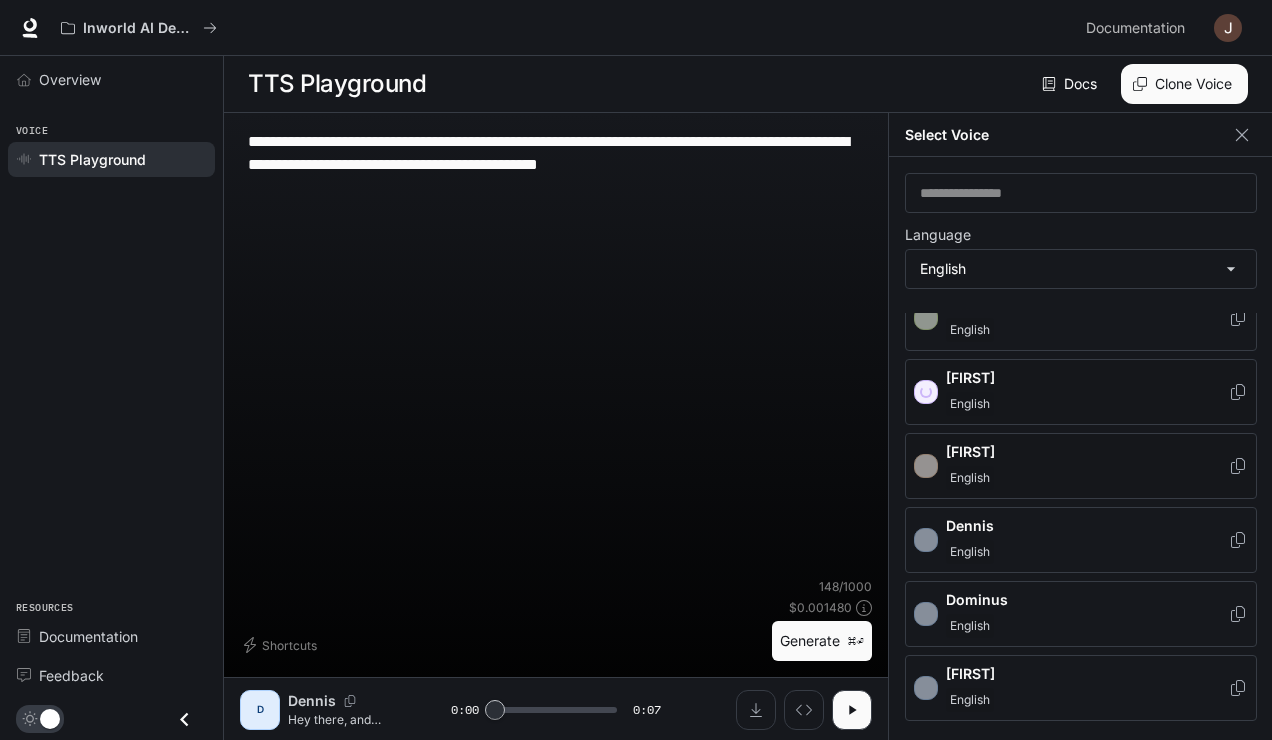 scroll, scrollTop: 144, scrollLeft: 0, axis: vertical 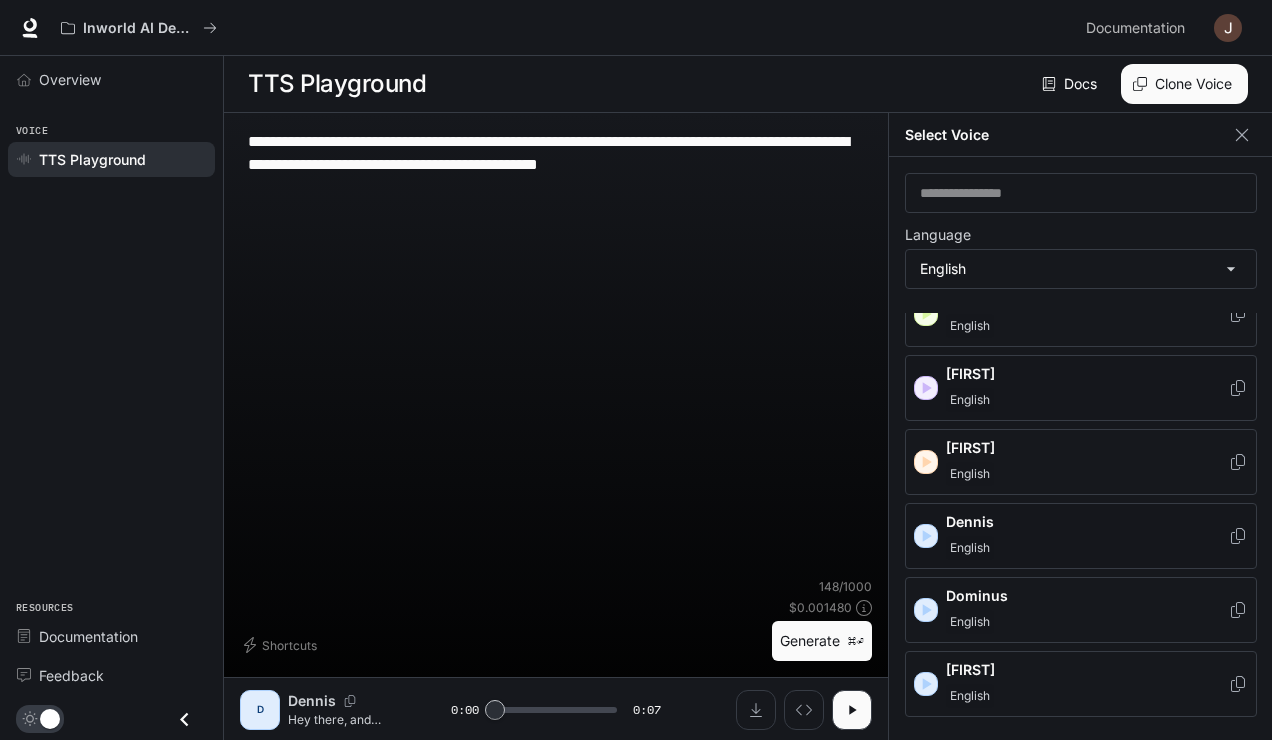 click 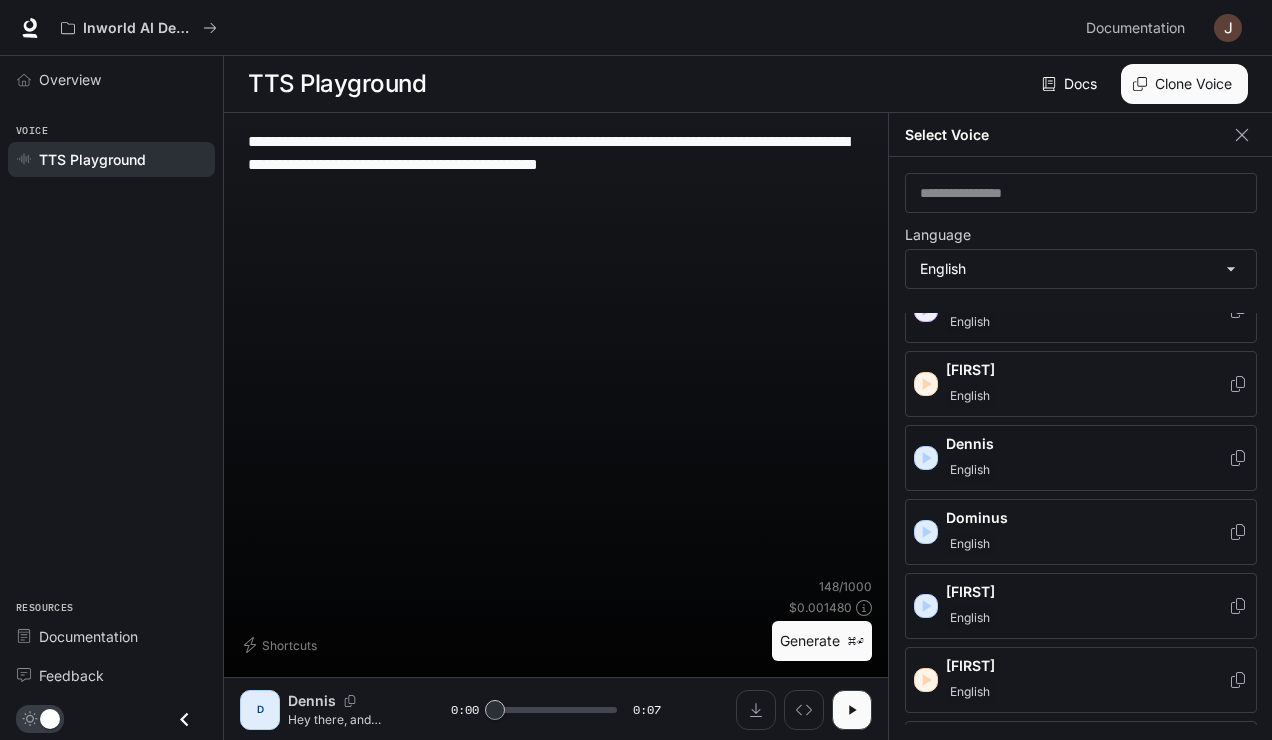 scroll, scrollTop: 279, scrollLeft: 0, axis: vertical 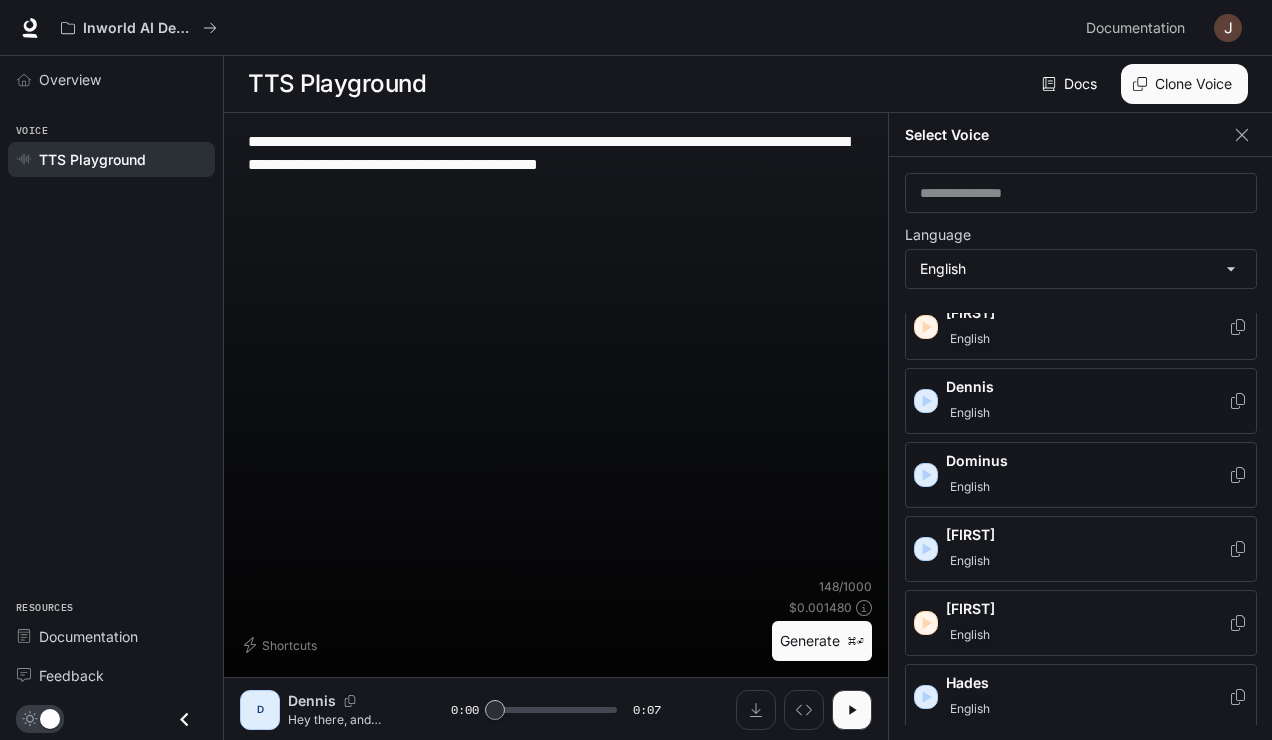 click on "Dominus English" at bounding box center [1081, 475] 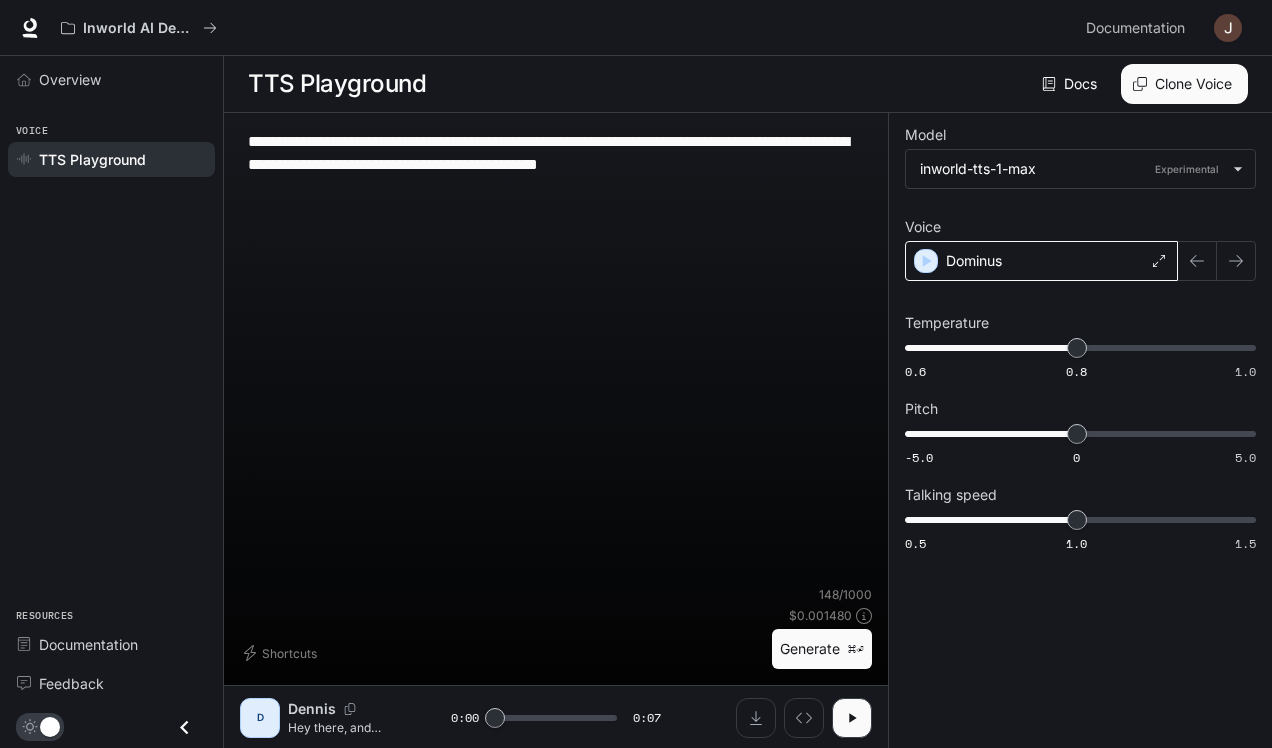 click on "Dominus" at bounding box center [1041, 261] 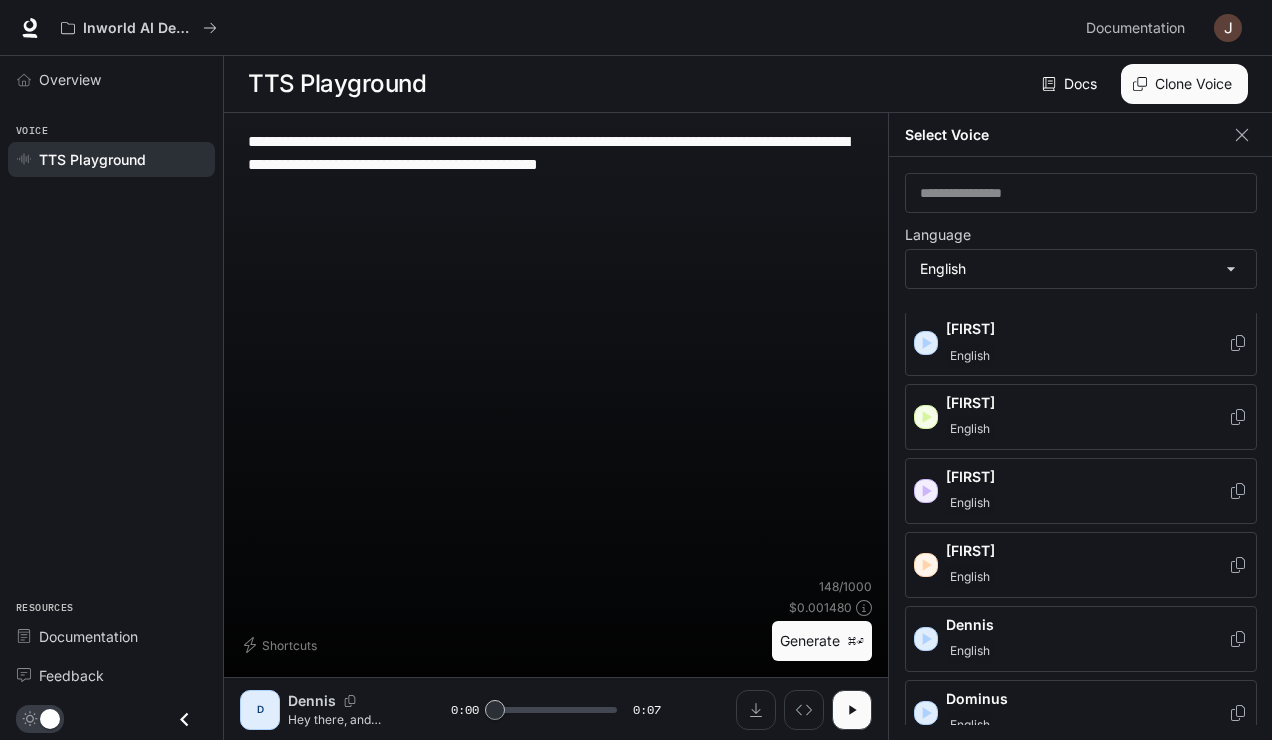 scroll, scrollTop: 85, scrollLeft: 0, axis: vertical 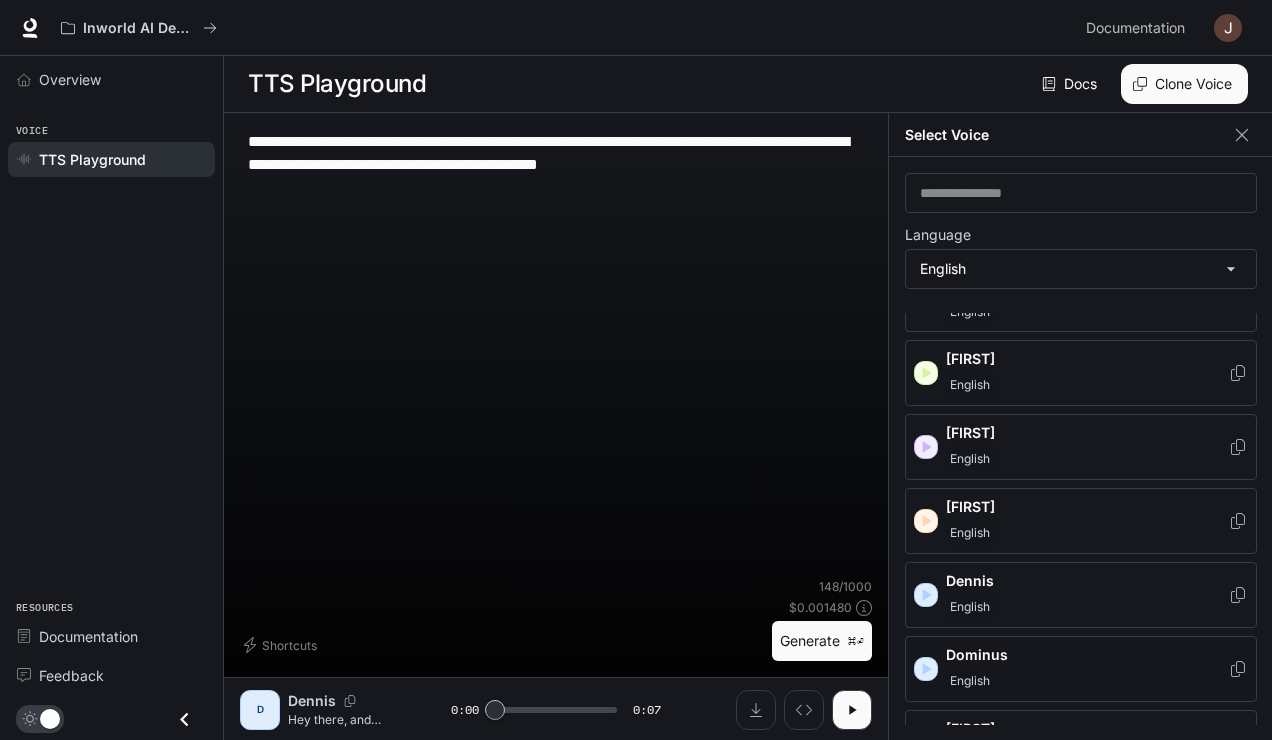 click 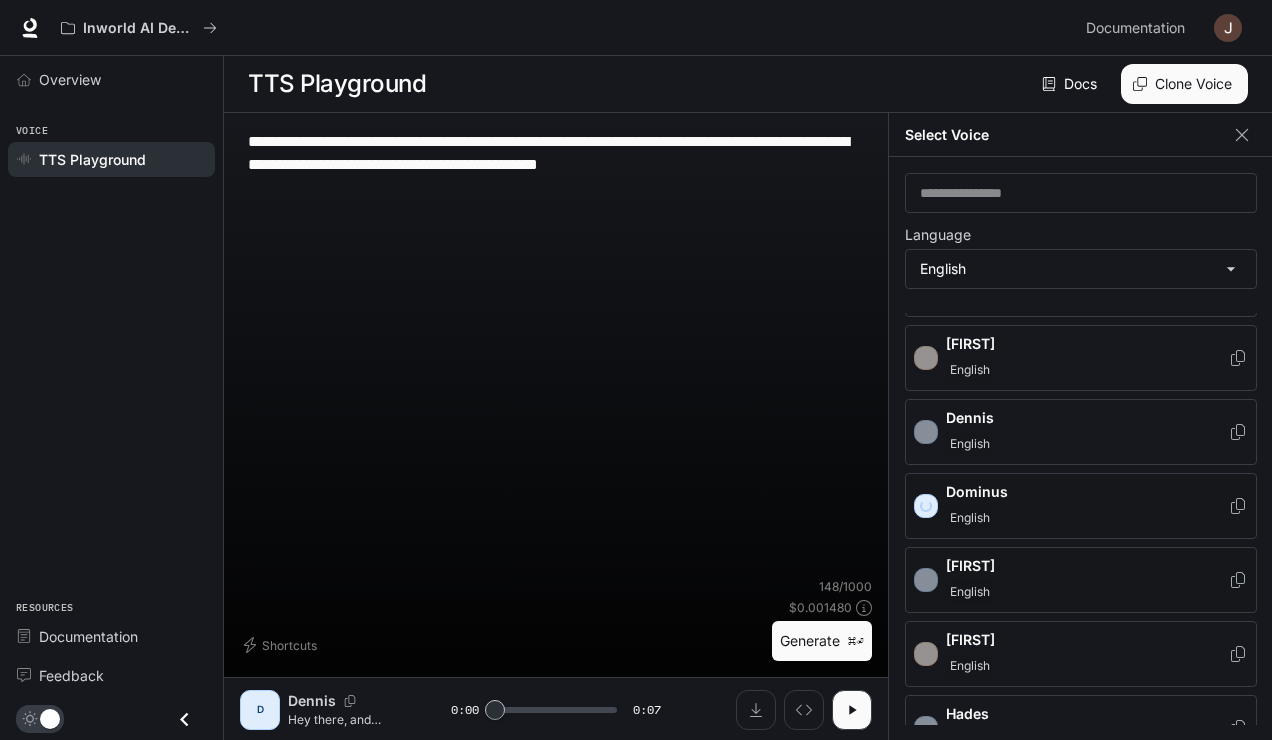 scroll, scrollTop: 271, scrollLeft: 0, axis: vertical 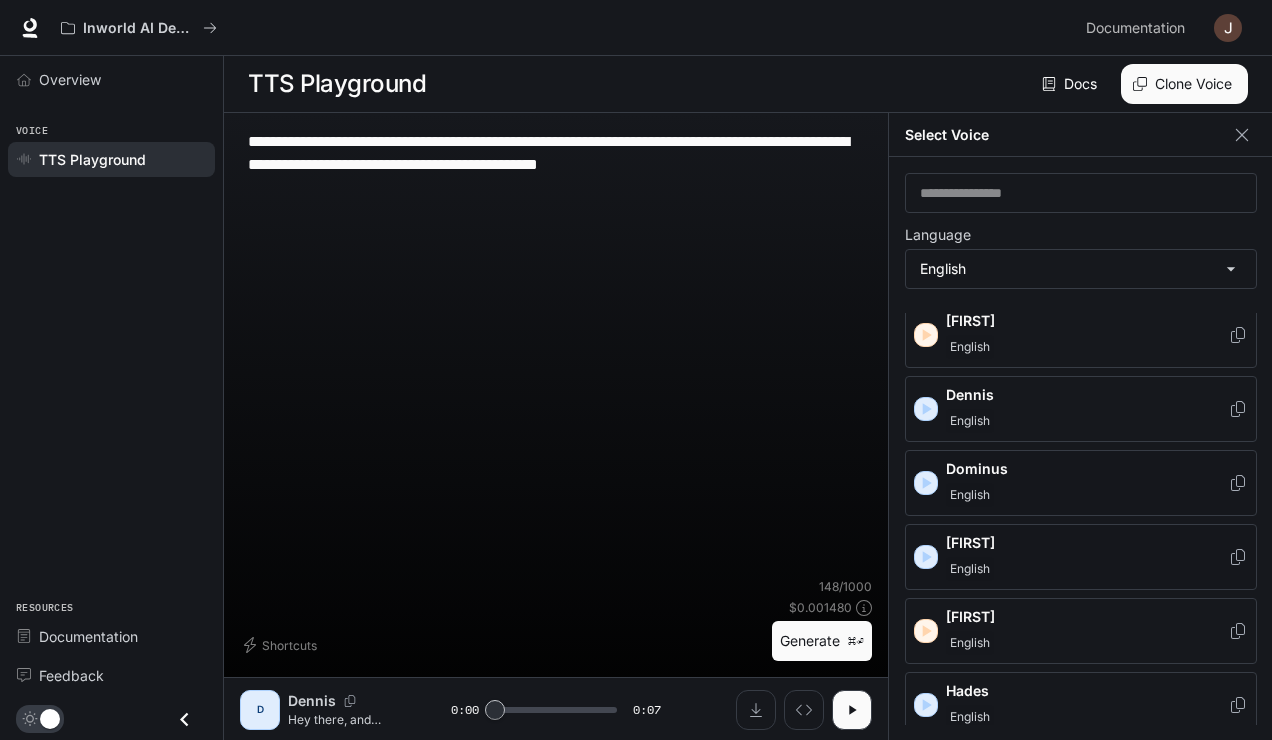 click 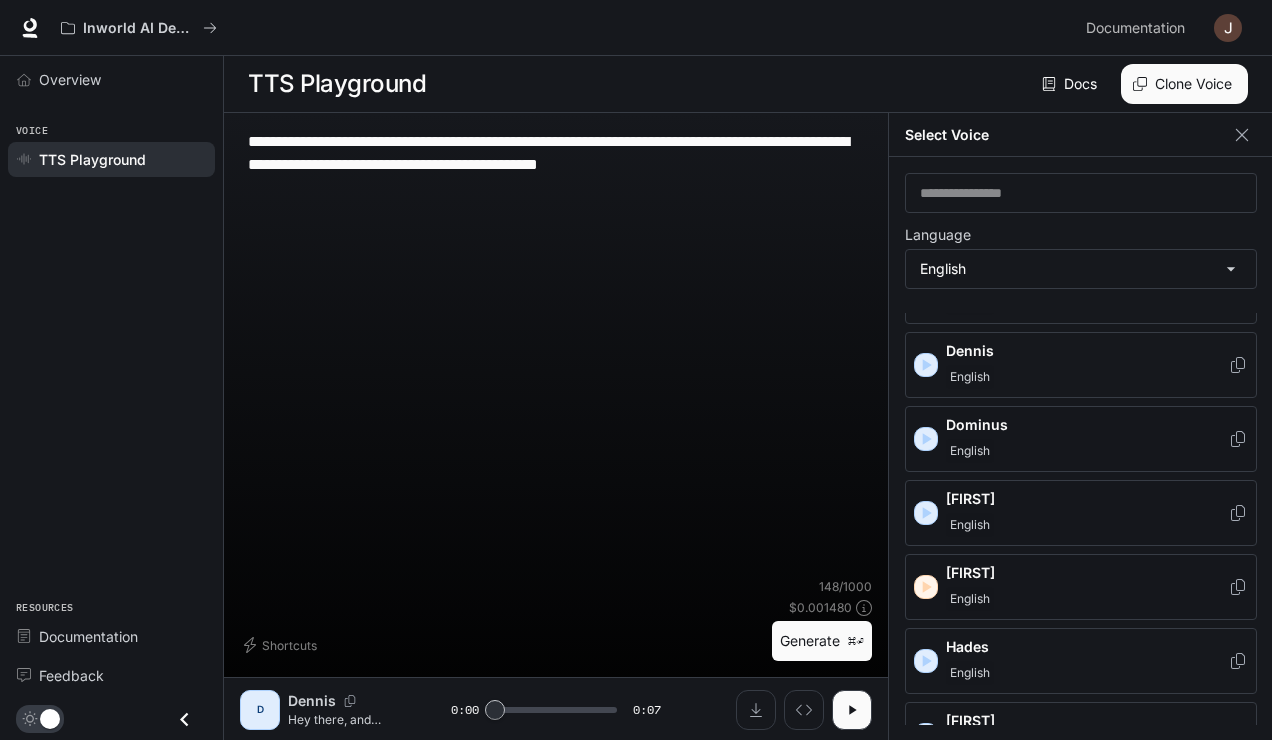 scroll, scrollTop: 319, scrollLeft: 0, axis: vertical 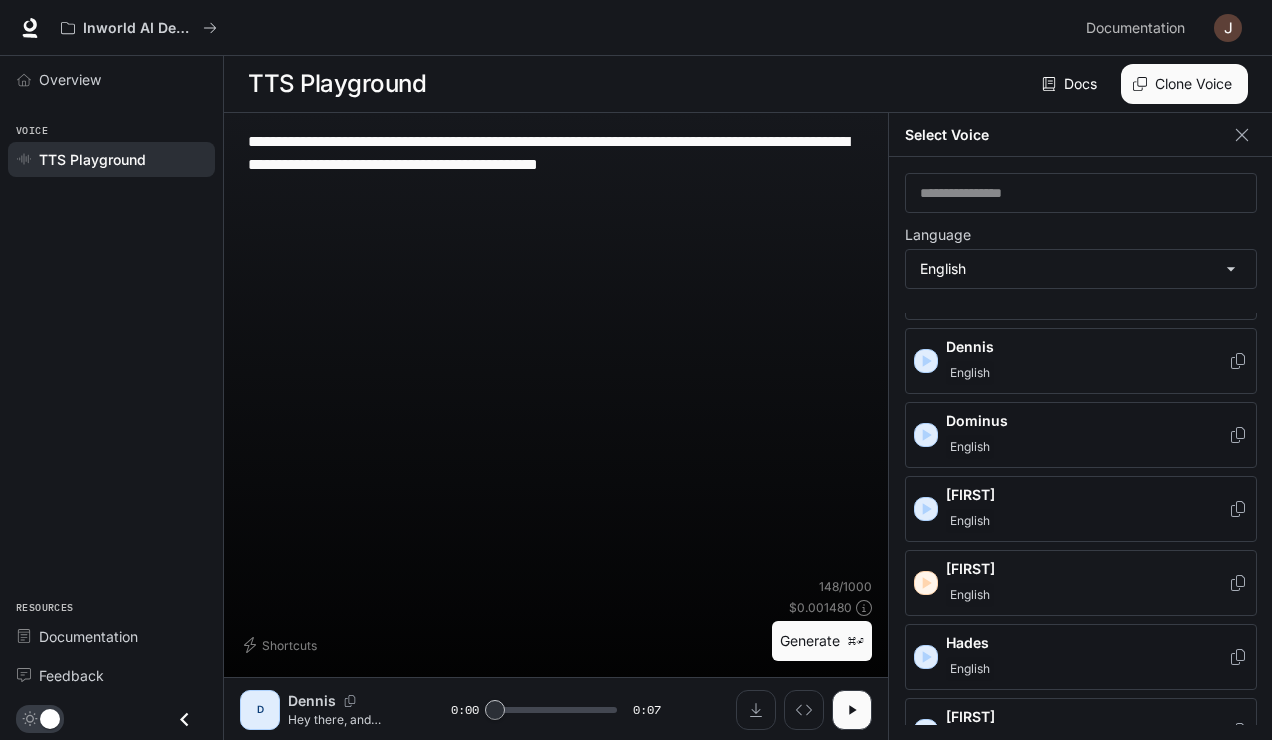 click 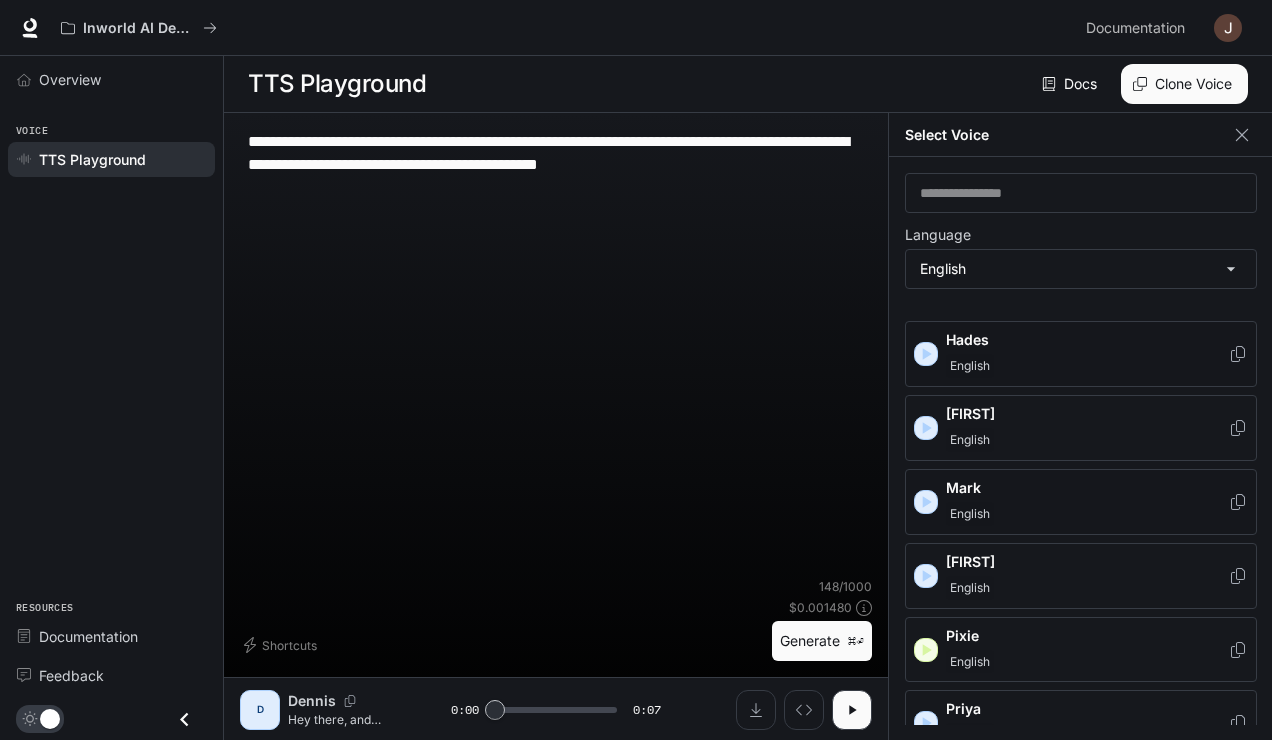 scroll, scrollTop: 618, scrollLeft: 0, axis: vertical 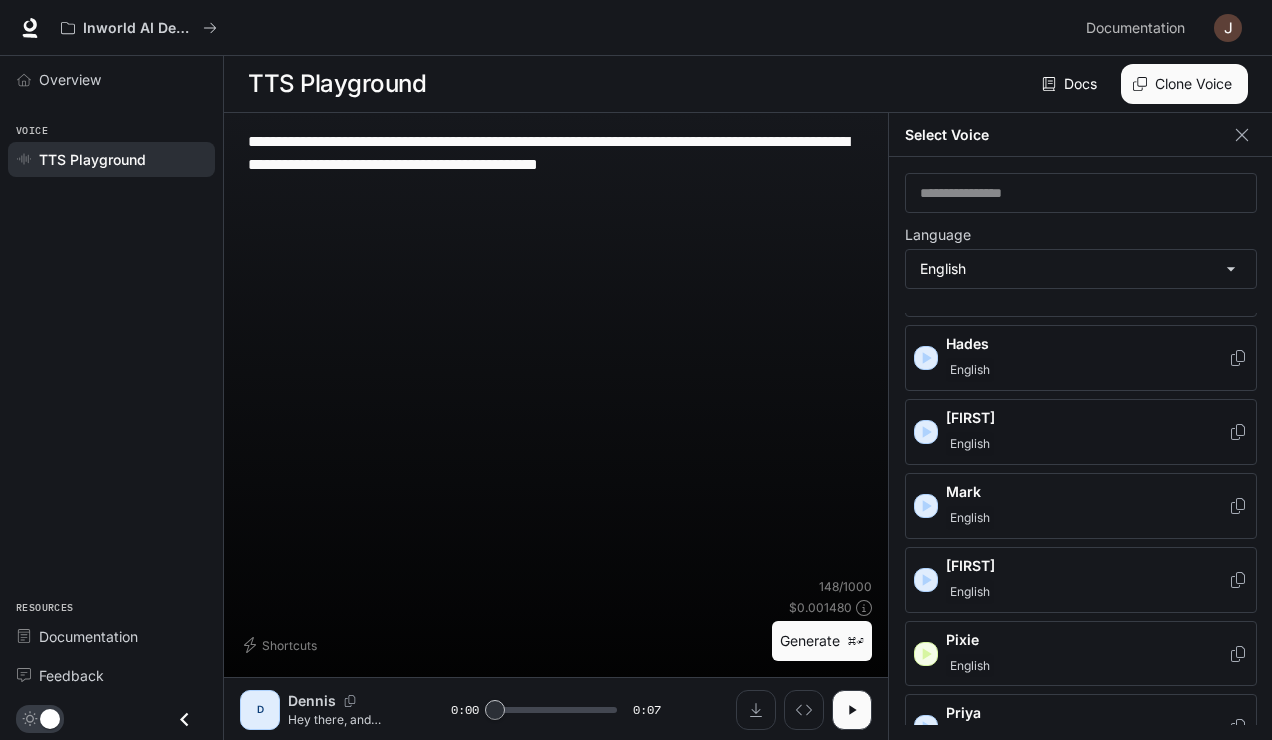 click 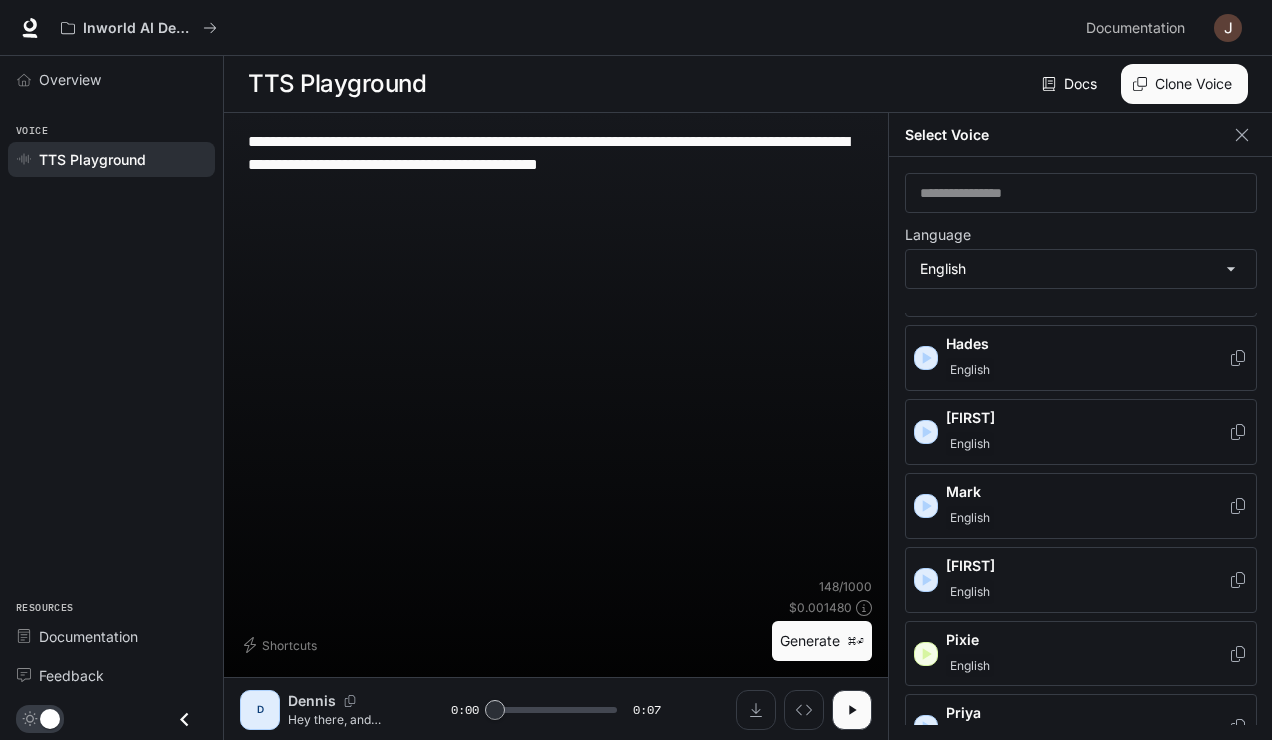 click 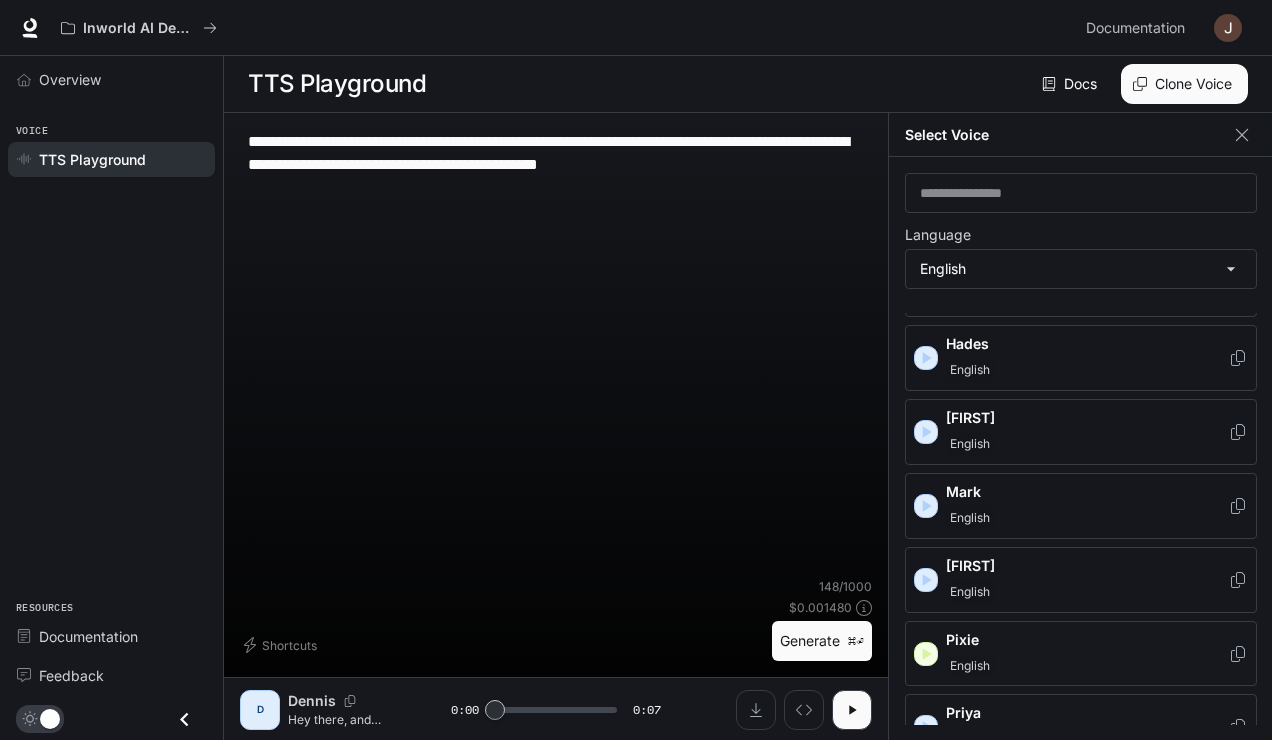 click 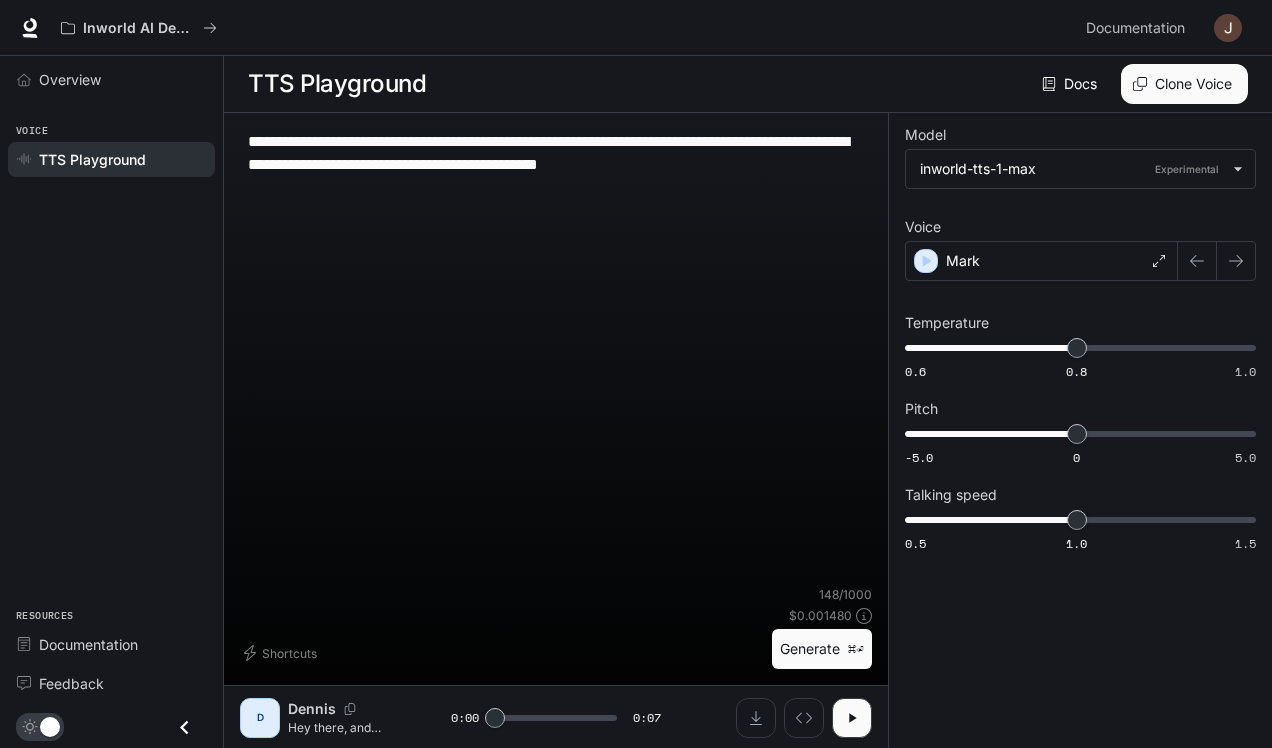 click on "**********" at bounding box center (556, 357) 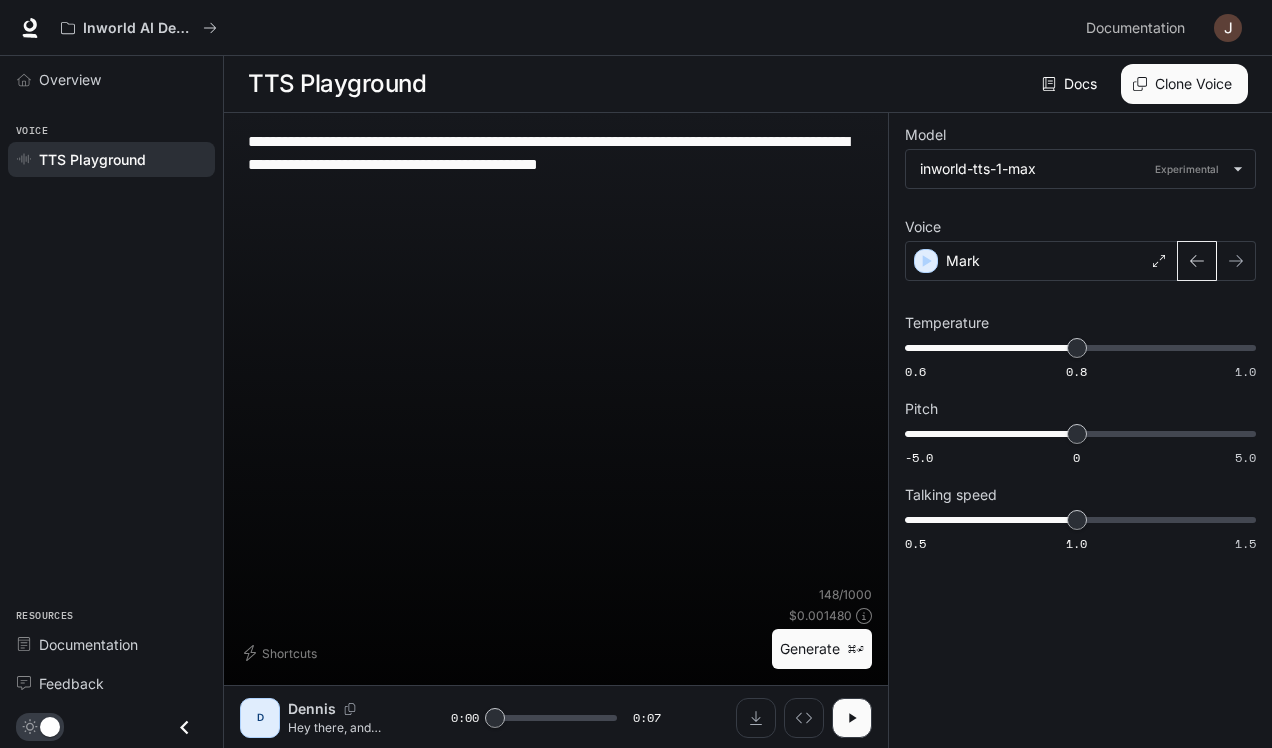 click 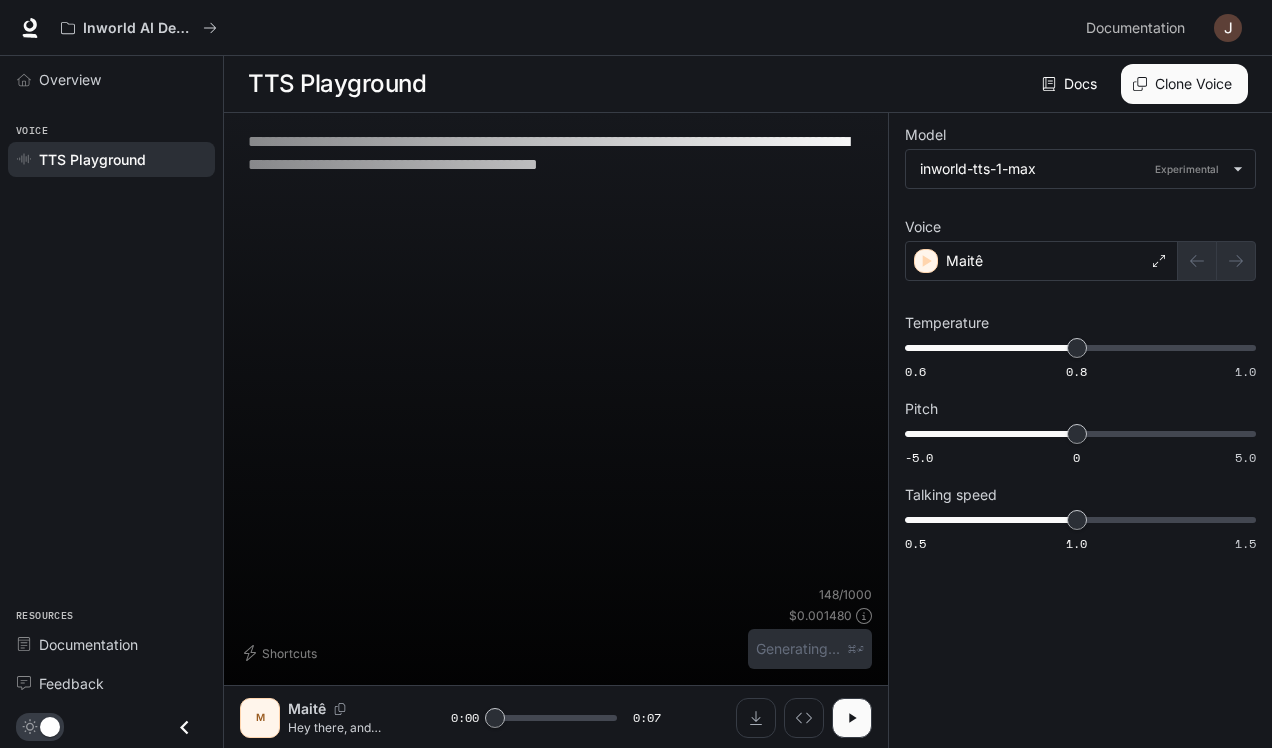 click at bounding box center [1217, 261] 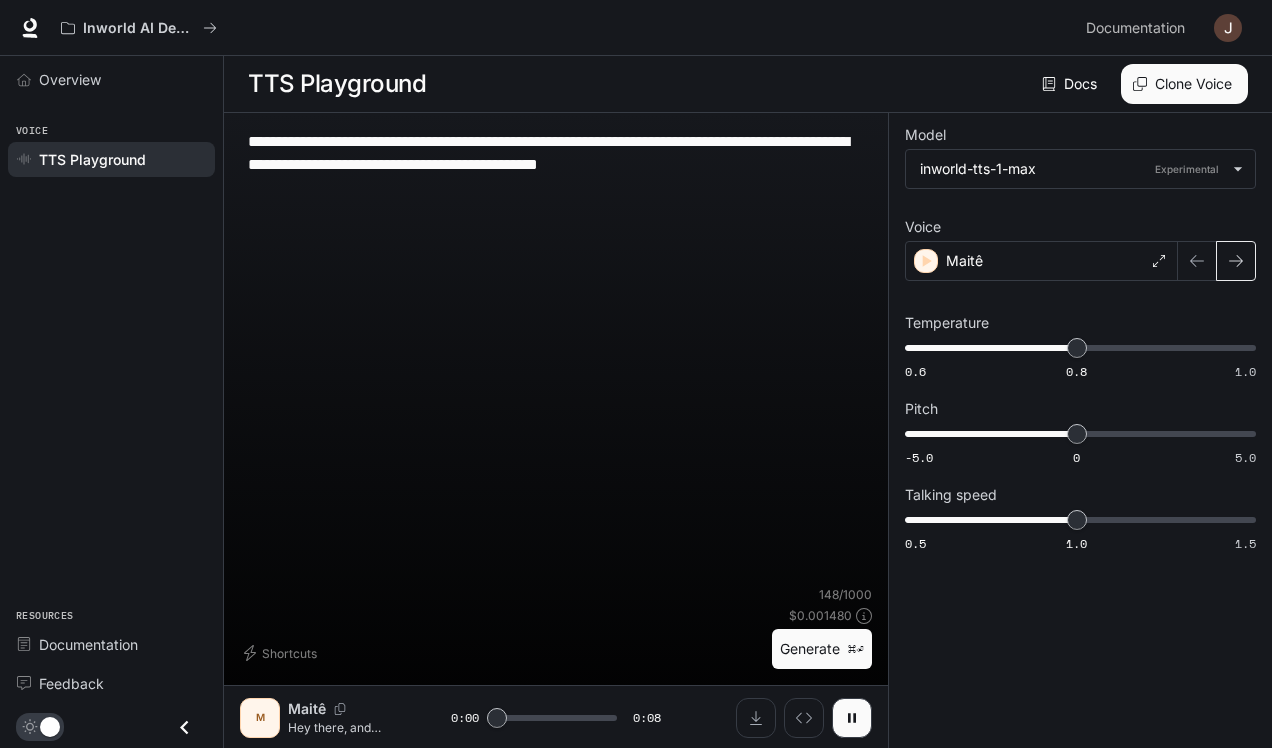 click 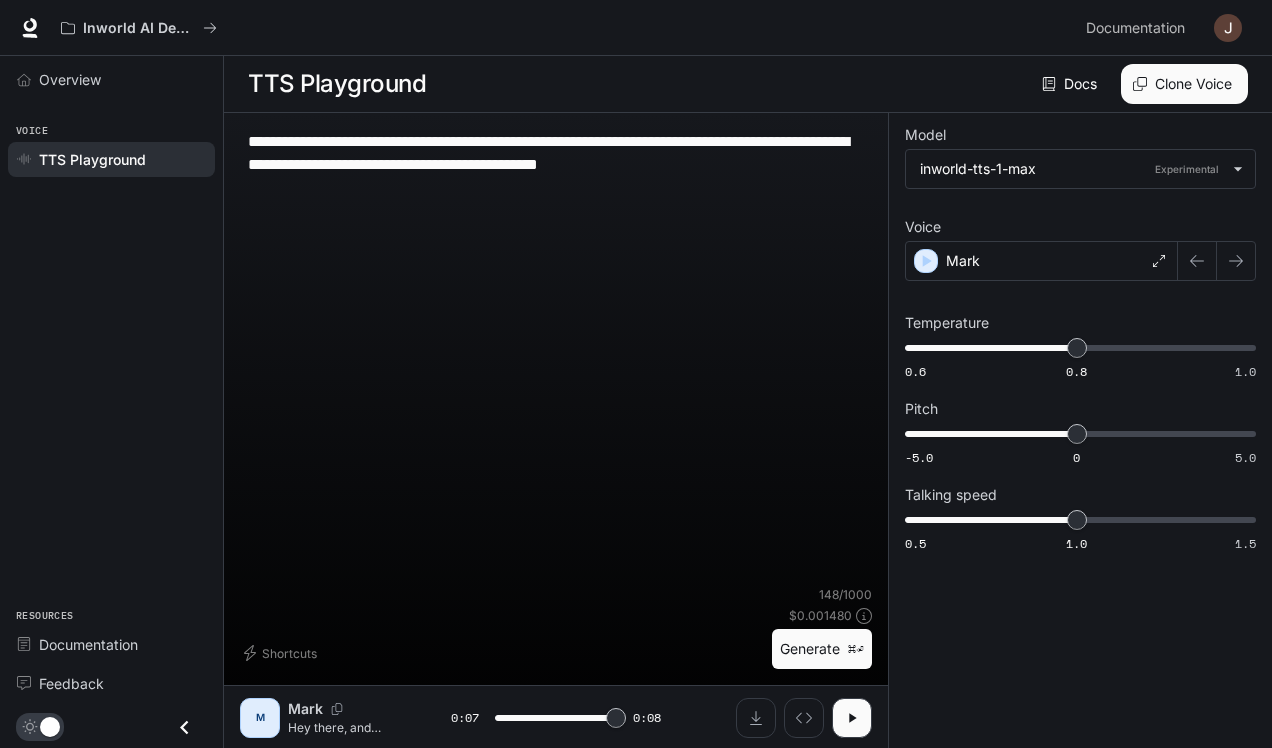 type on "*" 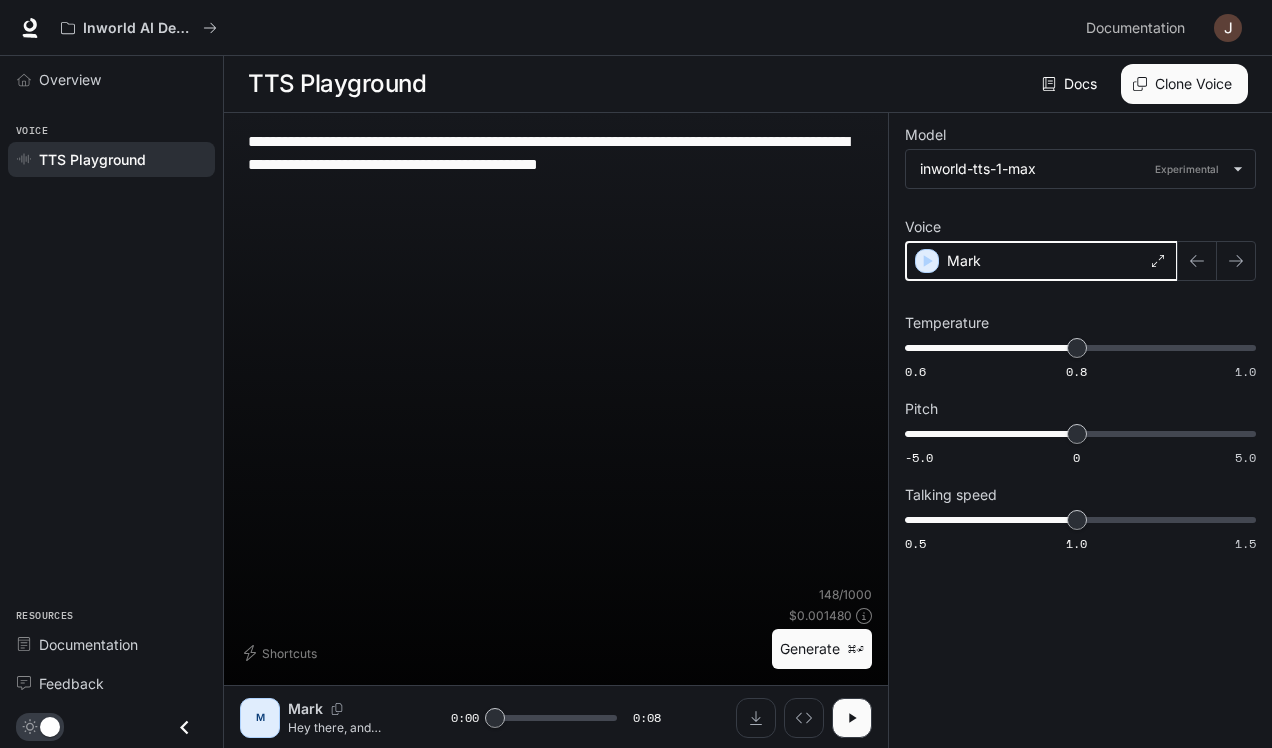 click 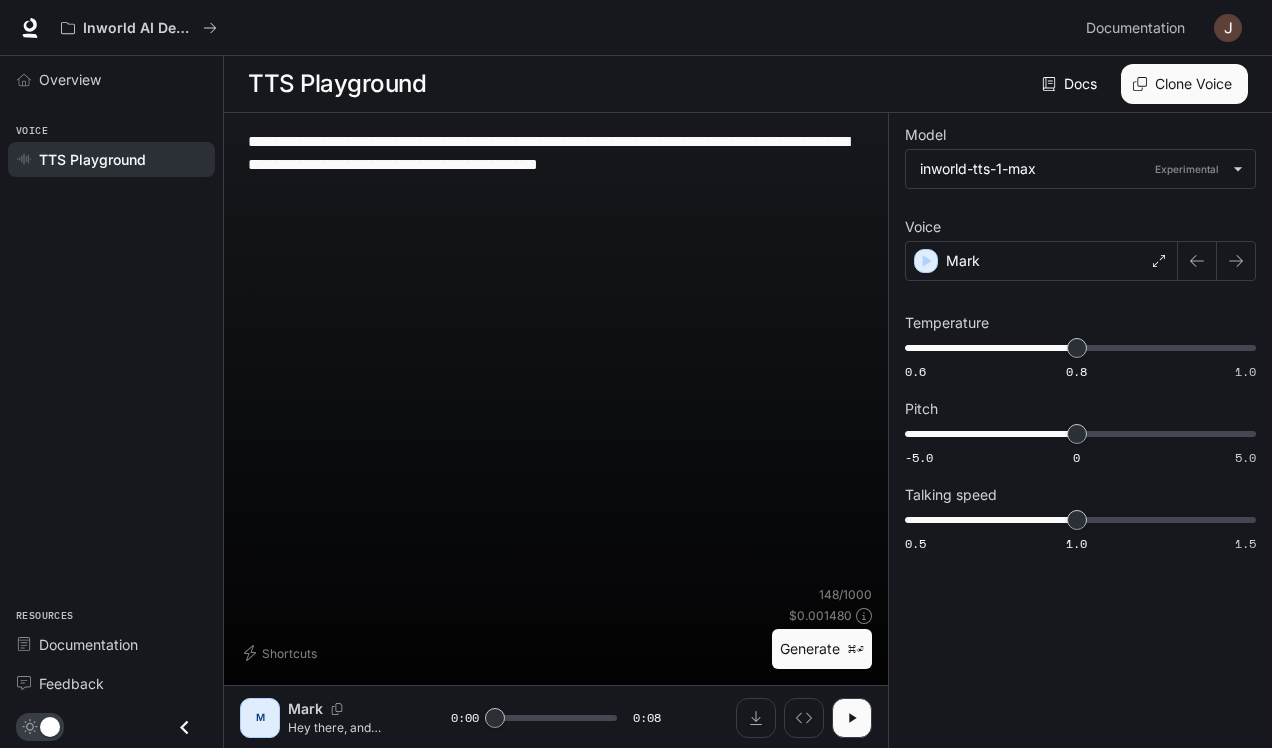 click on "**********" at bounding box center [556, 357] 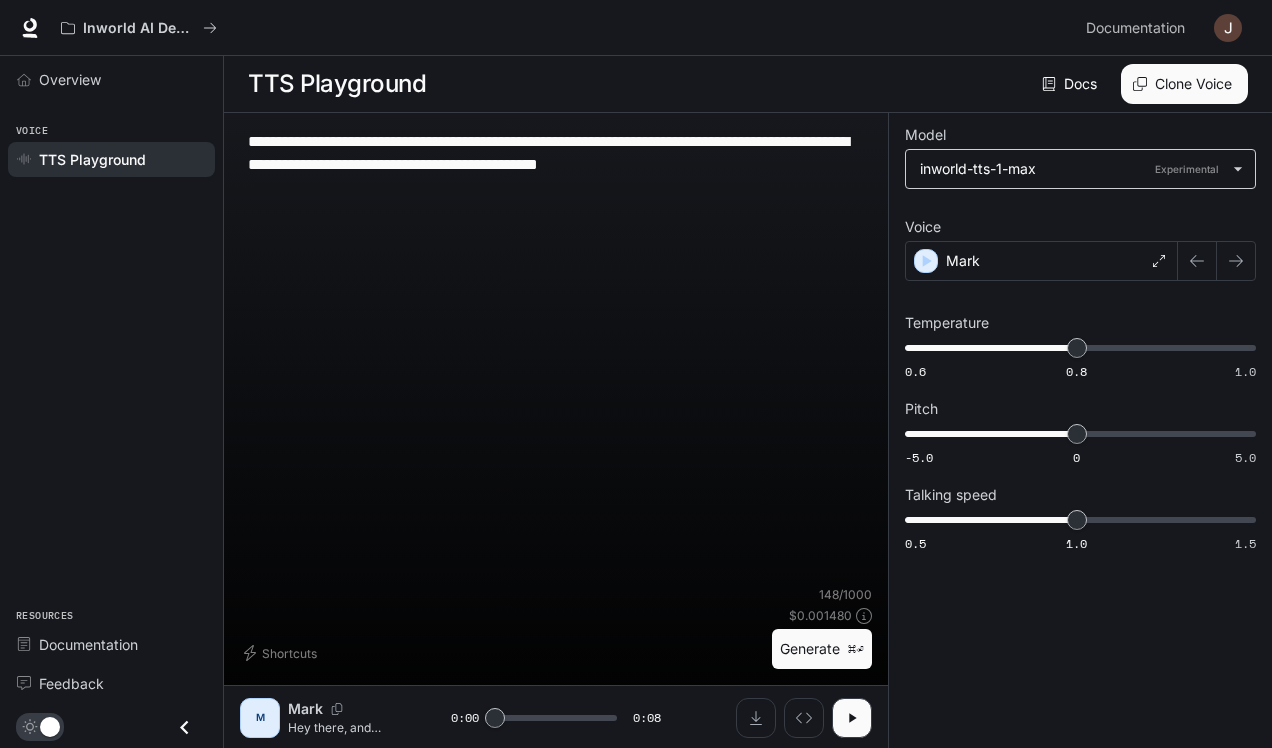 click on "**********" at bounding box center (636, 374) 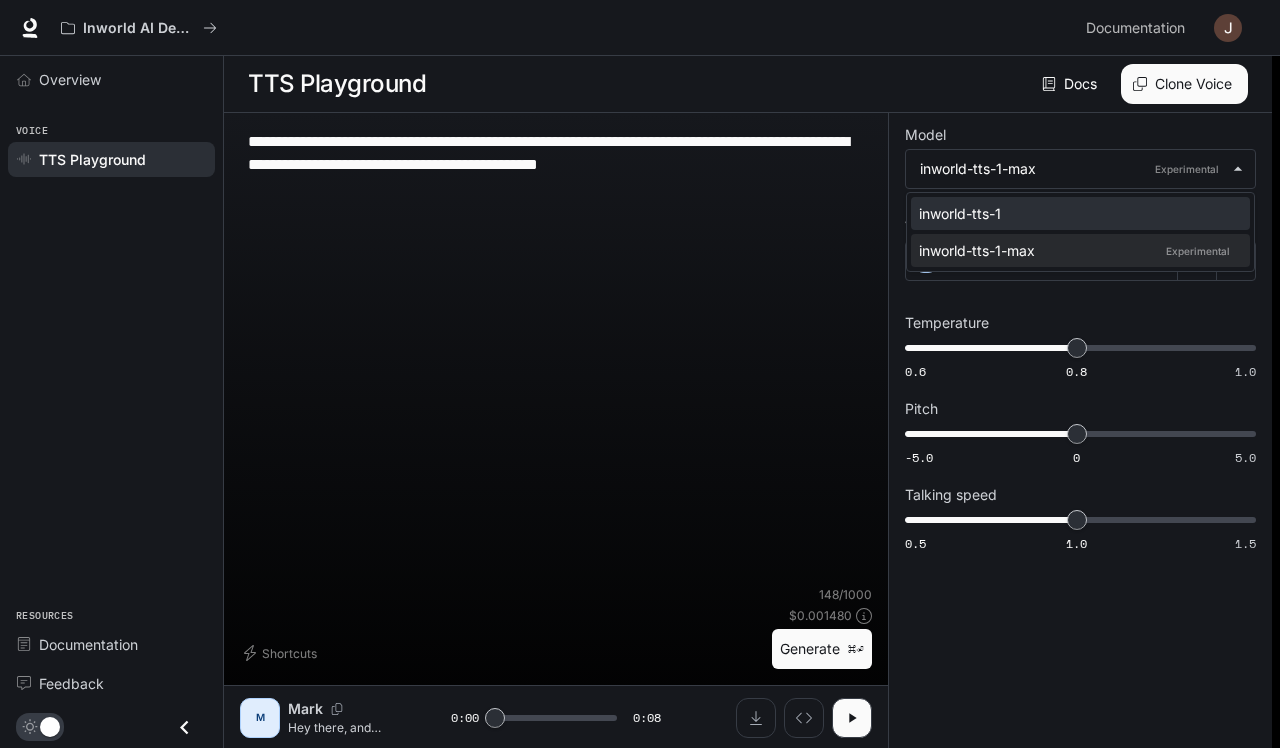click on "inworld-tts-1" at bounding box center [1076, 213] 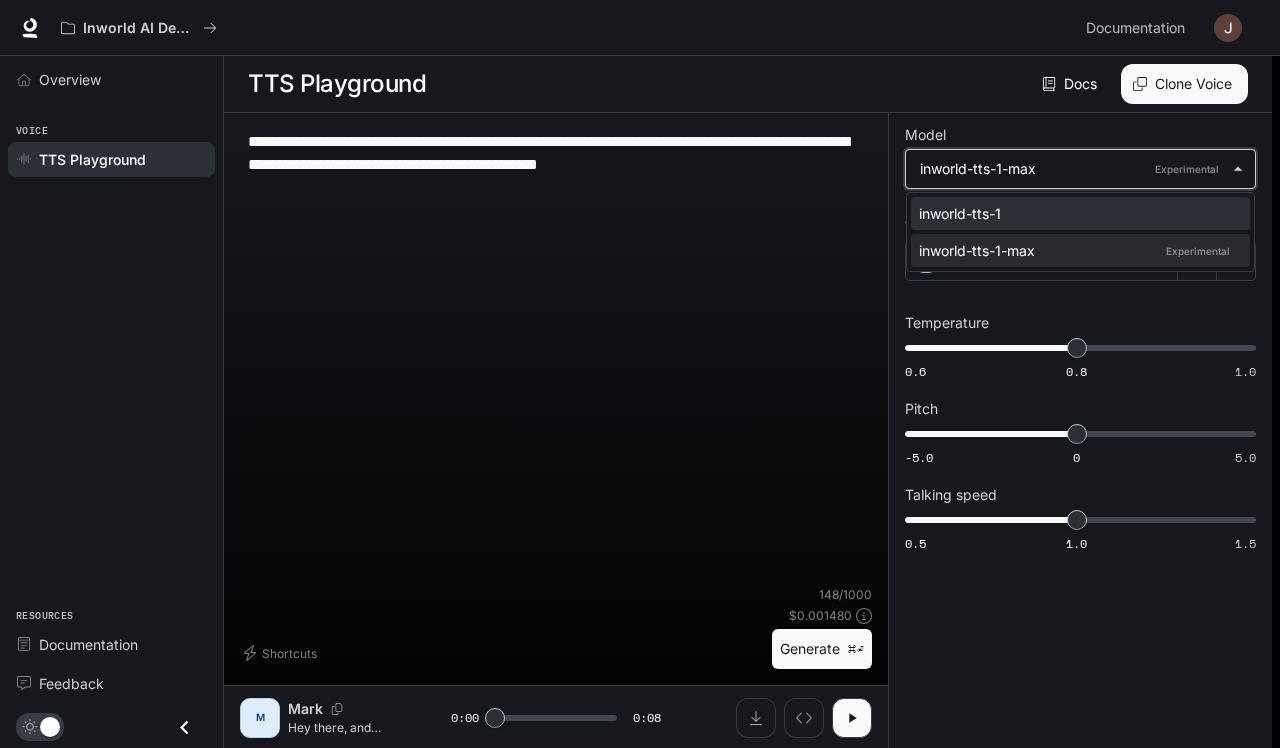 type on "**********" 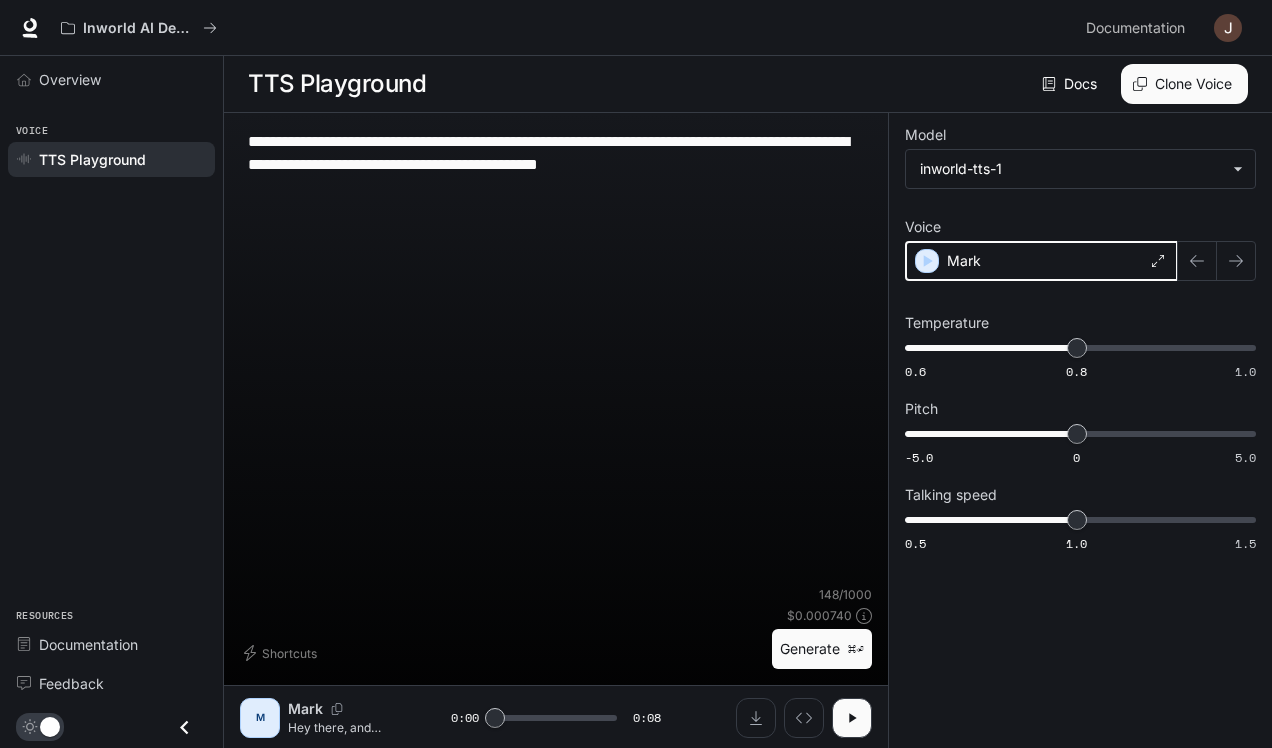 click 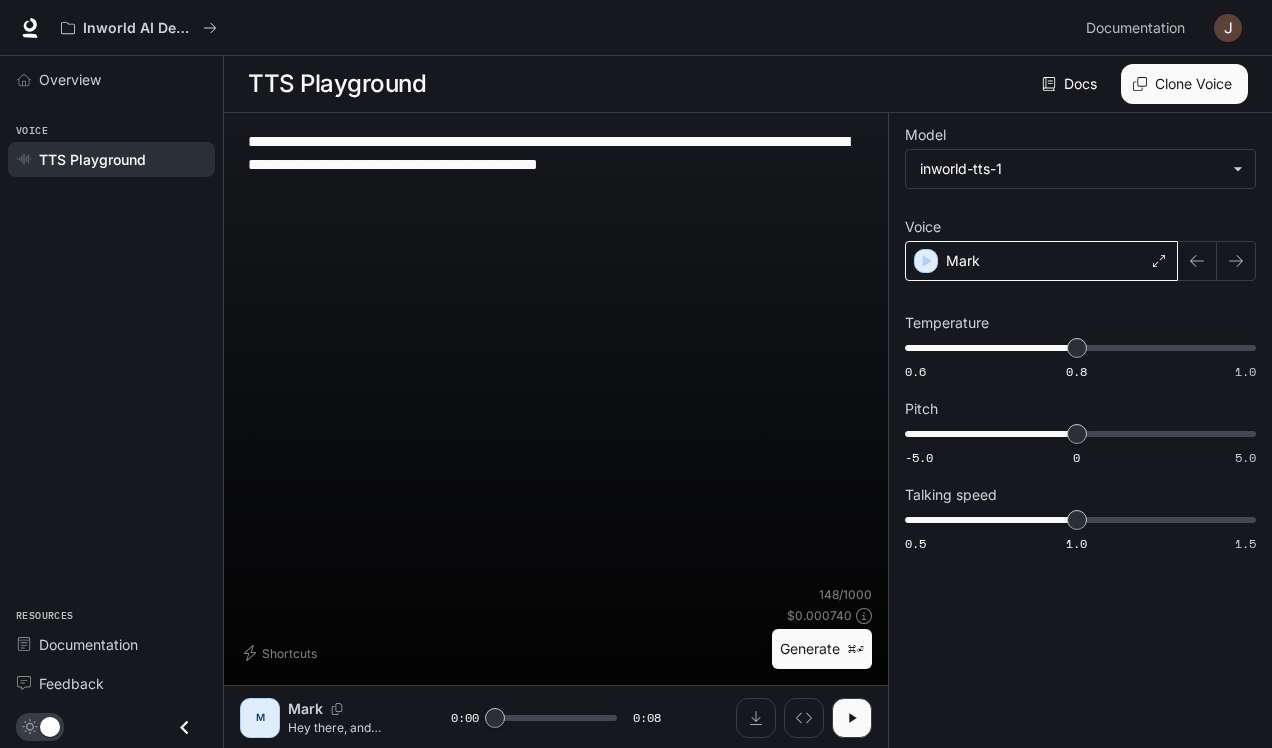 click on "Mark" at bounding box center (1041, 261) 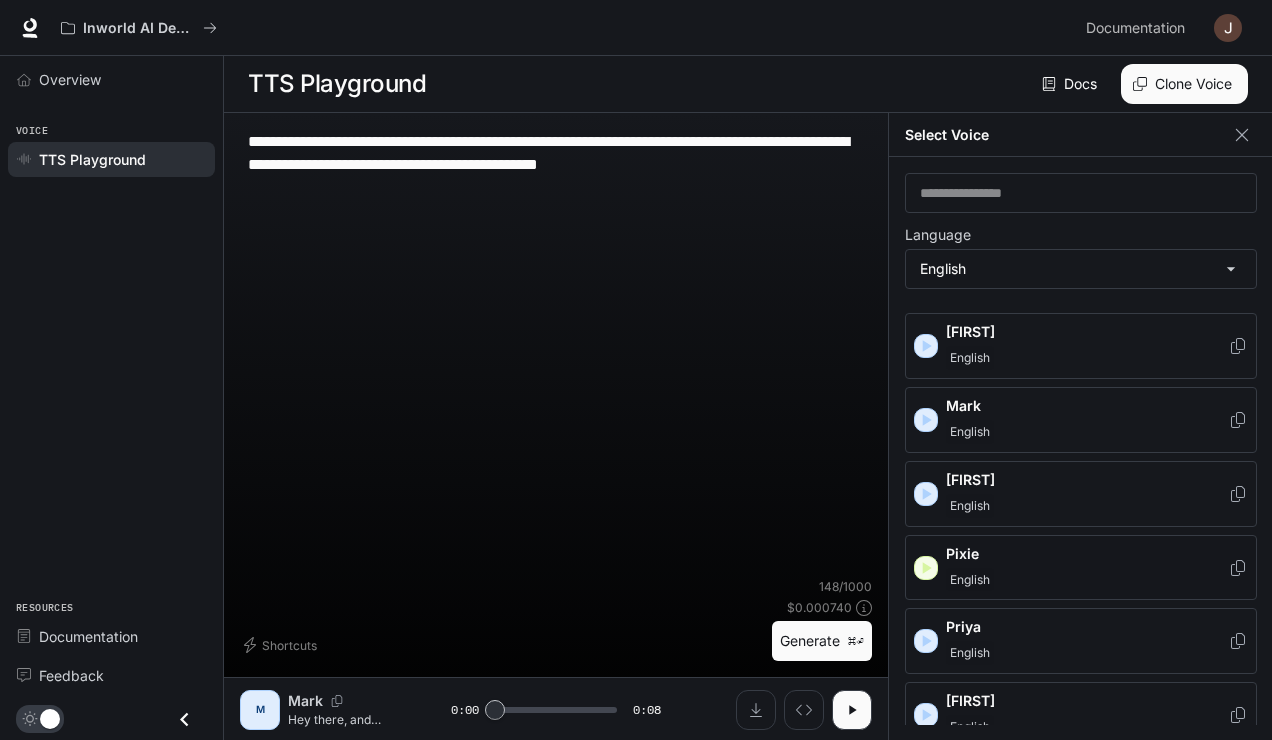 scroll, scrollTop: 748, scrollLeft: 0, axis: vertical 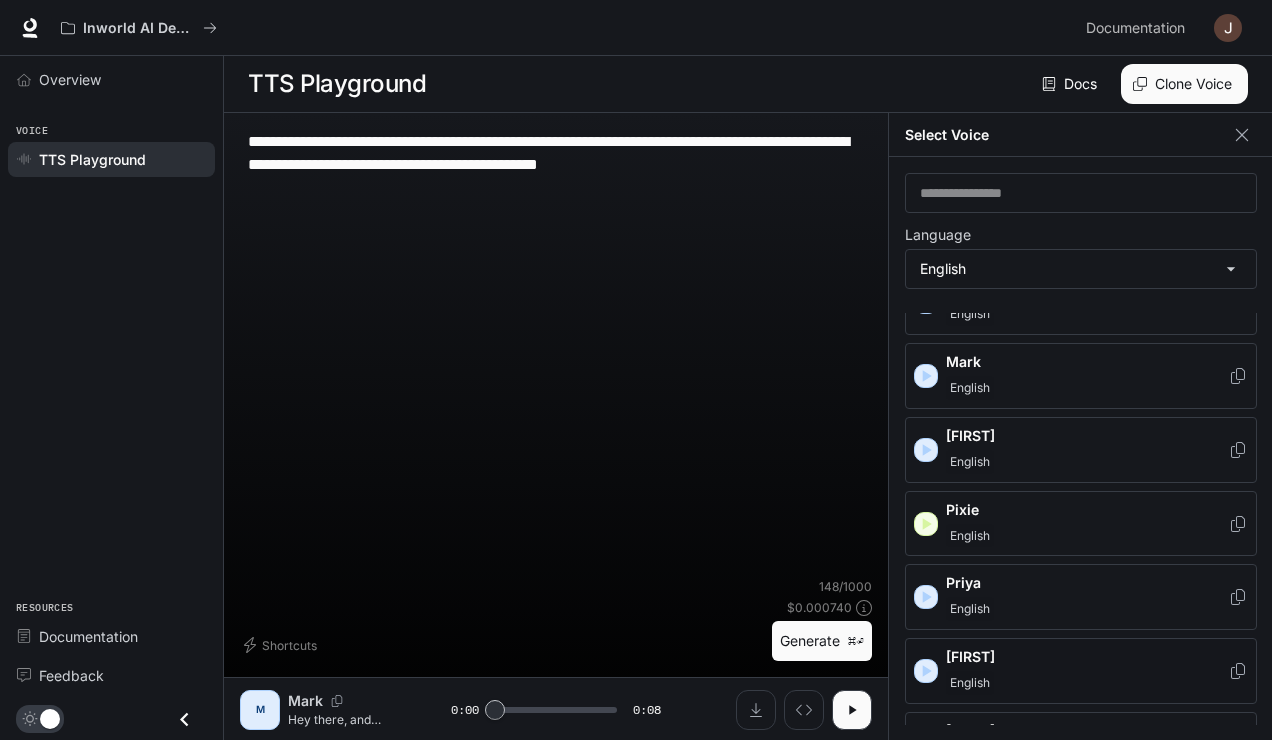 click 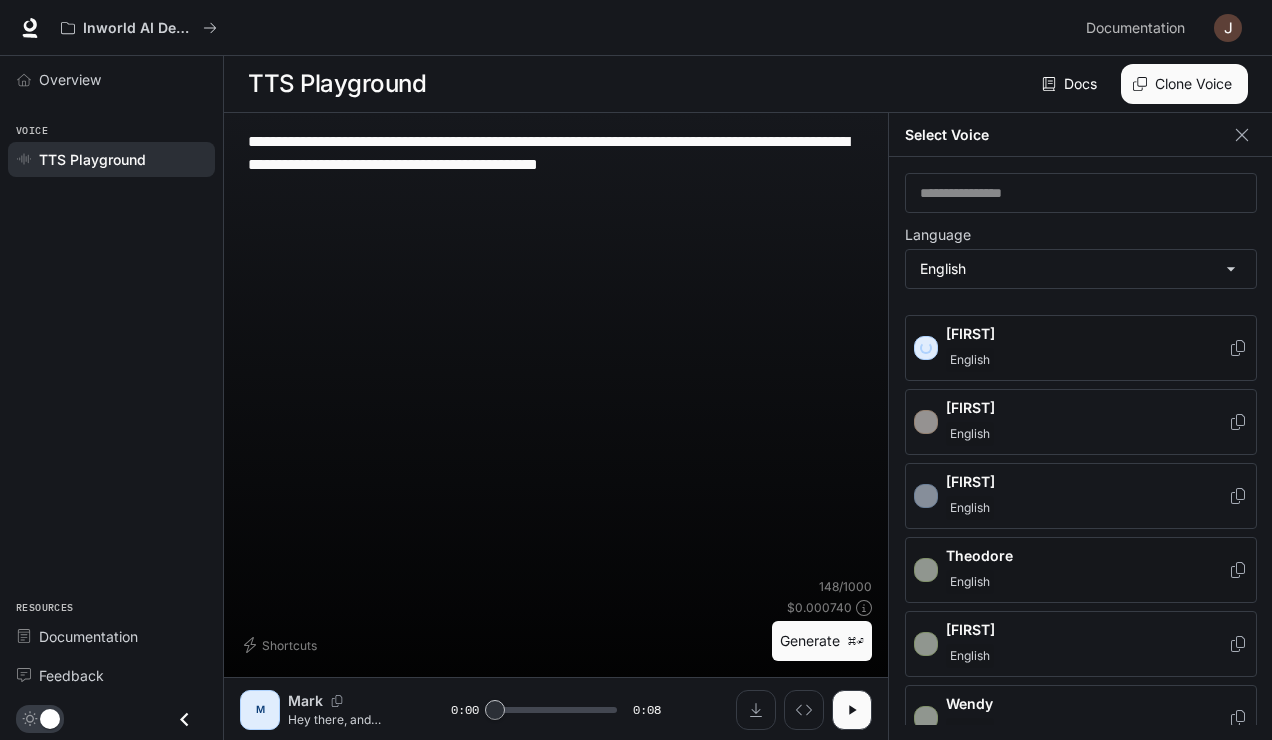 scroll, scrollTop: 1037, scrollLeft: 0, axis: vertical 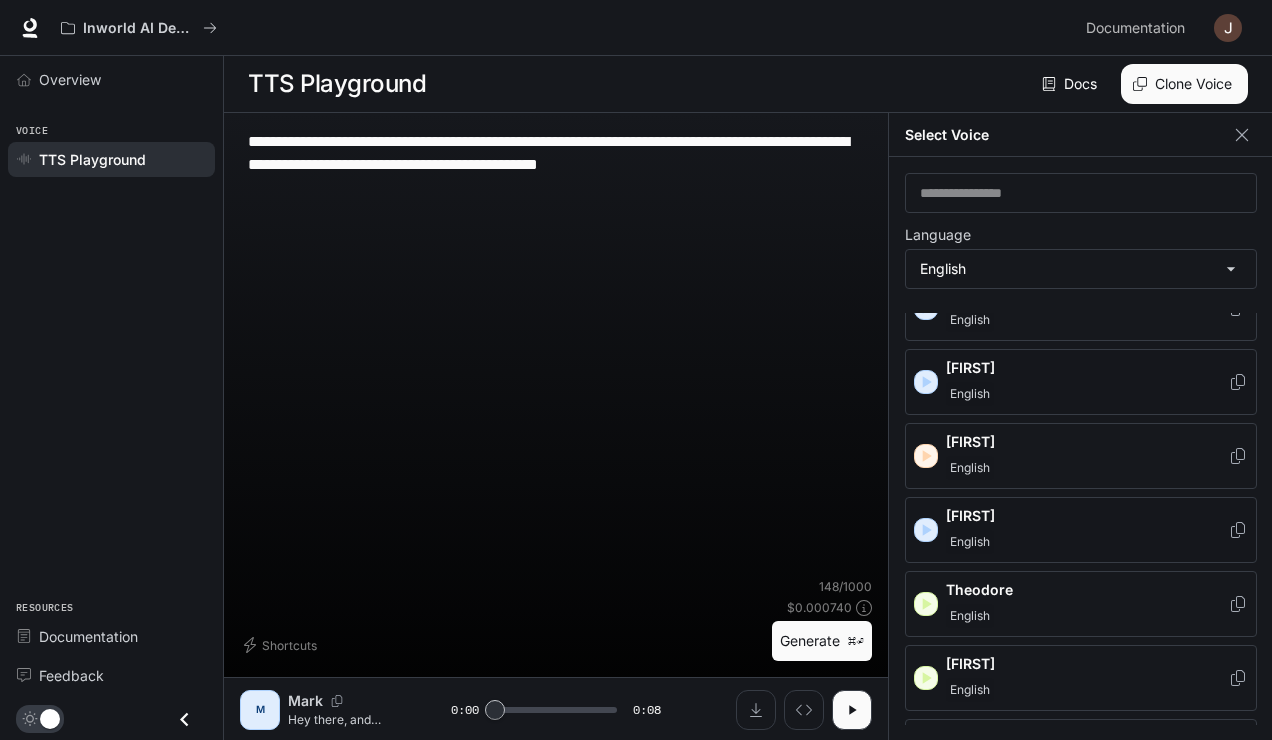 click 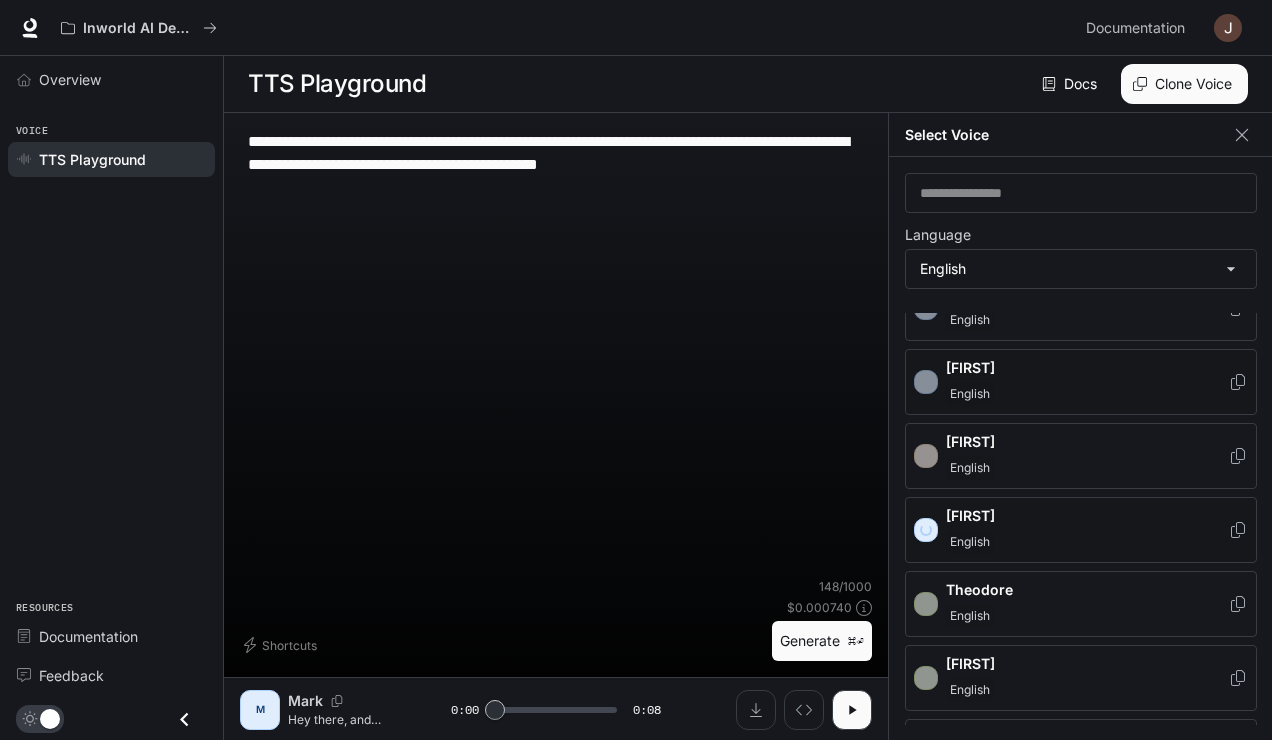 scroll, scrollTop: 1071, scrollLeft: 0, axis: vertical 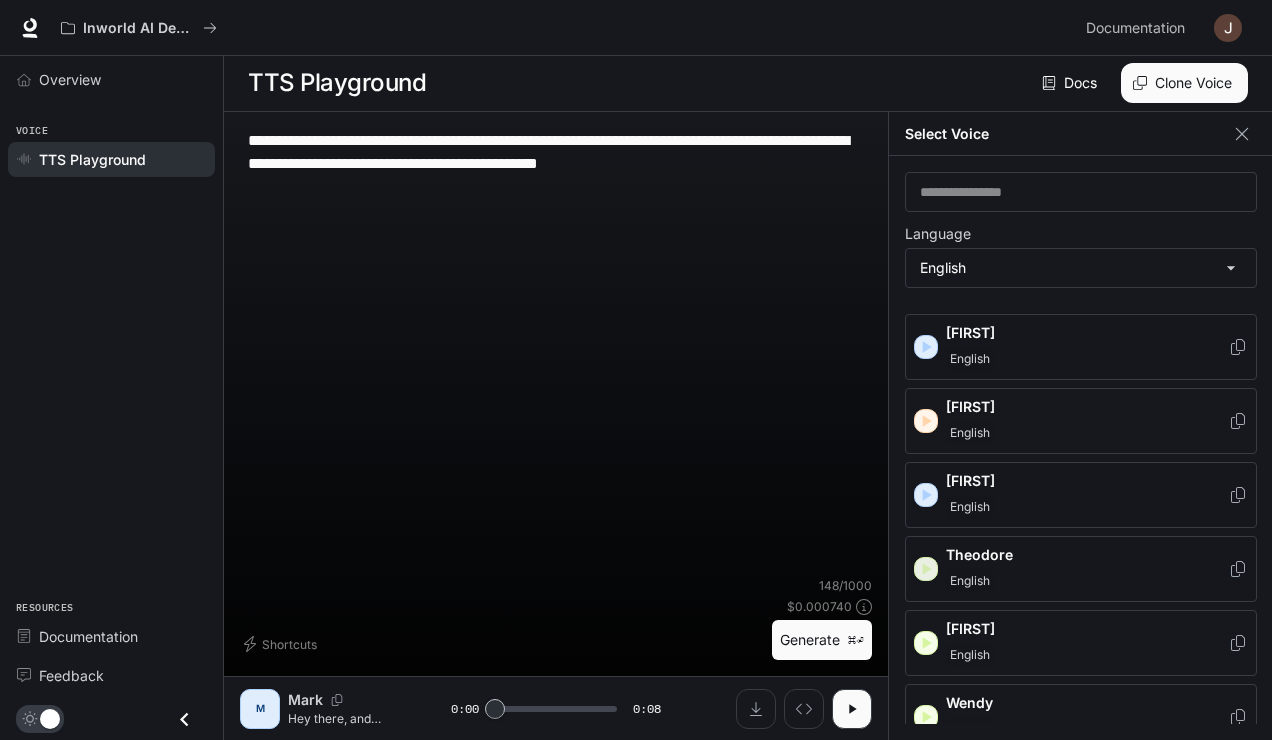 click 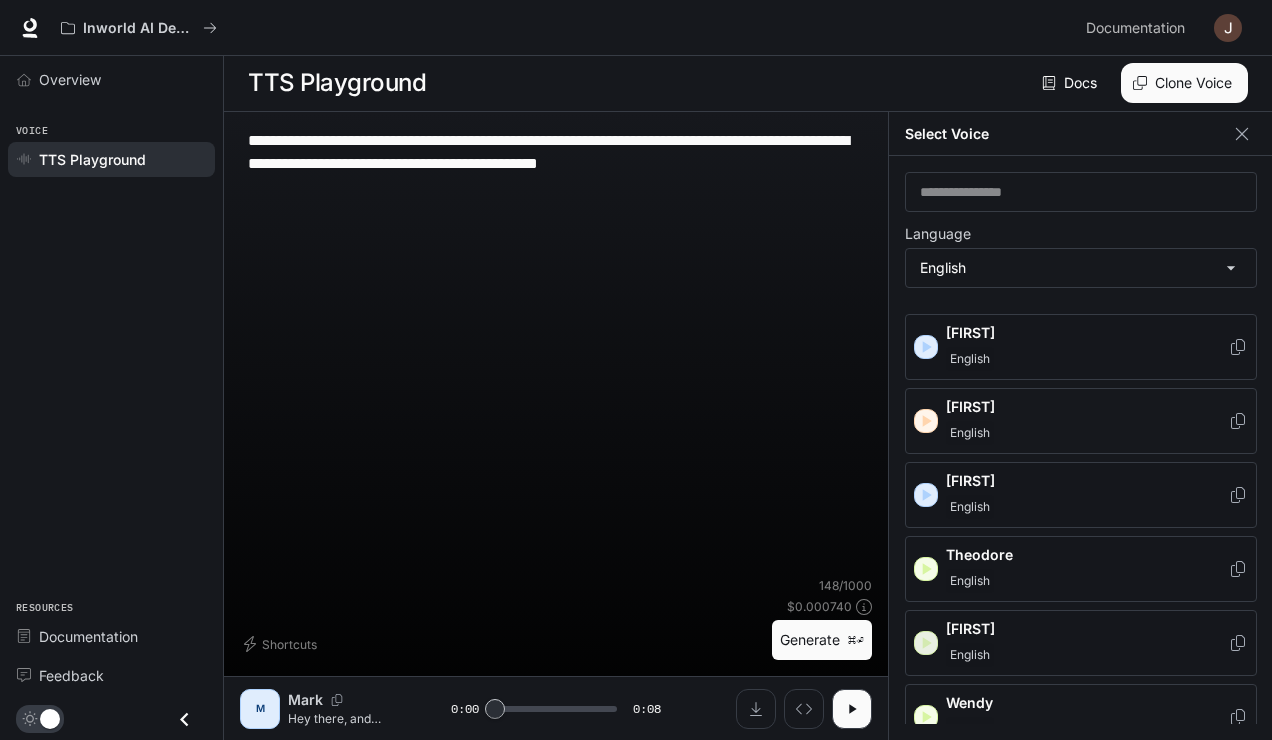 click 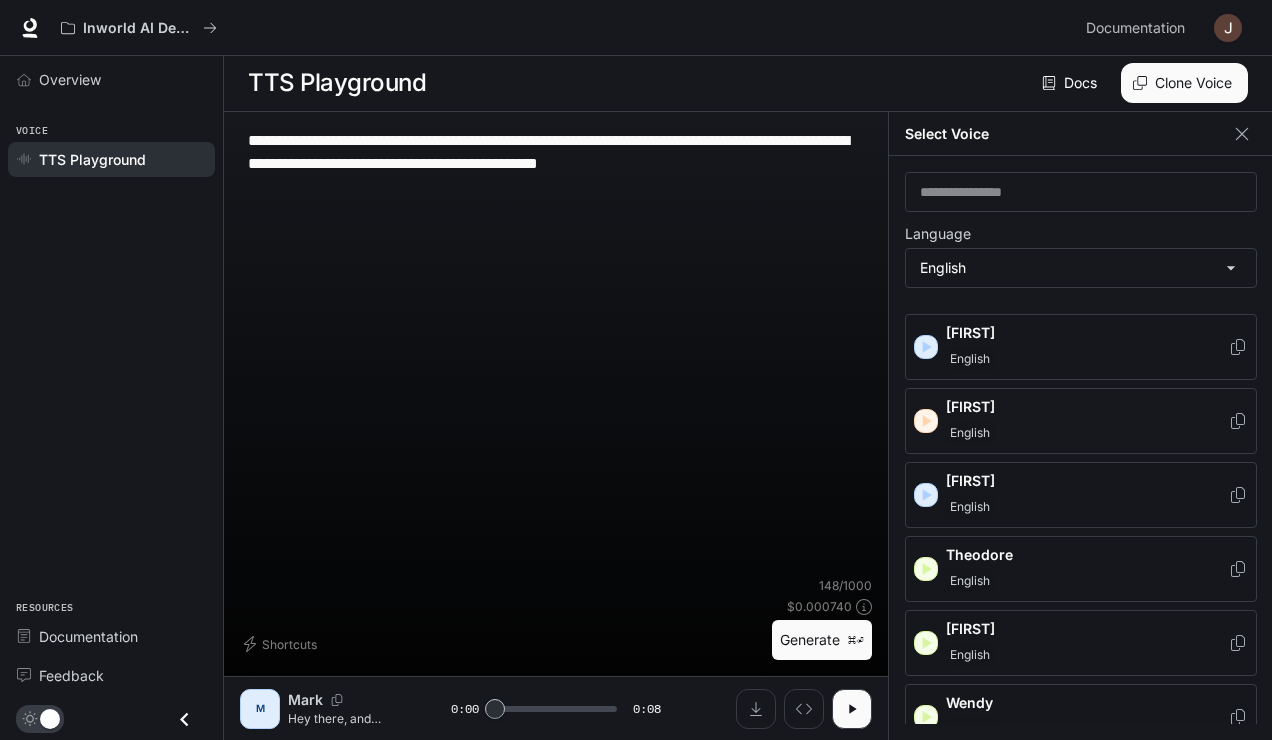 click 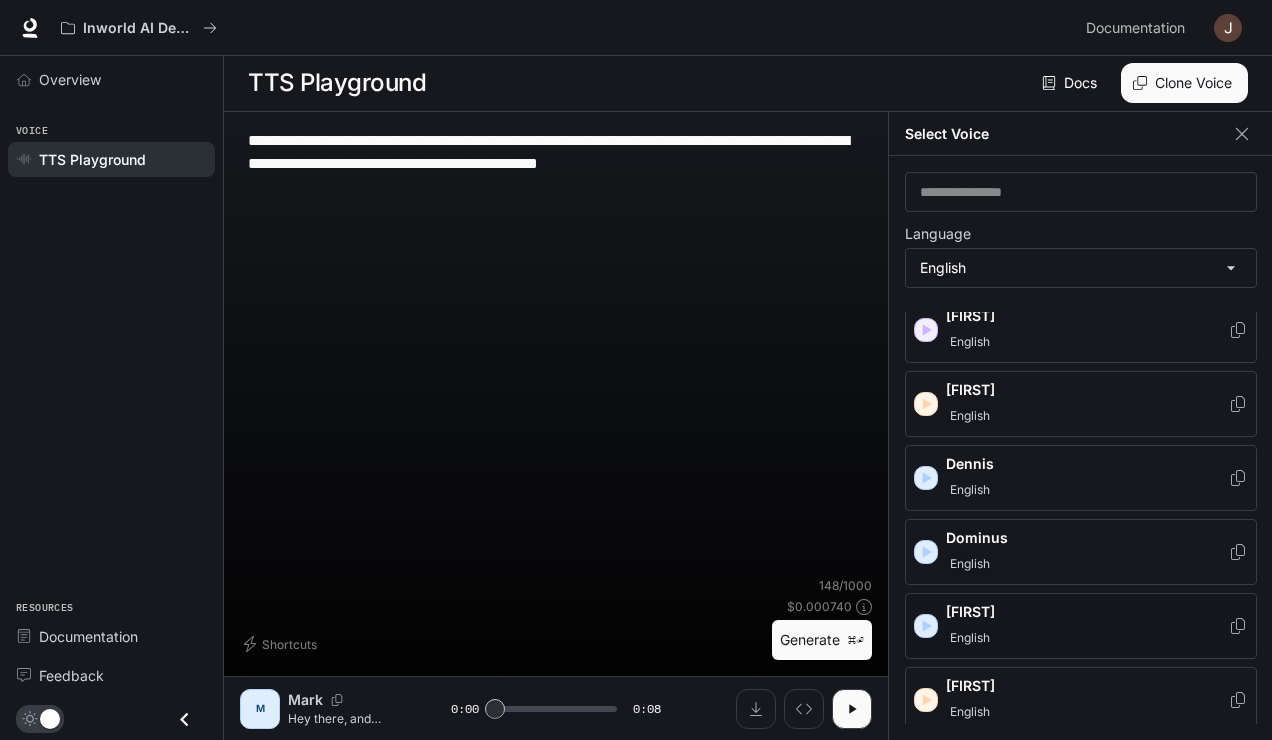 scroll, scrollTop: 0, scrollLeft: 0, axis: both 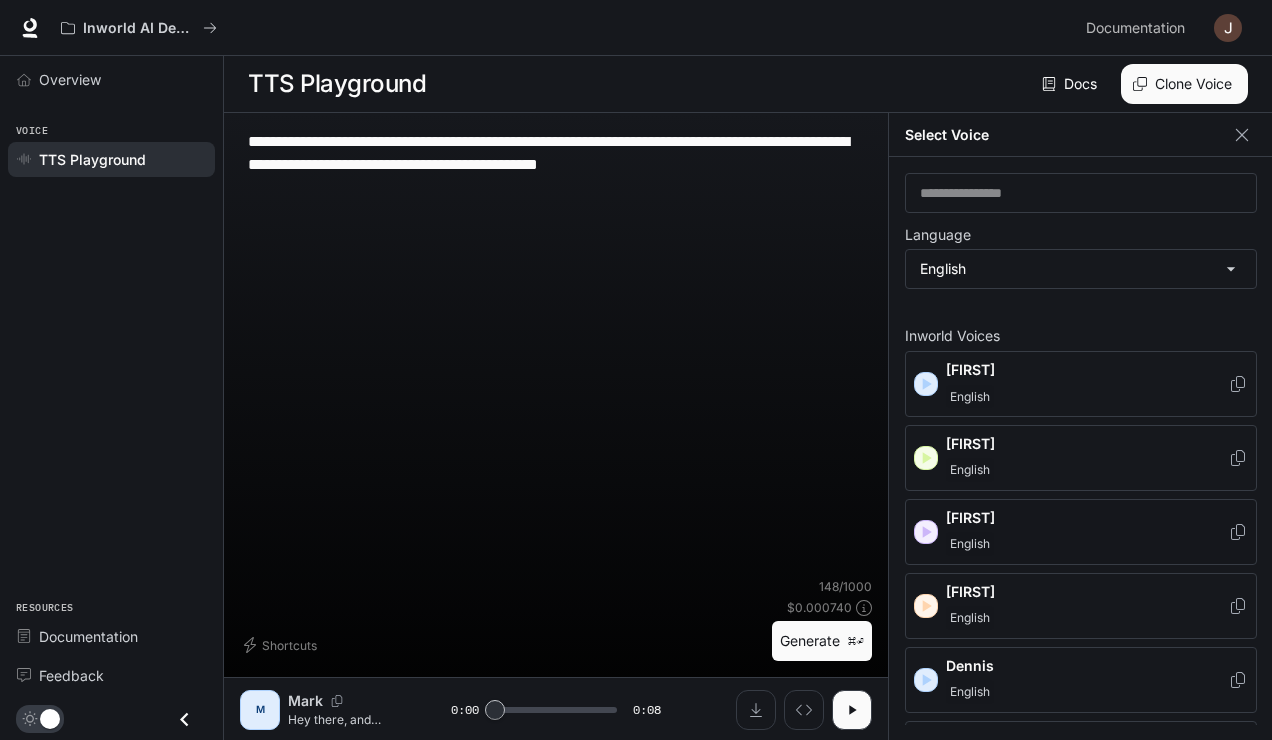 click on "English" at bounding box center (1087, 544) 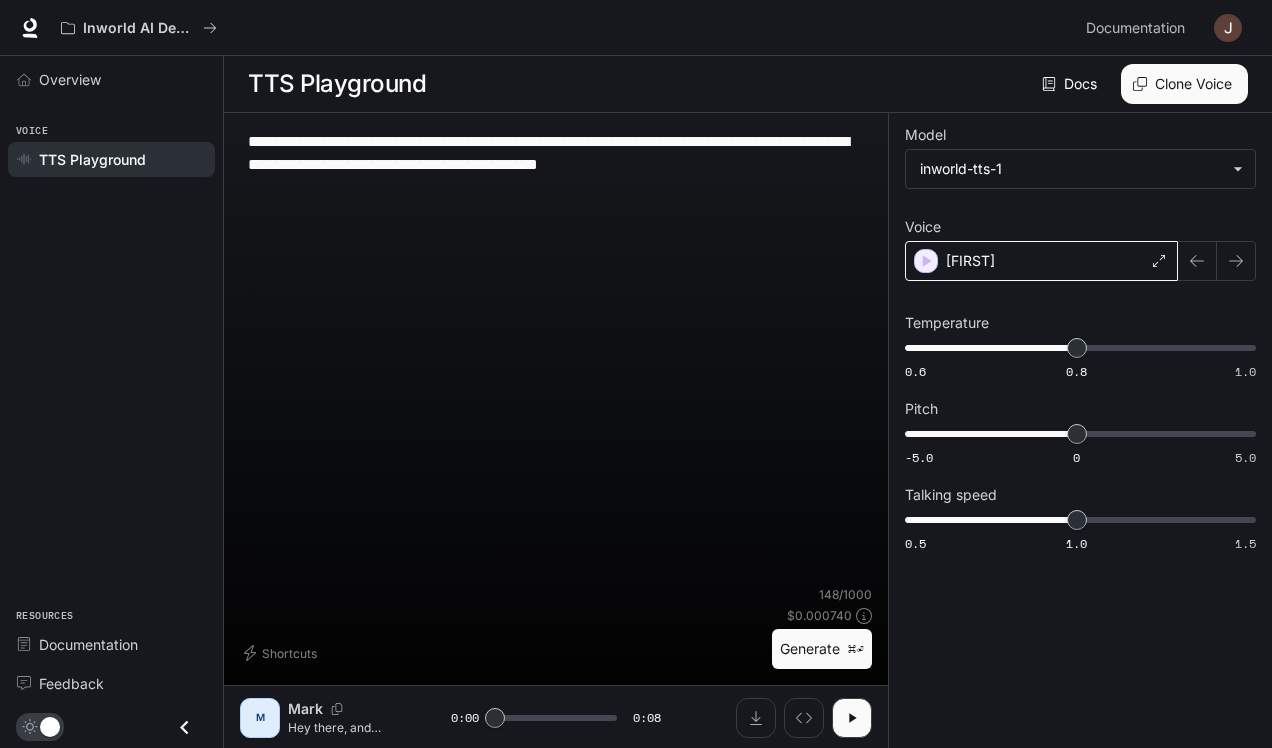 click on "[FIRST]" at bounding box center [1041, 261] 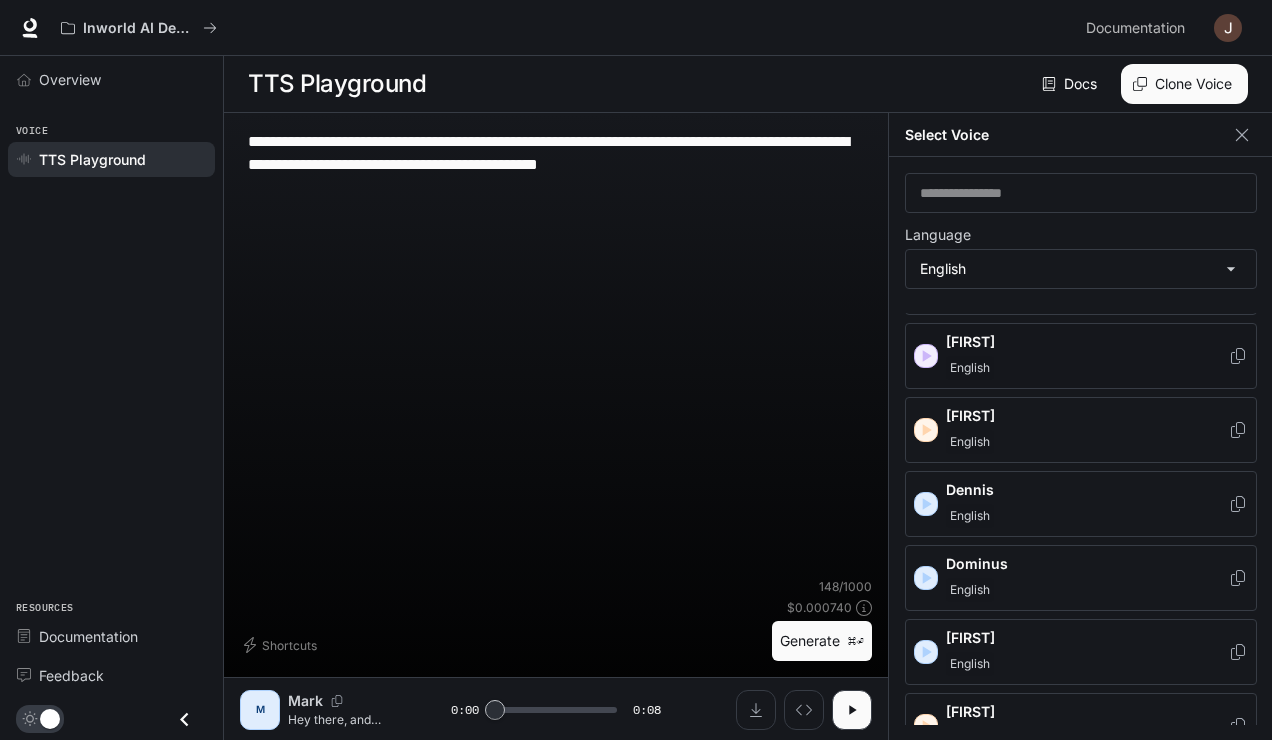 scroll, scrollTop: 384, scrollLeft: 0, axis: vertical 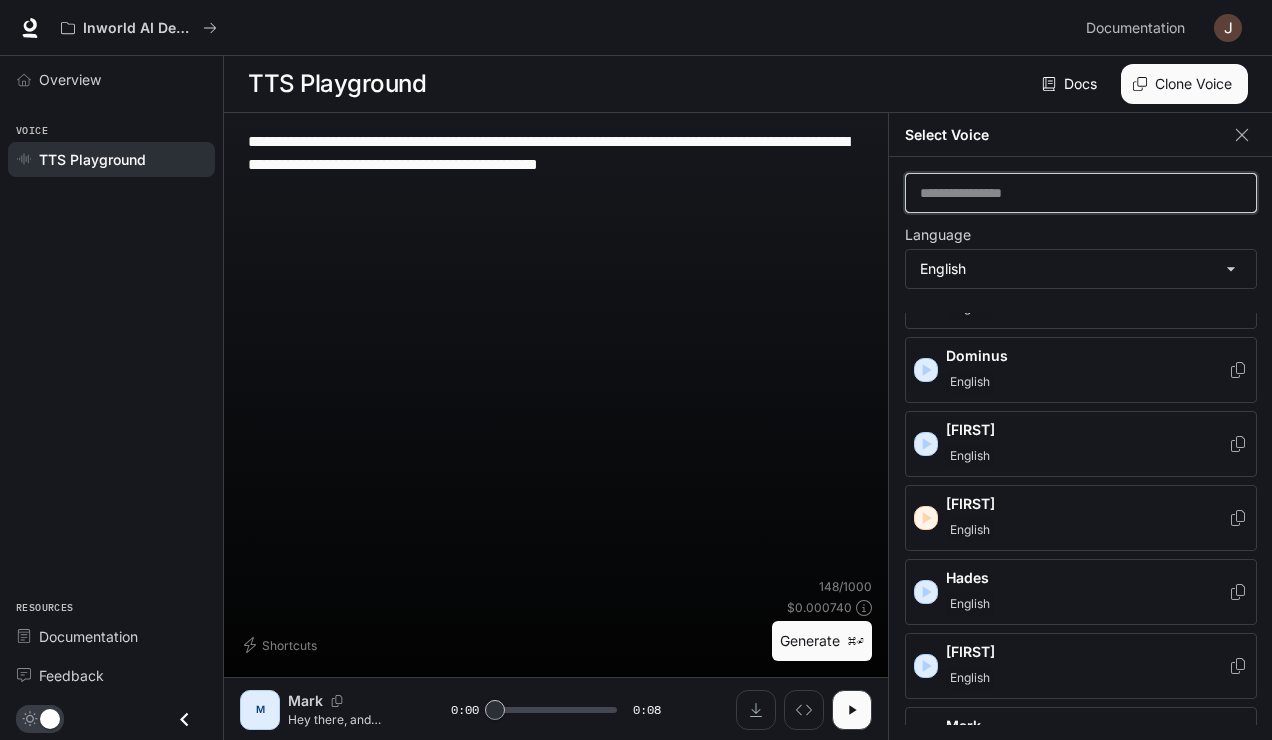click at bounding box center (1081, 193) 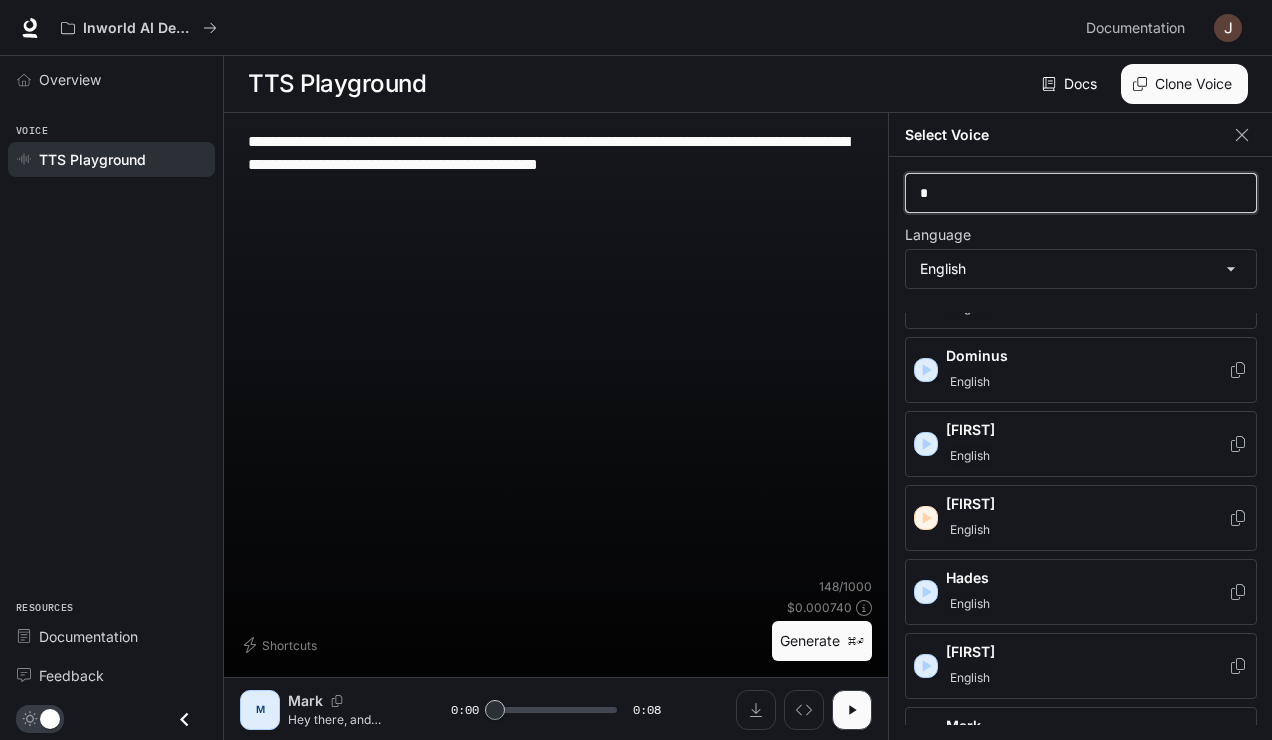 scroll, scrollTop: 0, scrollLeft: 0, axis: both 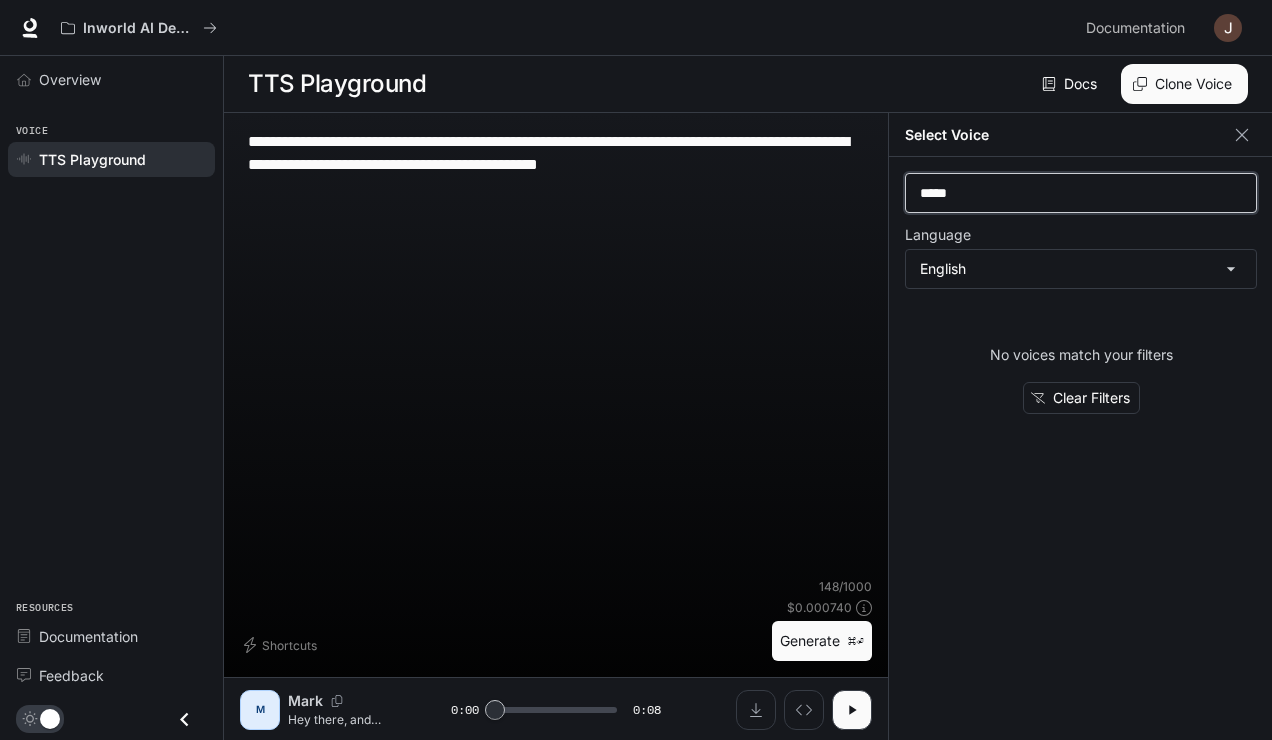type on "*****" 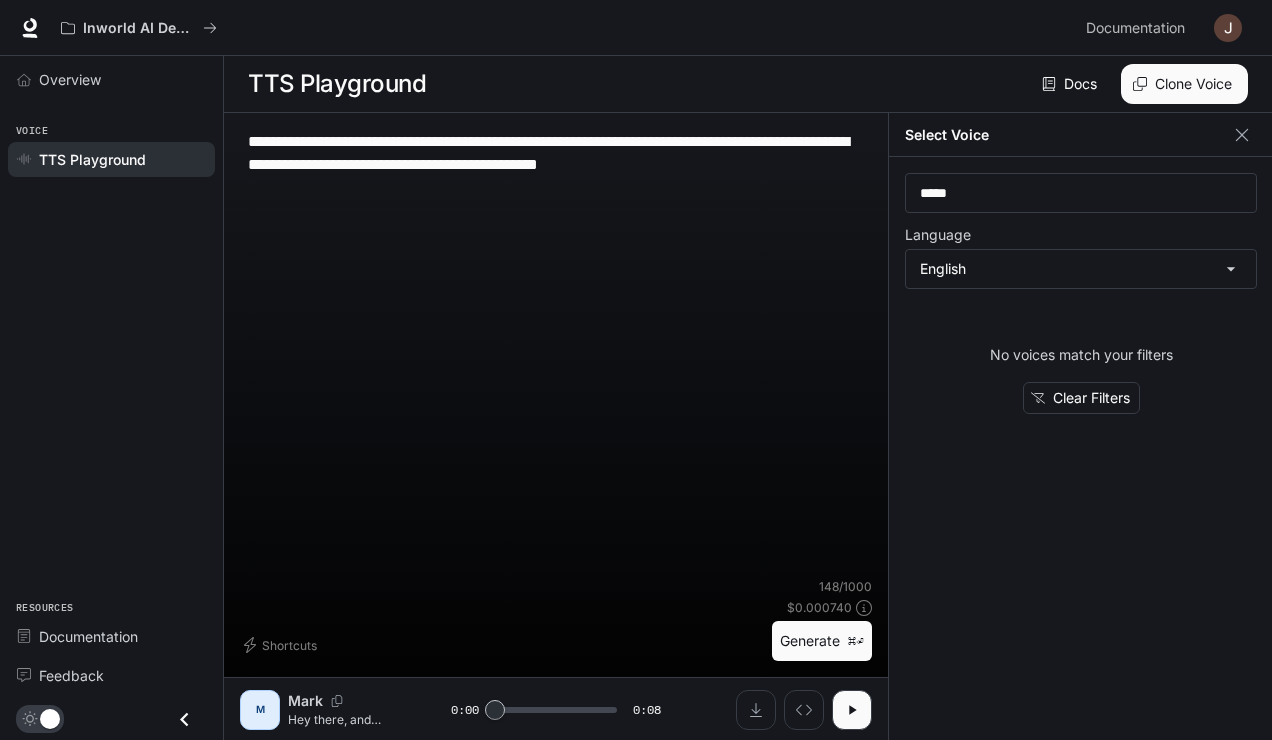 click on "No voices match your filters Clear Filters" at bounding box center (1081, 379) 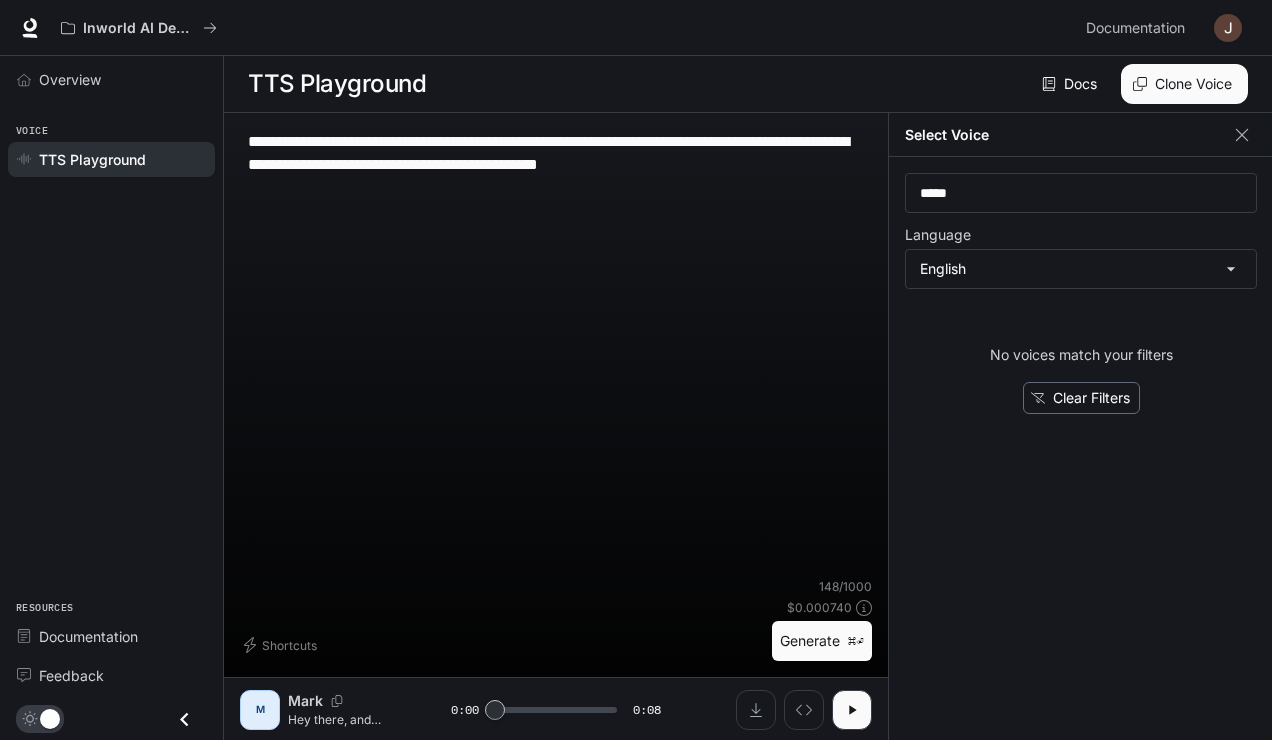 click on "Clear Filters" at bounding box center (1081, 398) 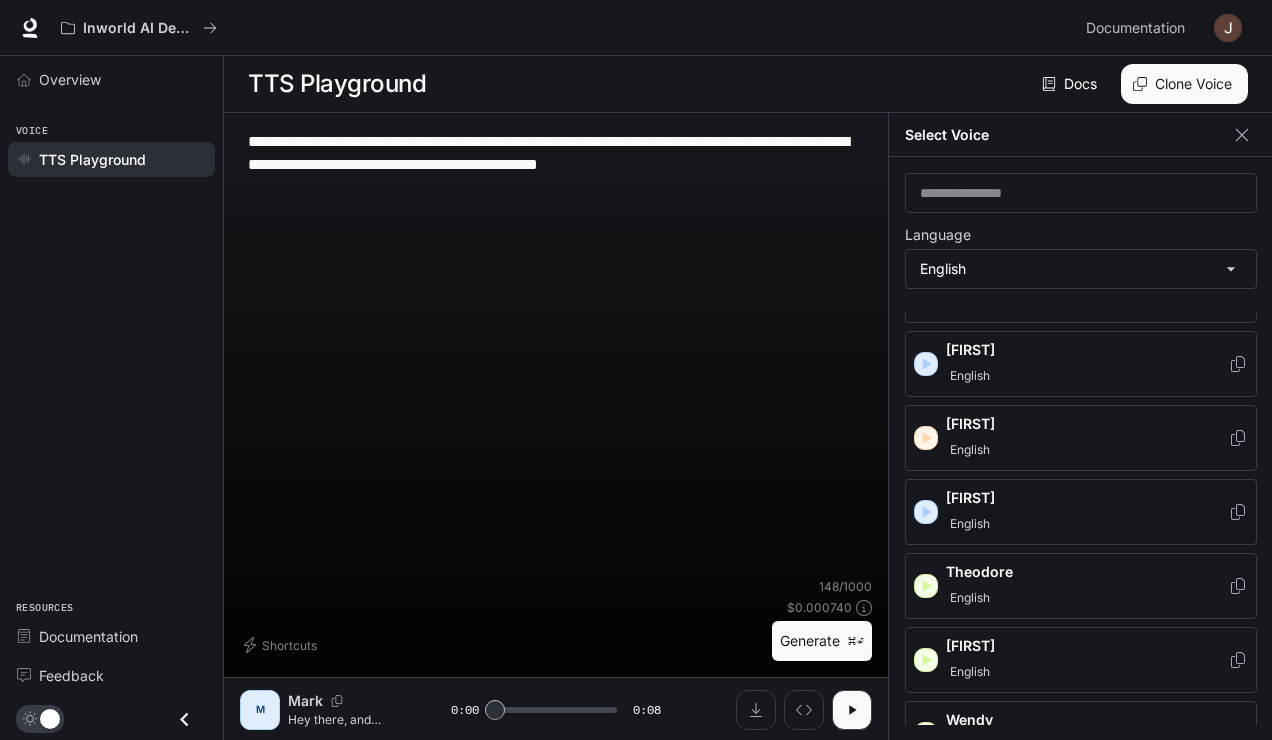 scroll, scrollTop: 1071, scrollLeft: 0, axis: vertical 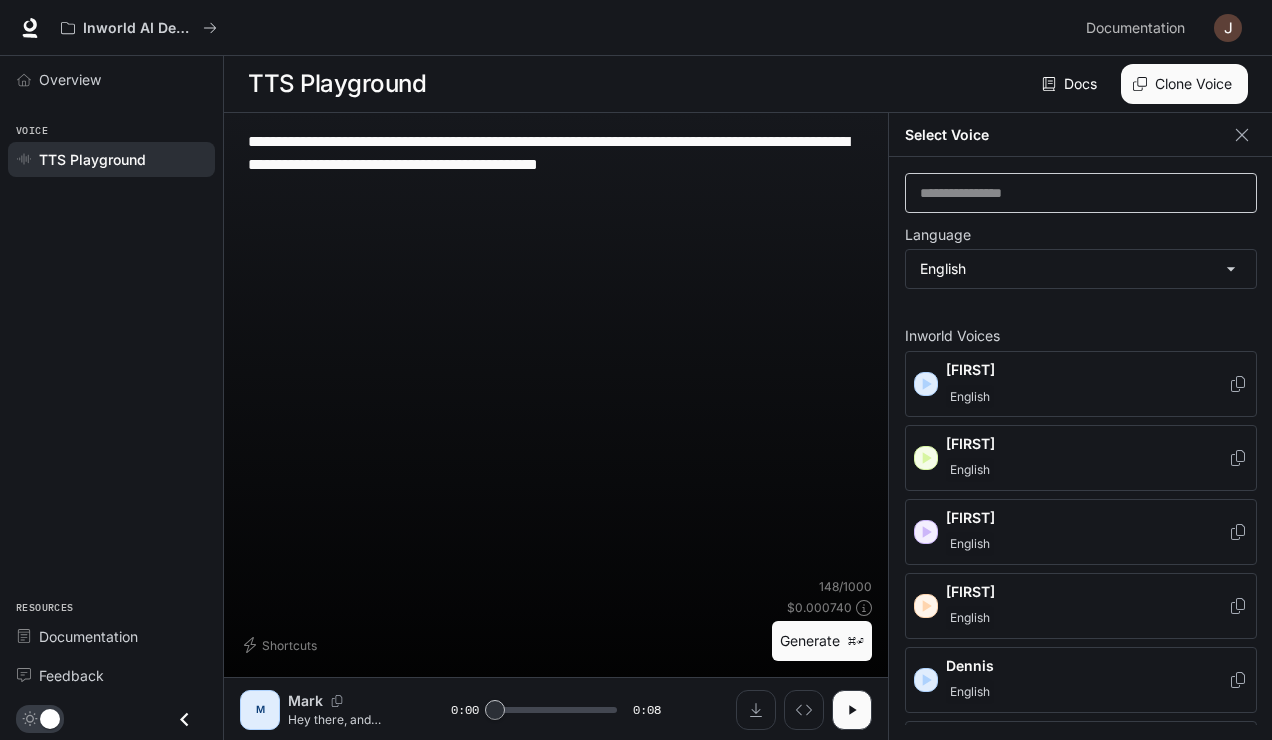 click on "​" at bounding box center [1081, 193] 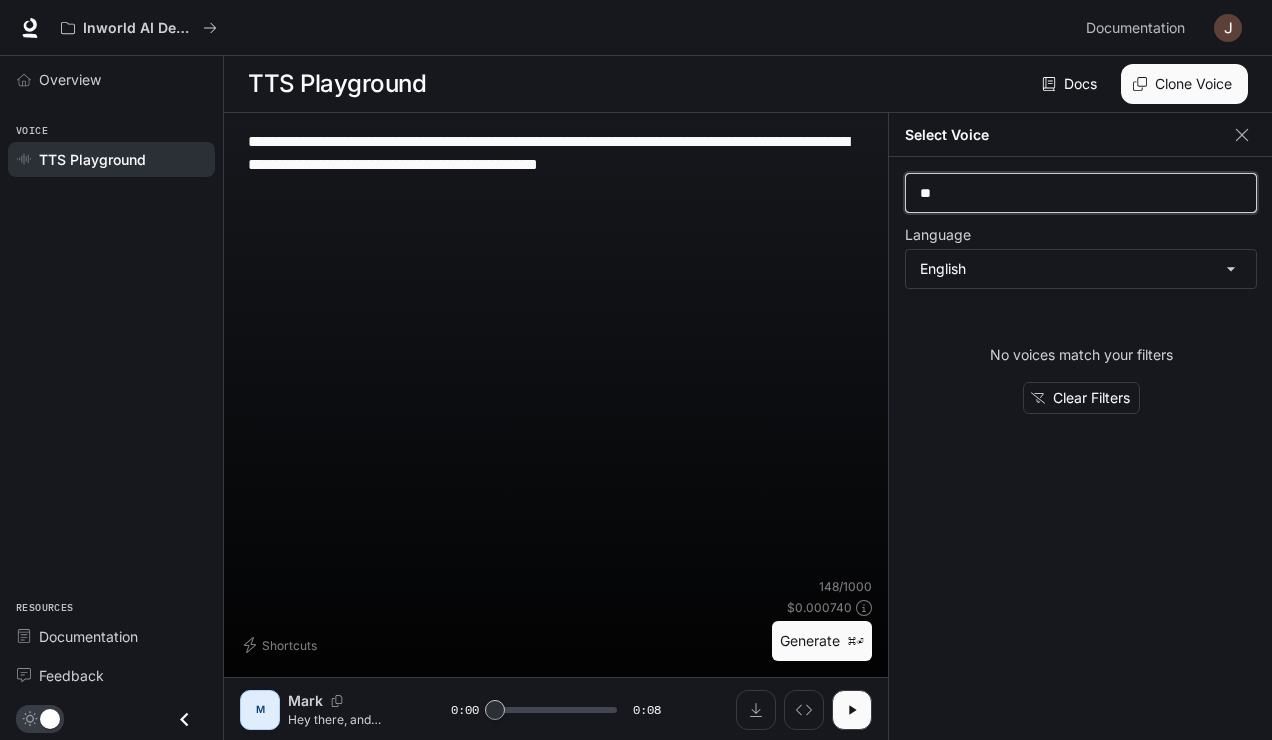 type on "*" 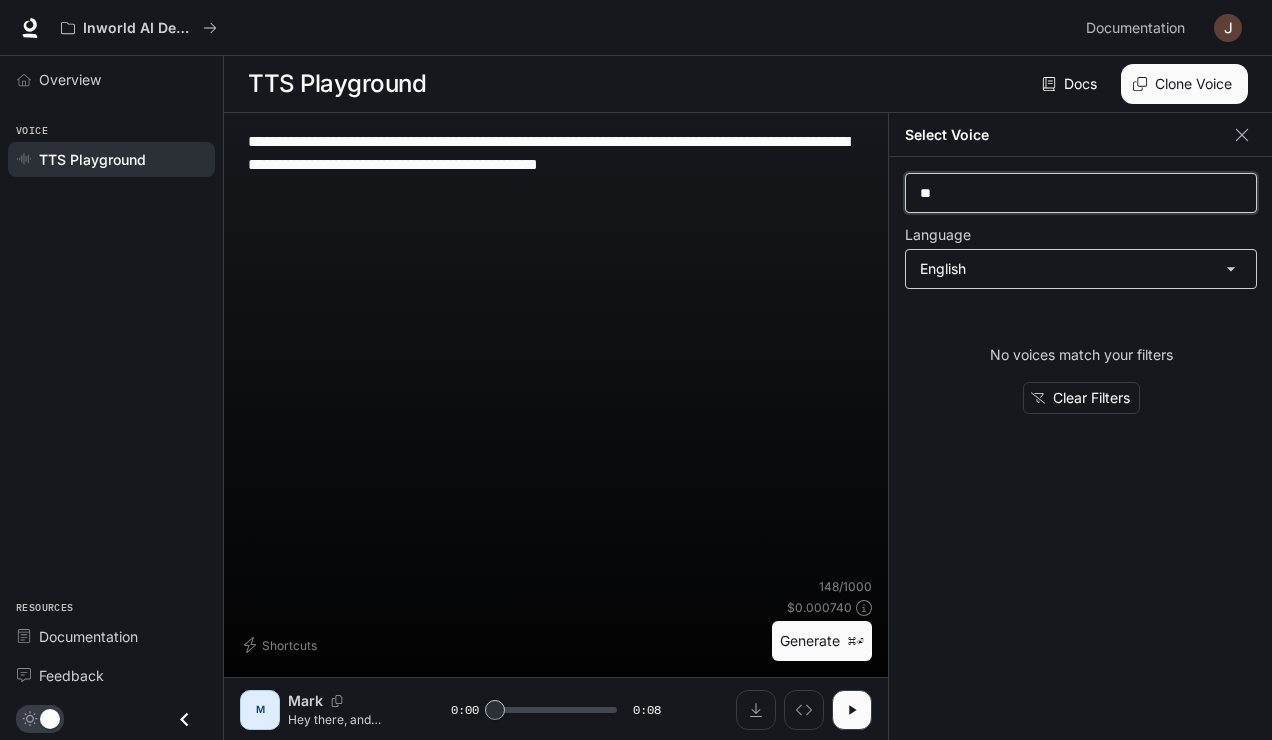 type on "*" 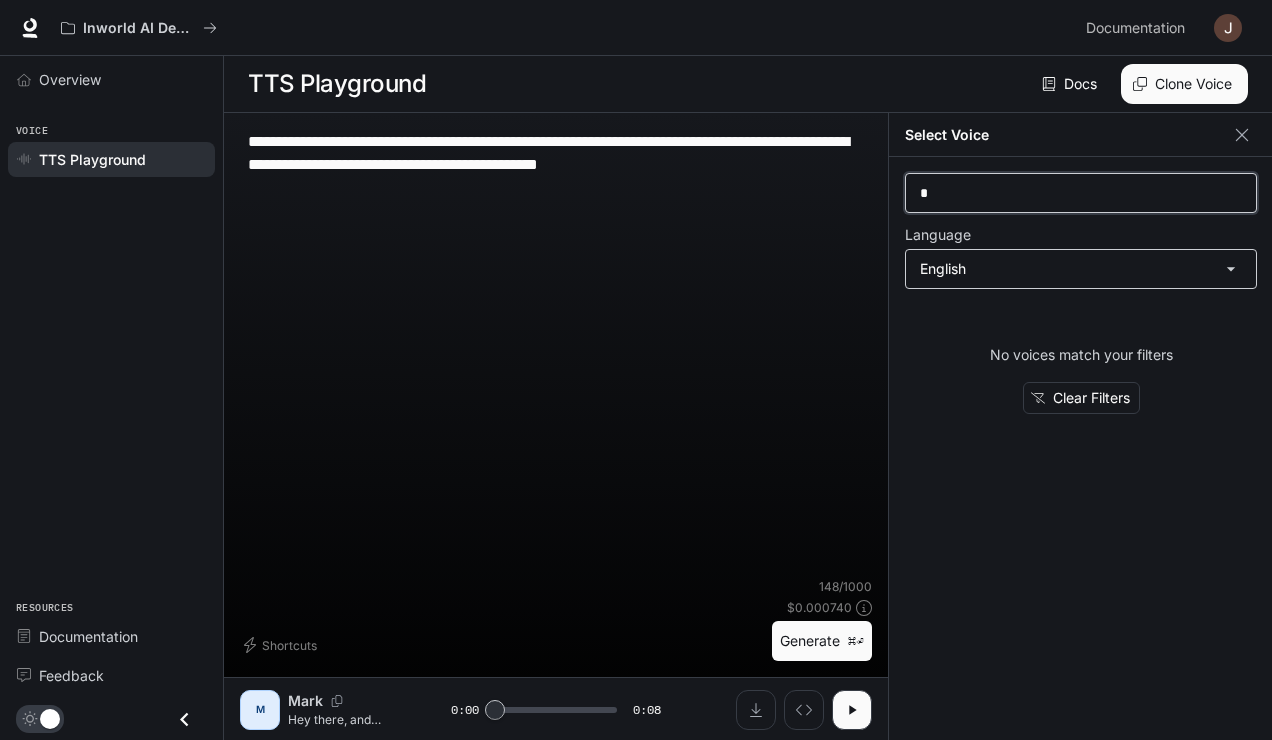 type 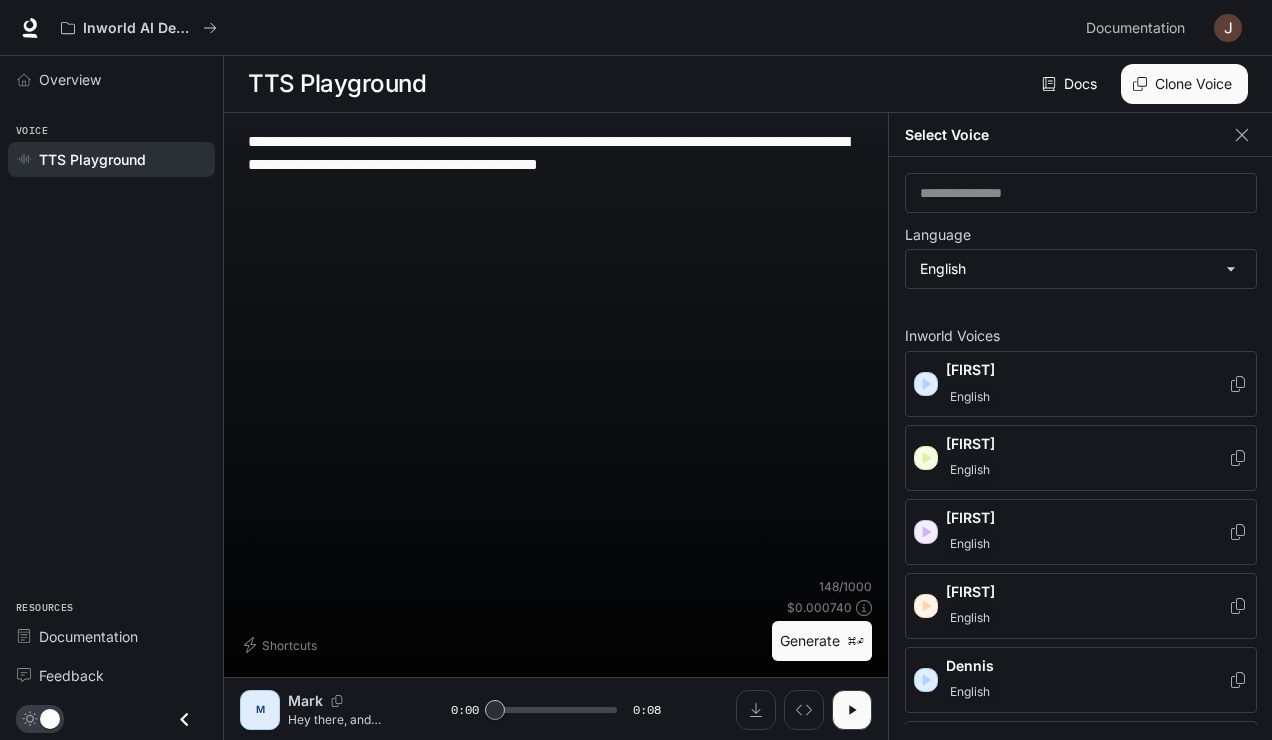 click on "Docs Voices Clone Voice" at bounding box center [841, 84] 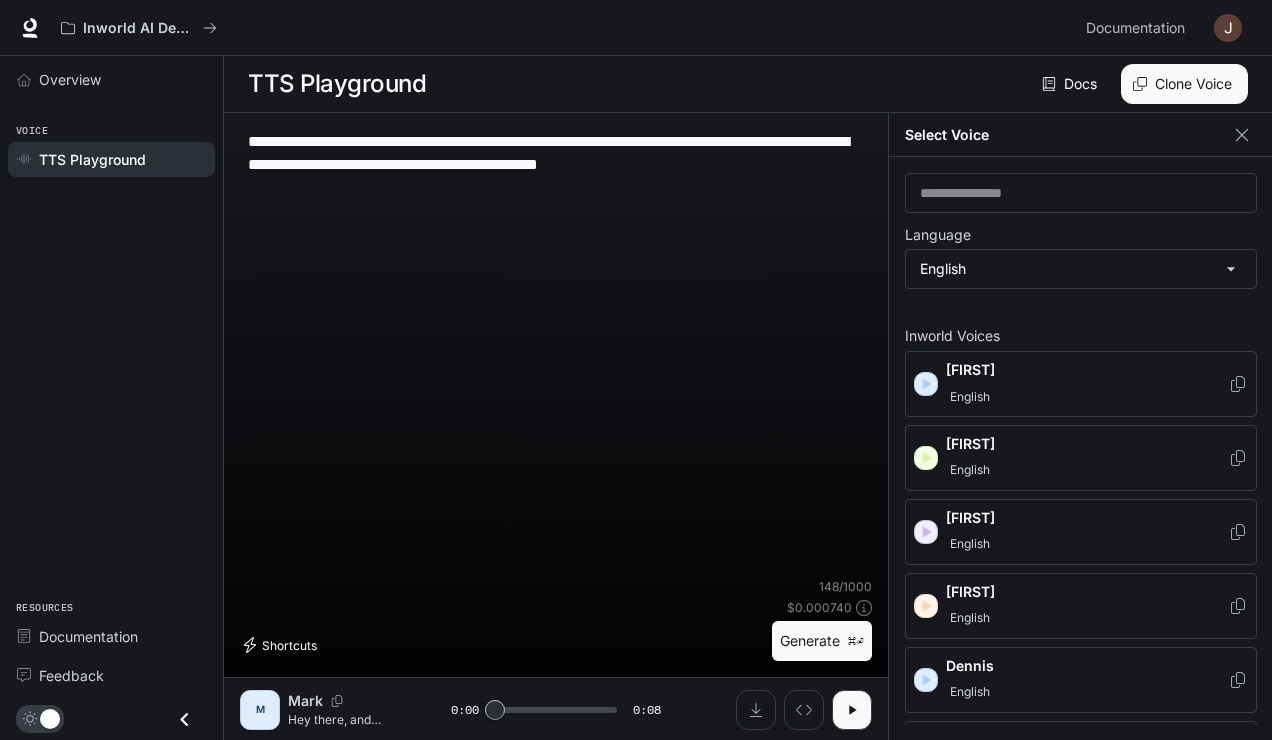 click on "Shortcuts" at bounding box center (282, 645) 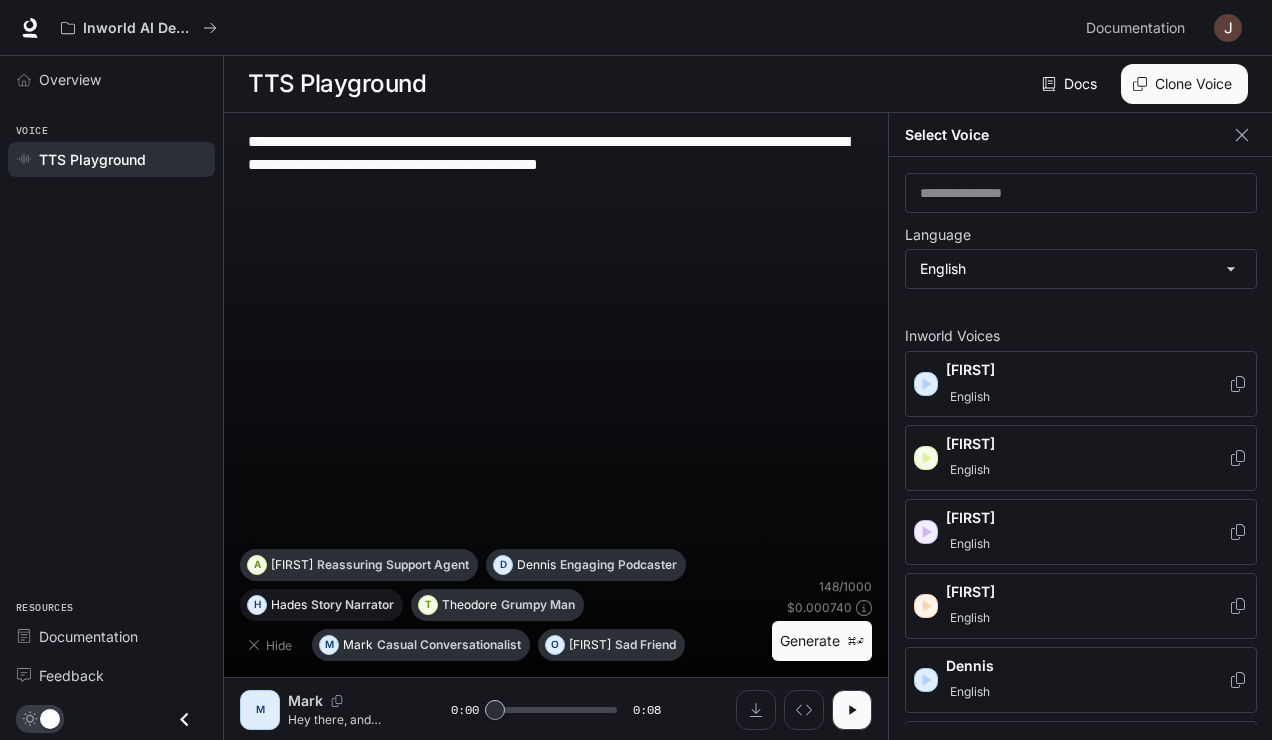 click on "H" at bounding box center [257, 605] 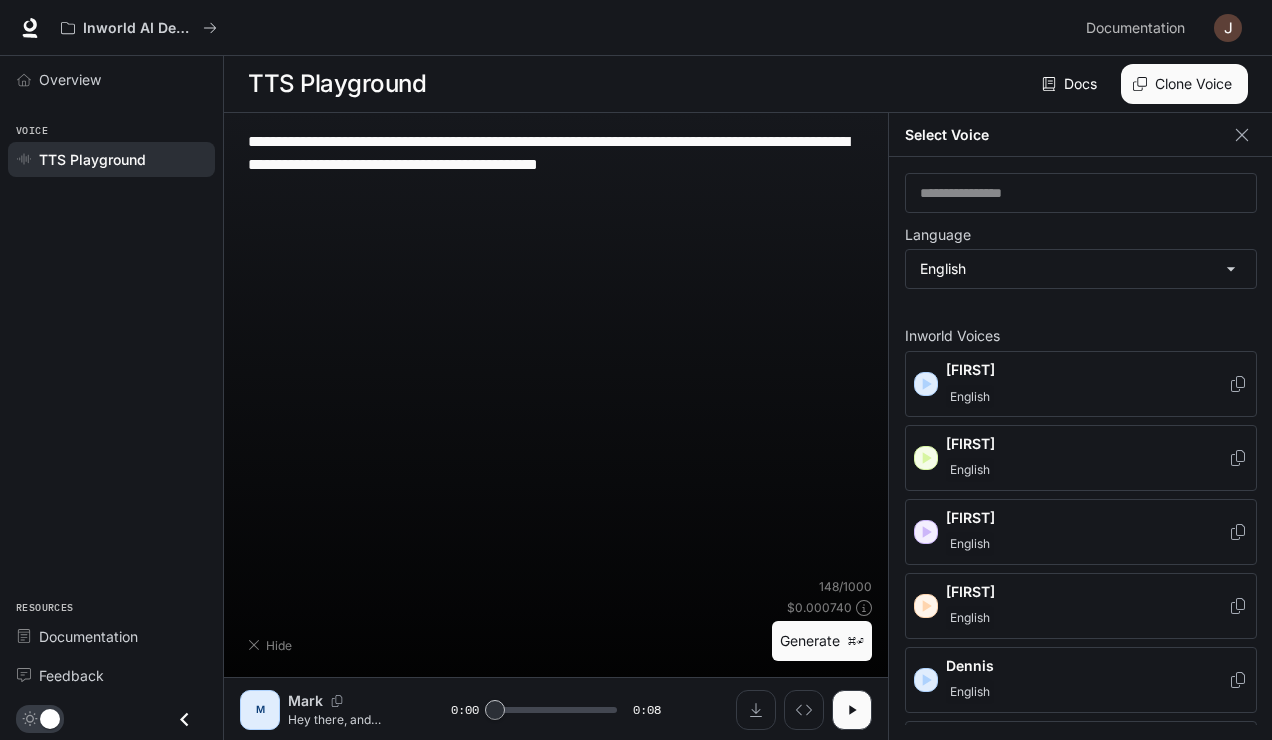 type on "**********" 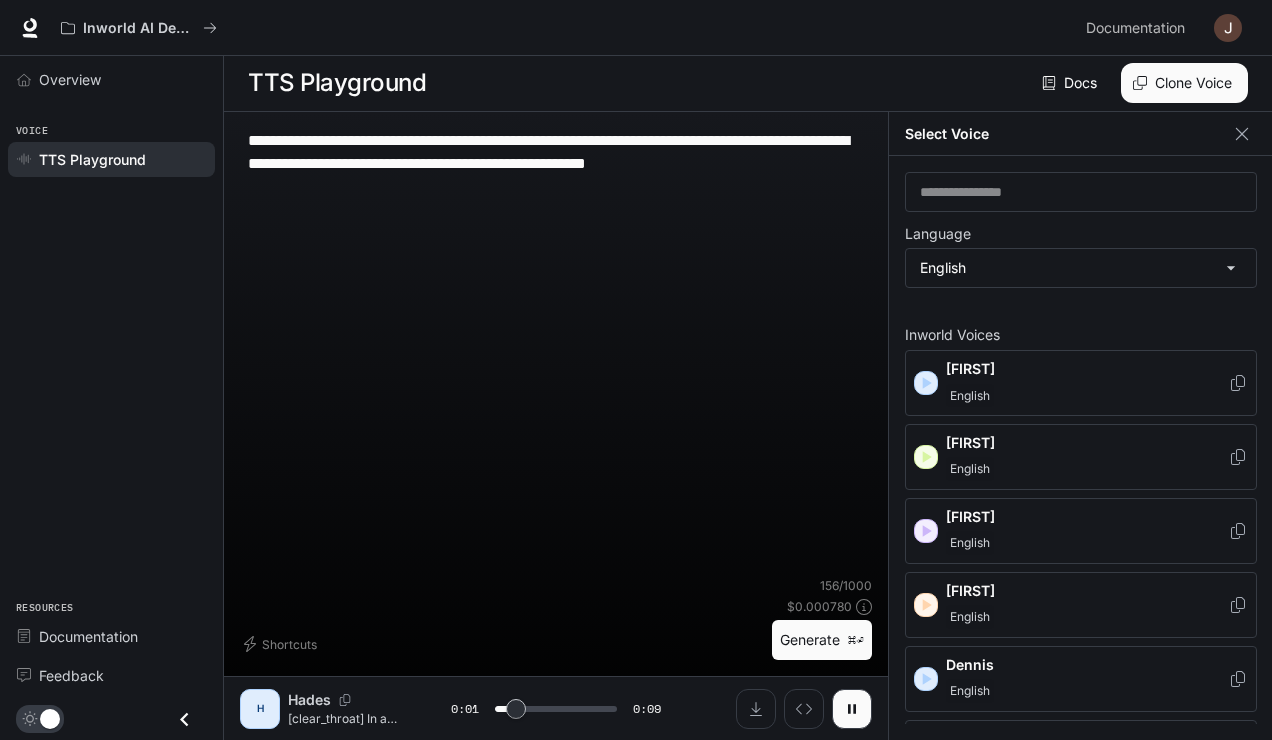 scroll, scrollTop: 9, scrollLeft: 0, axis: vertical 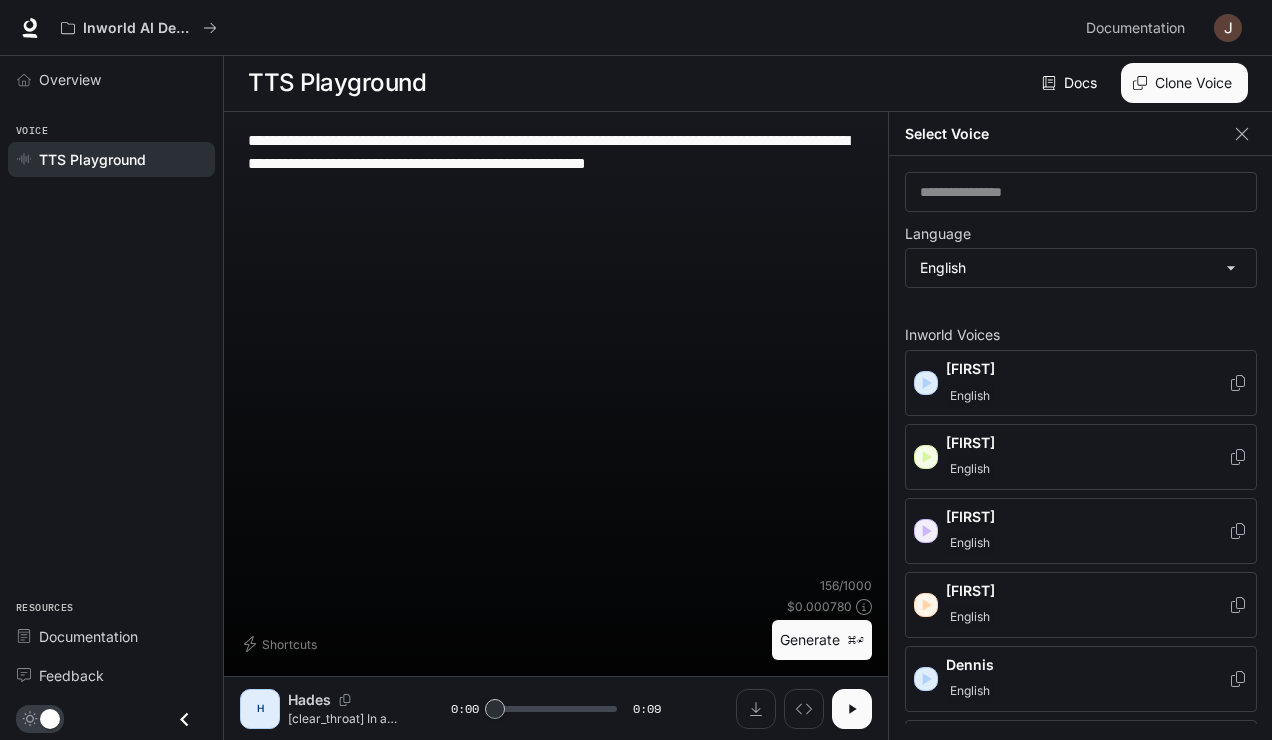click at bounding box center (852, 709) 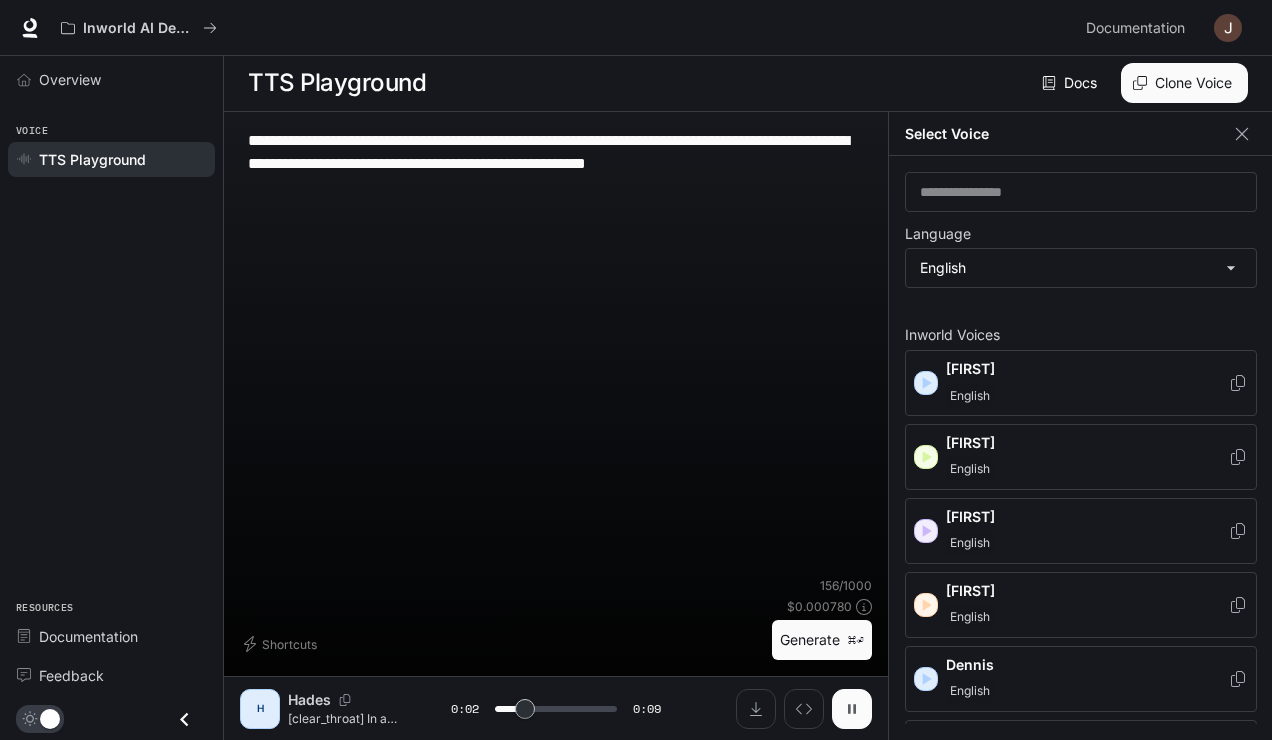click 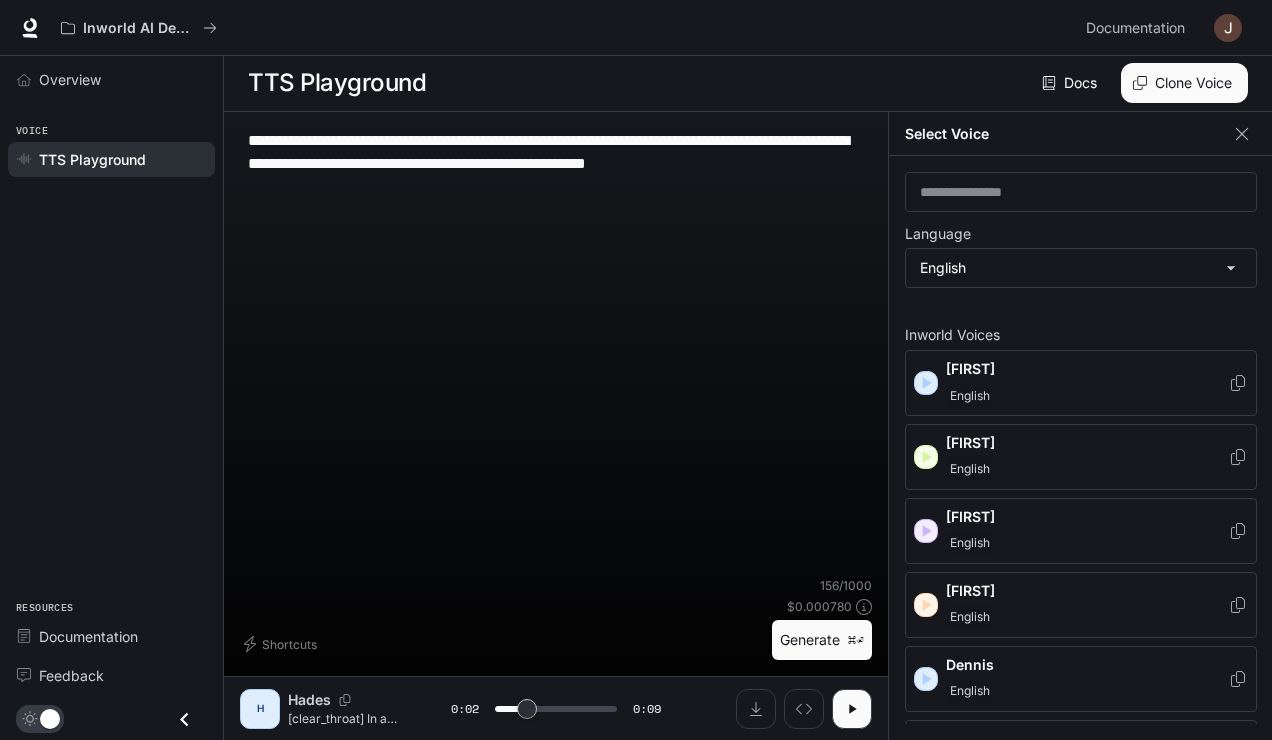 click on "**********" at bounding box center (556, 352) 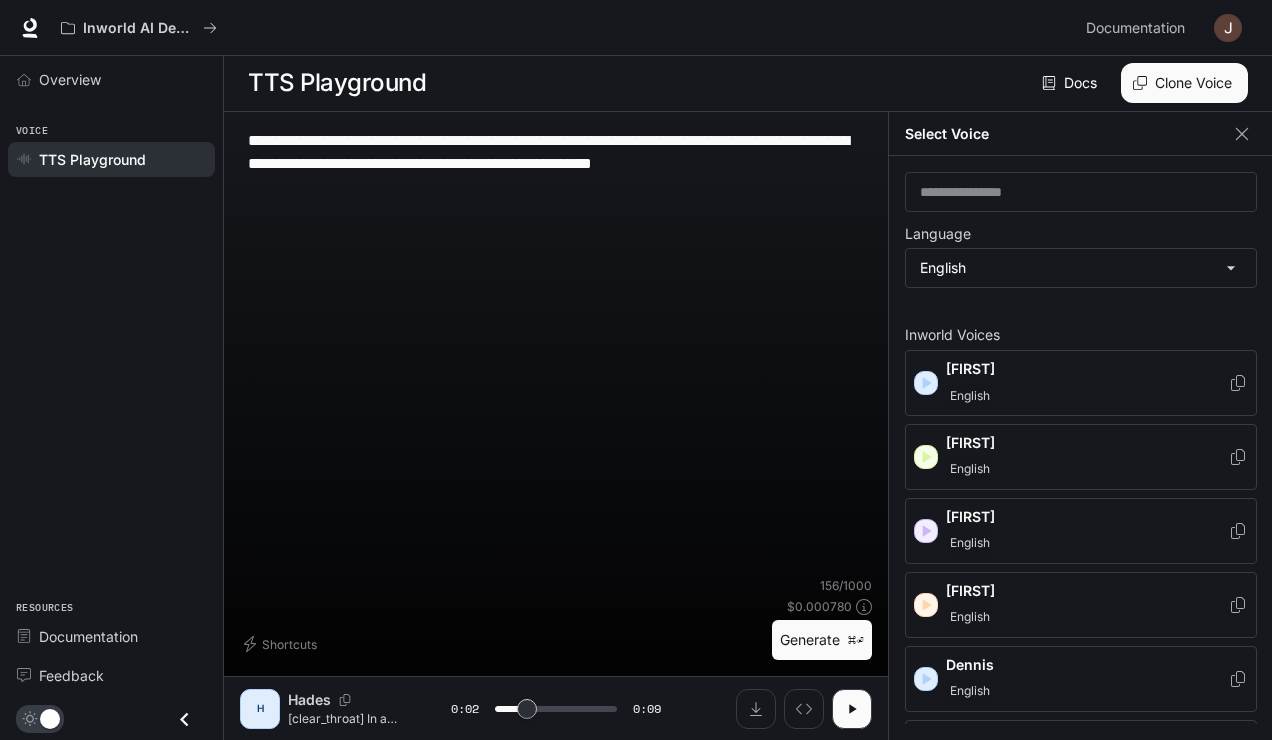 type on "***" 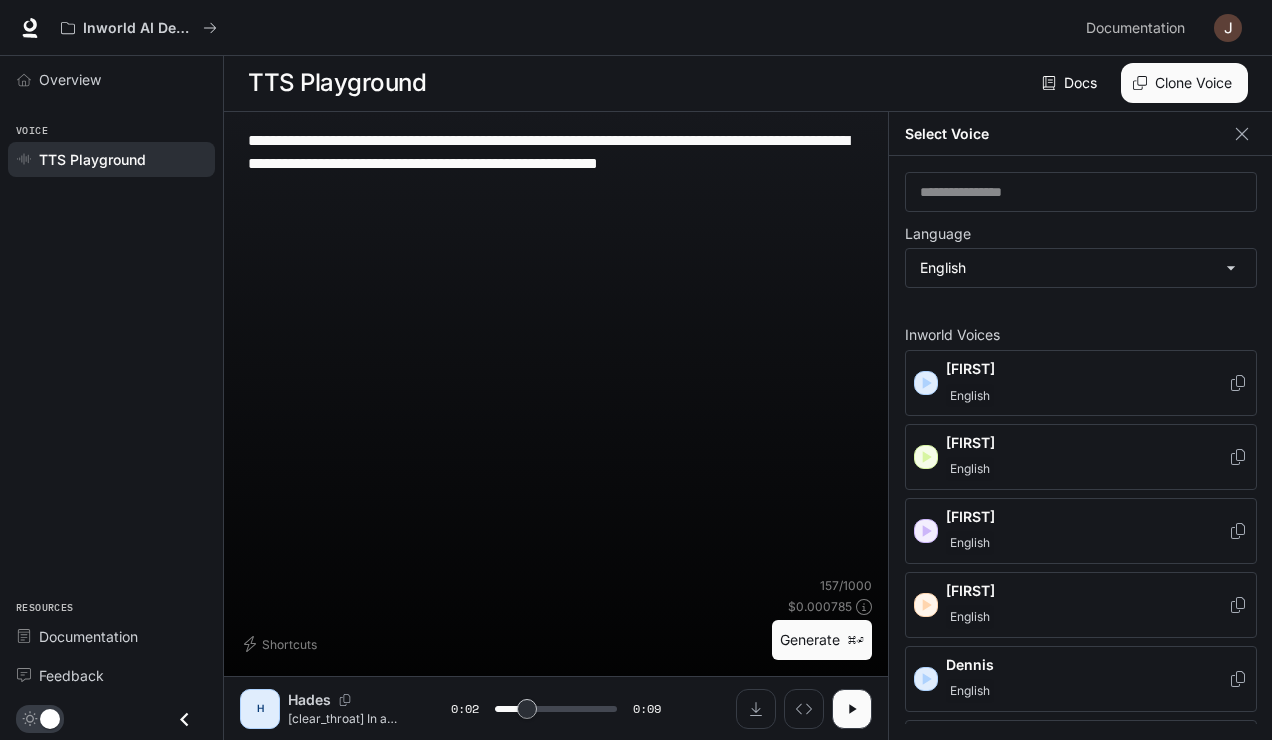 type on "**********" 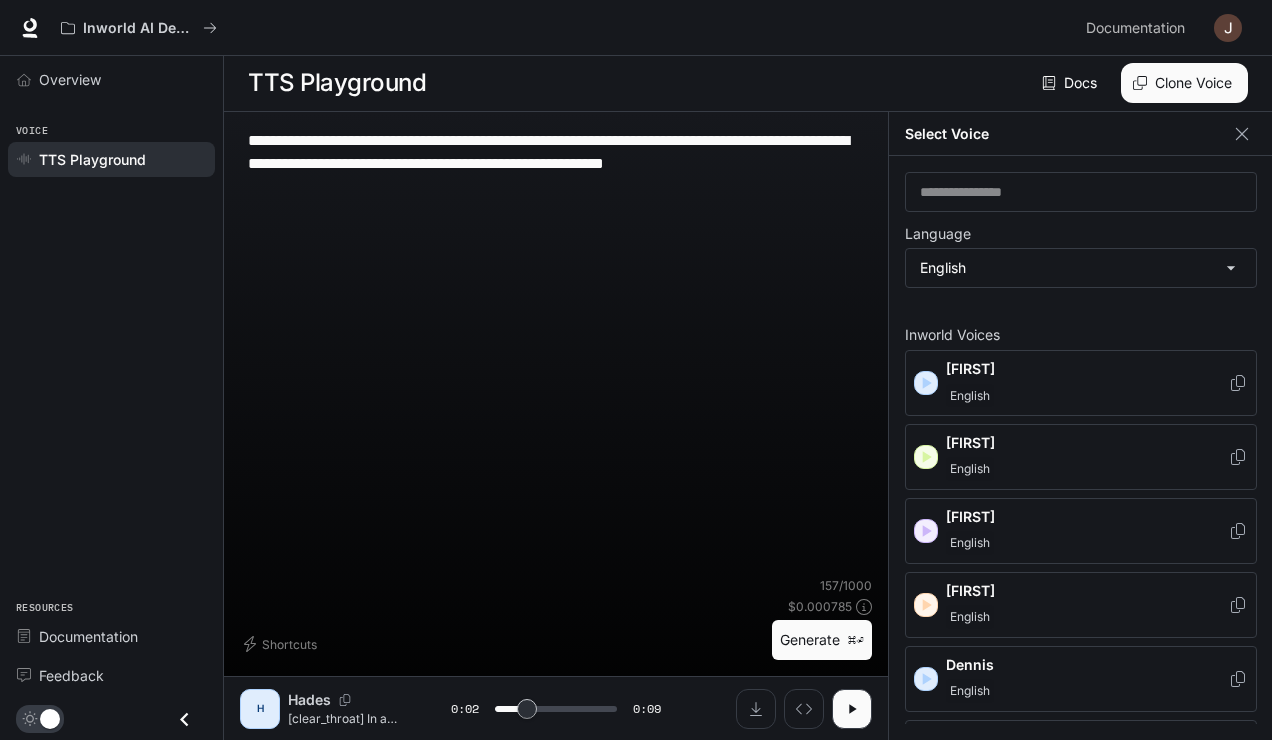 type on "**********" 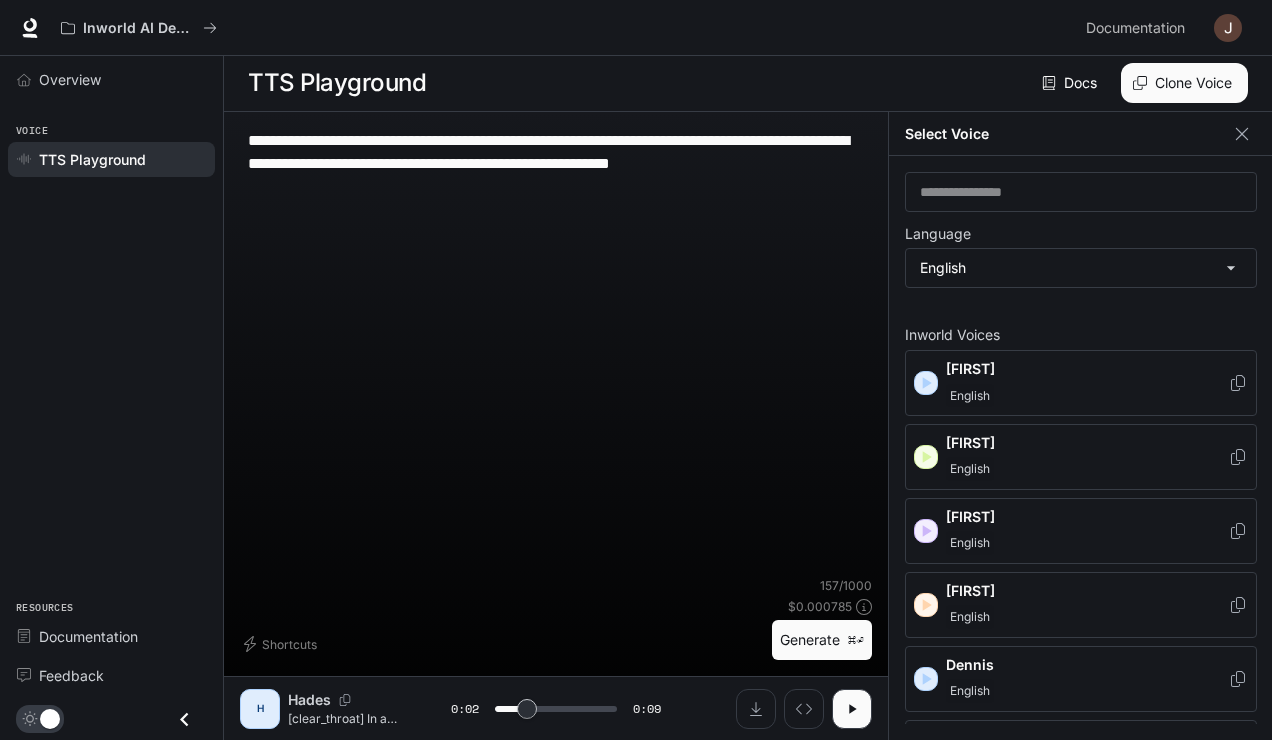 type on "**********" 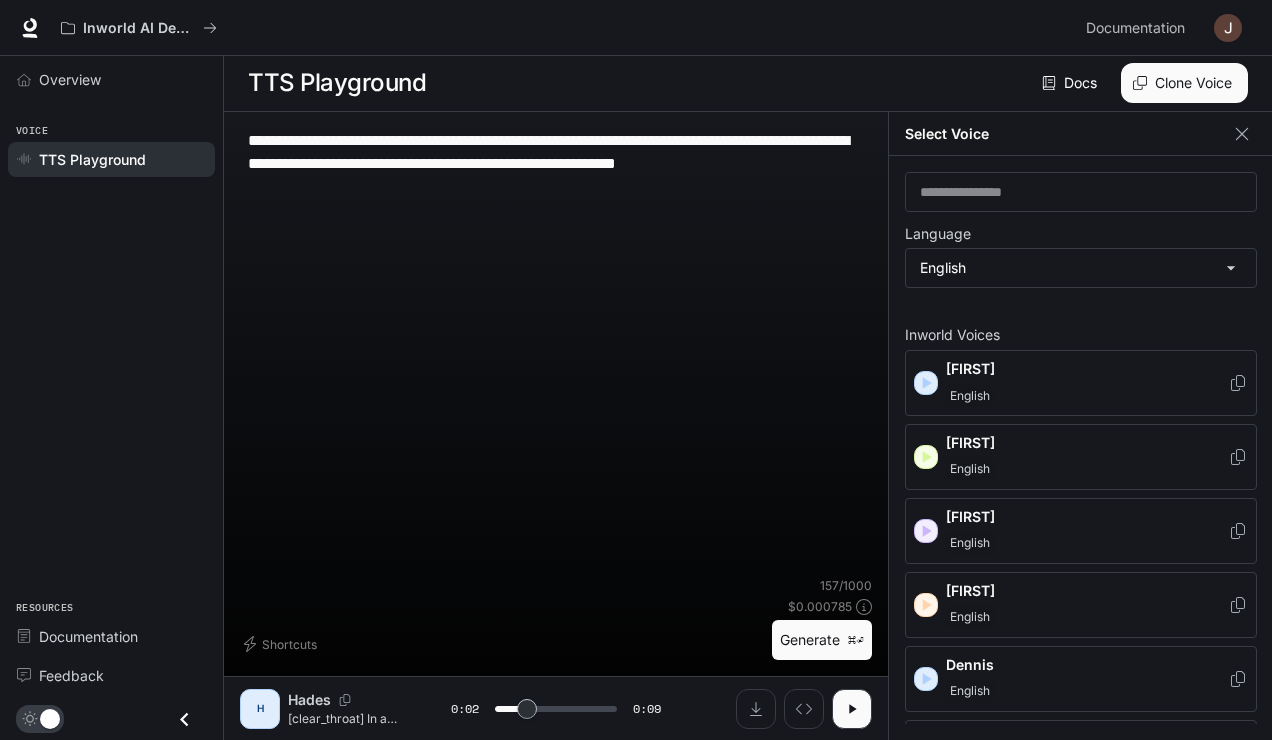 type on "**********" 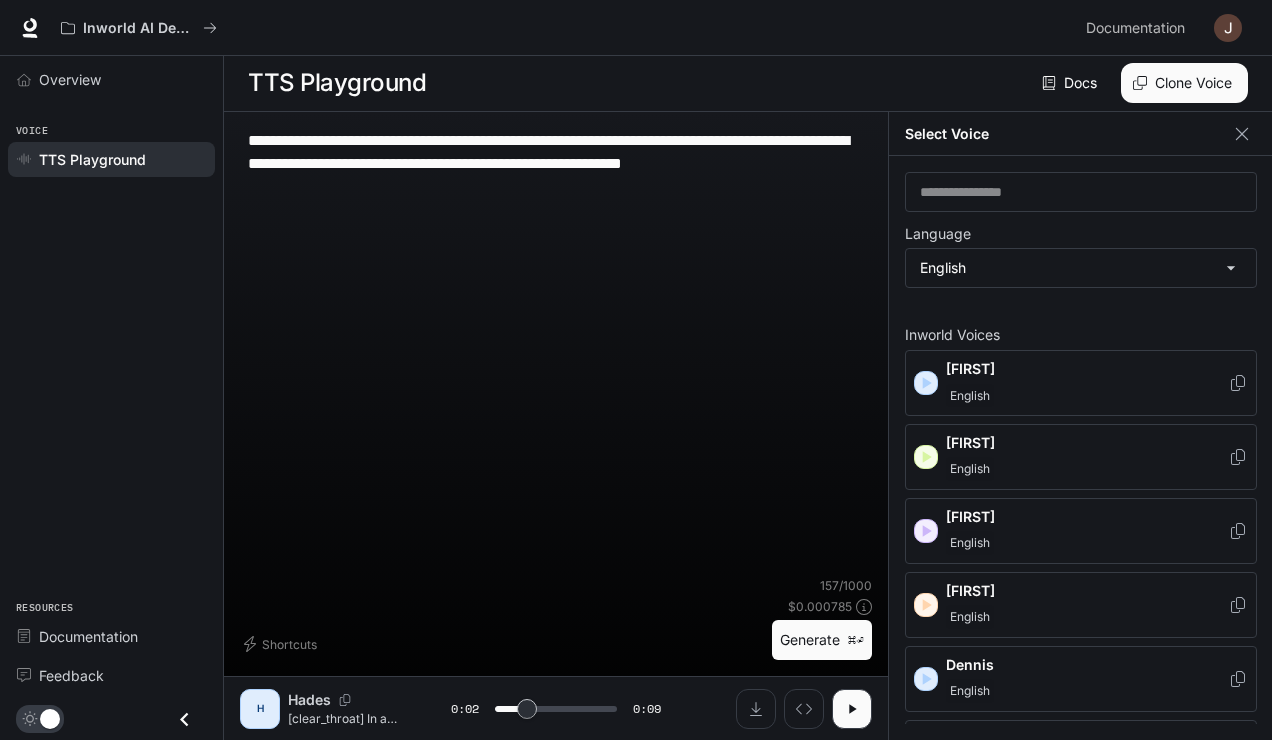type on "**********" 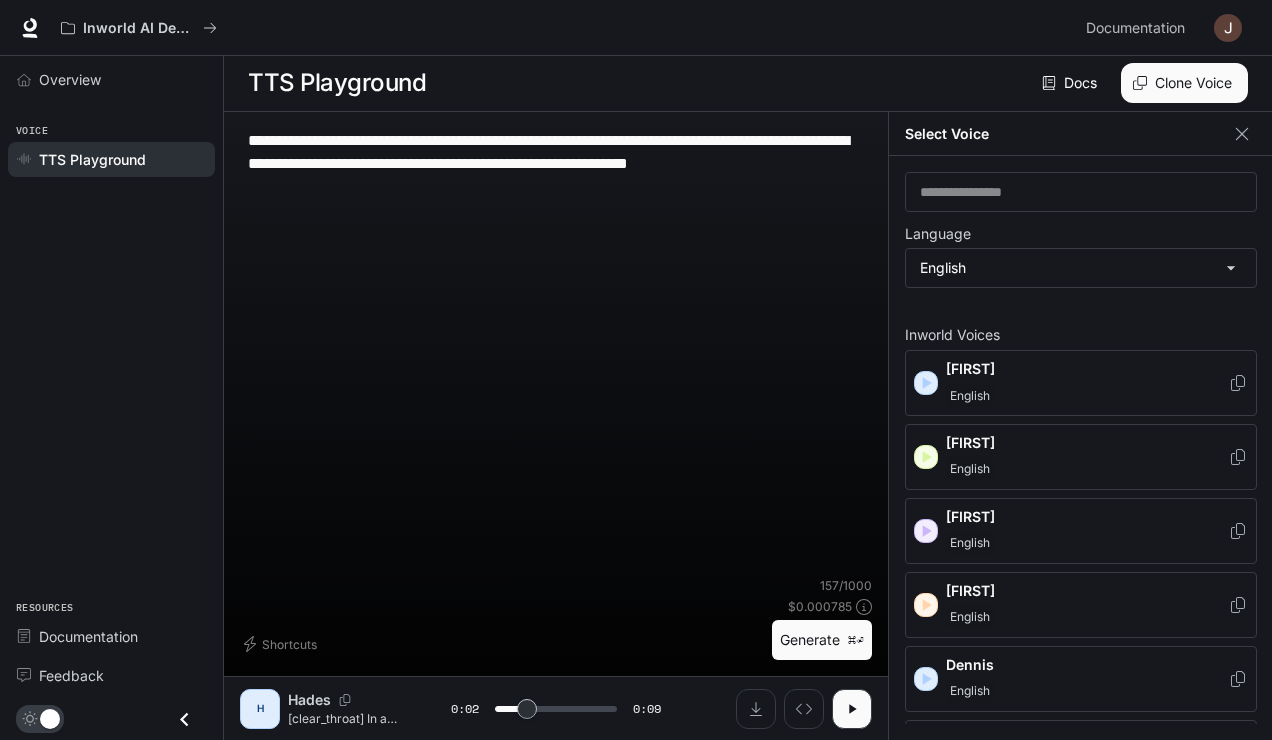 type on "**********" 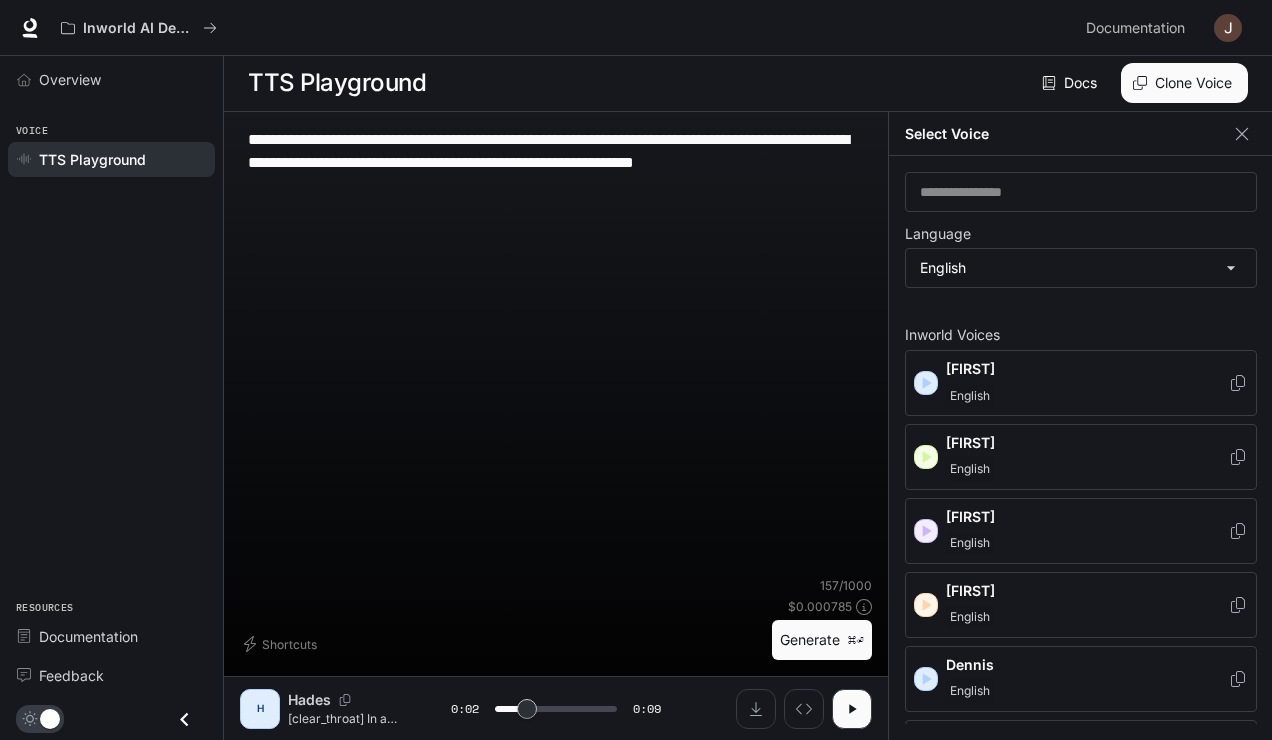 type on "**********" 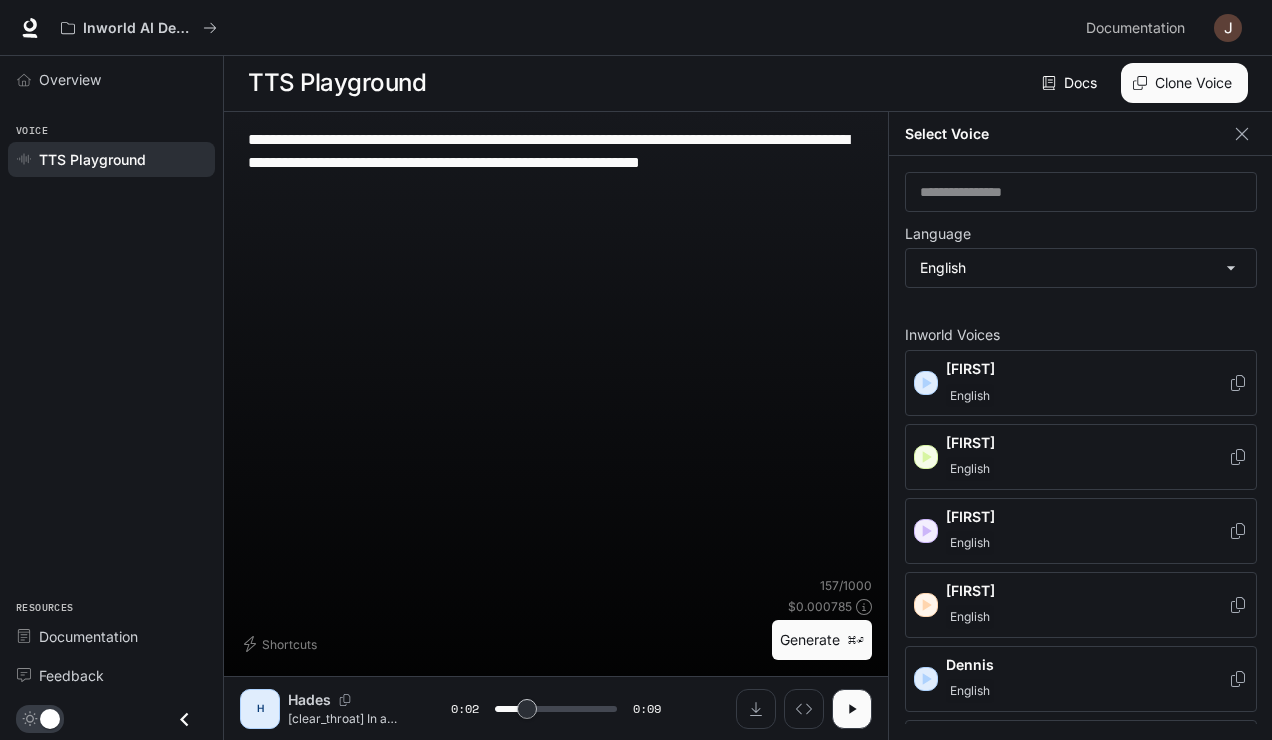 type on "**********" 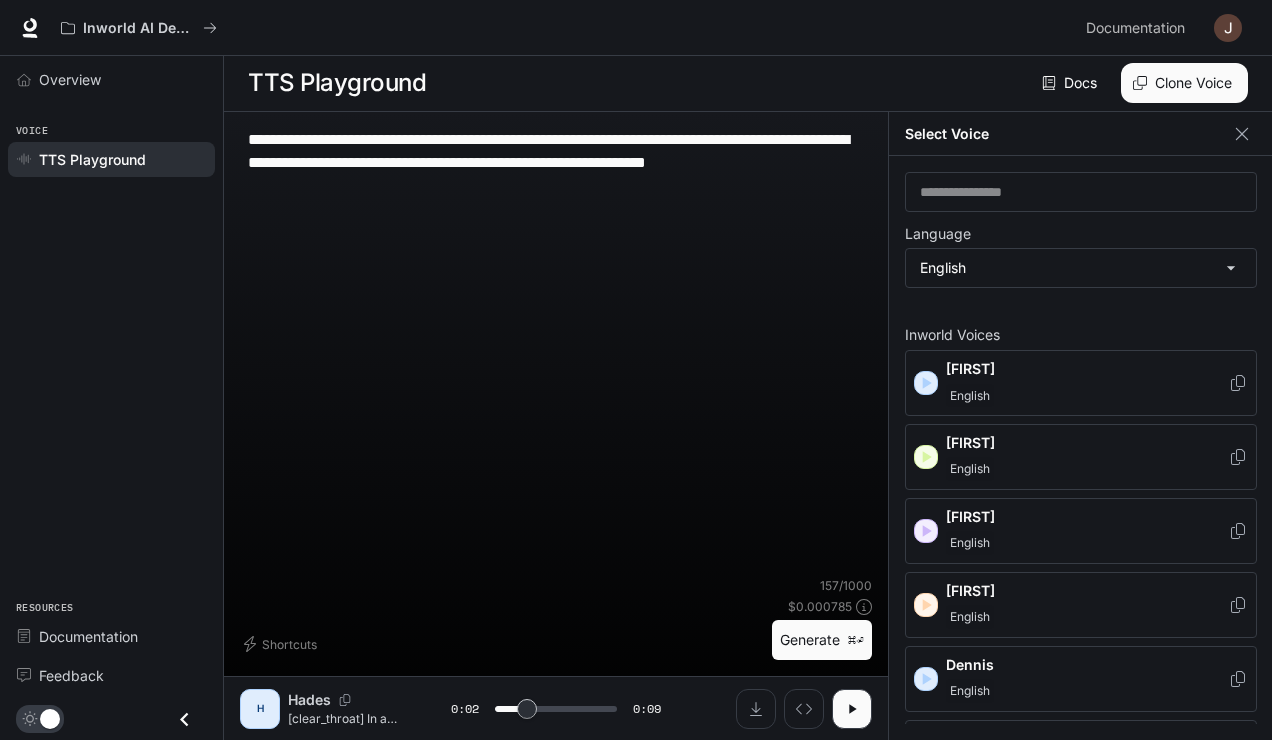 type on "**********" 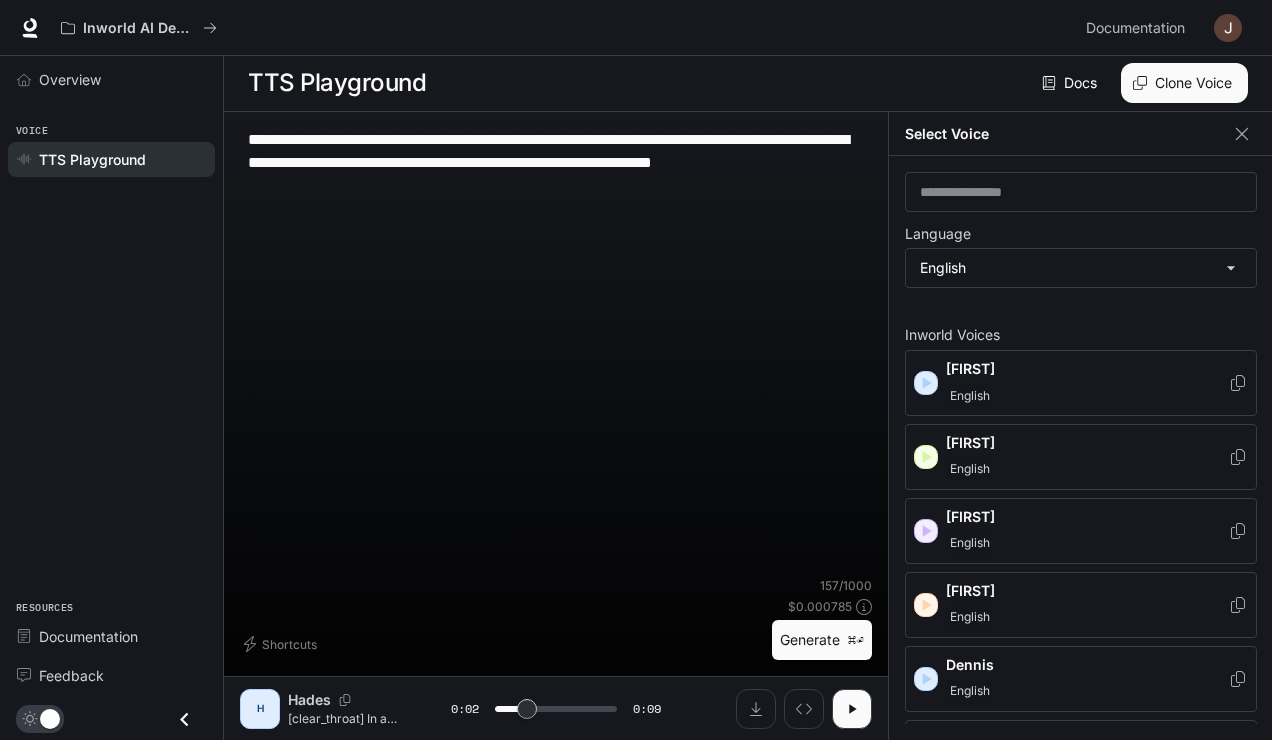 type on "**********" 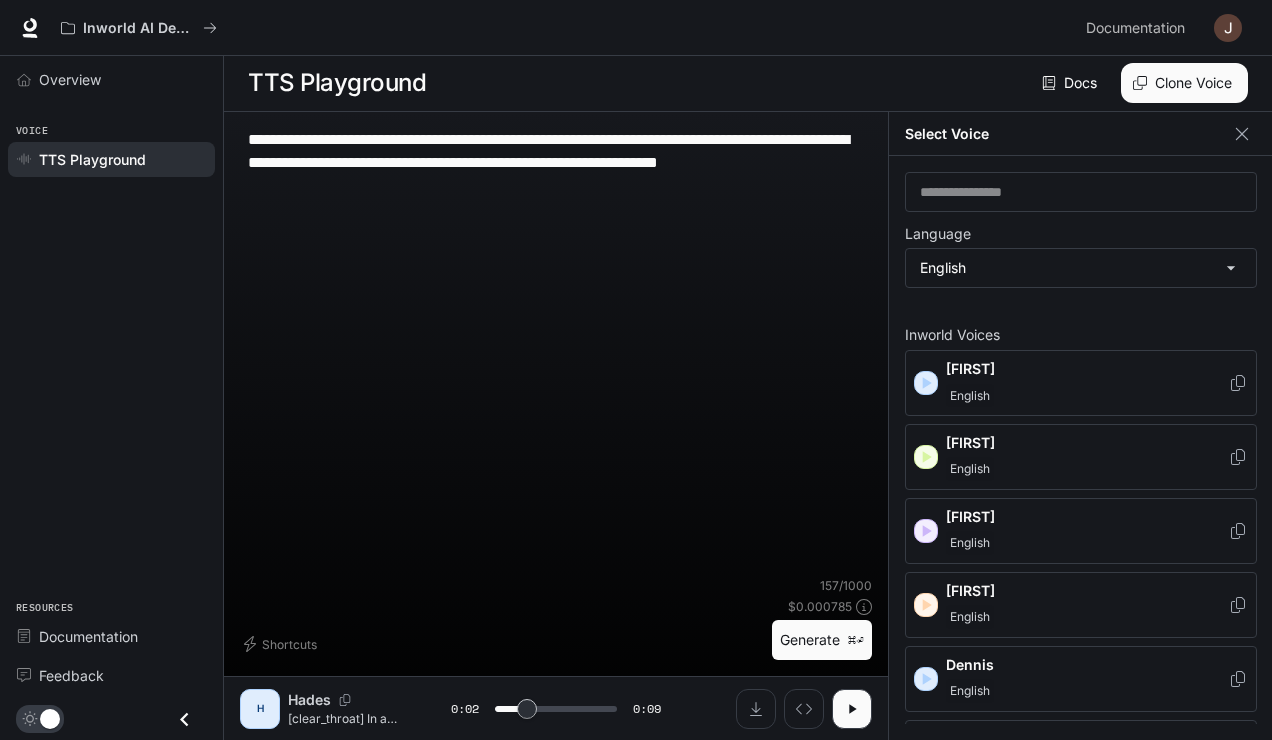 type on "**********" 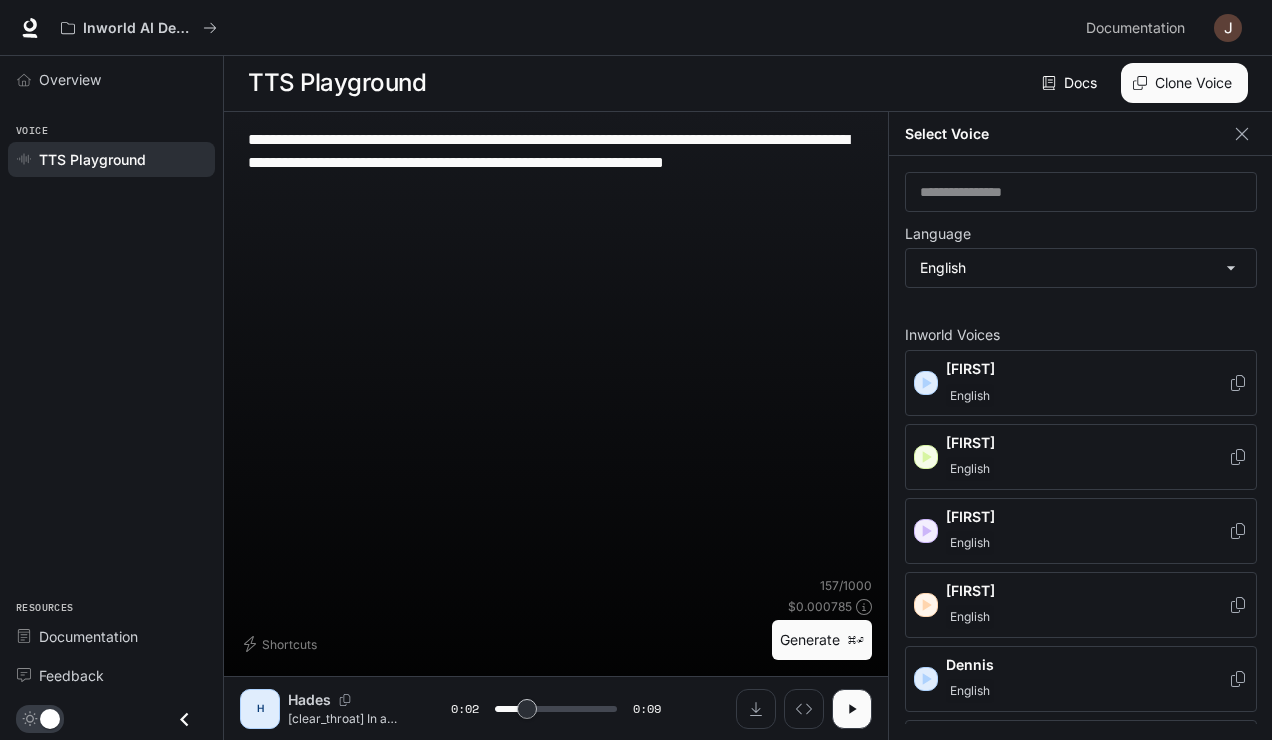 type on "**********" 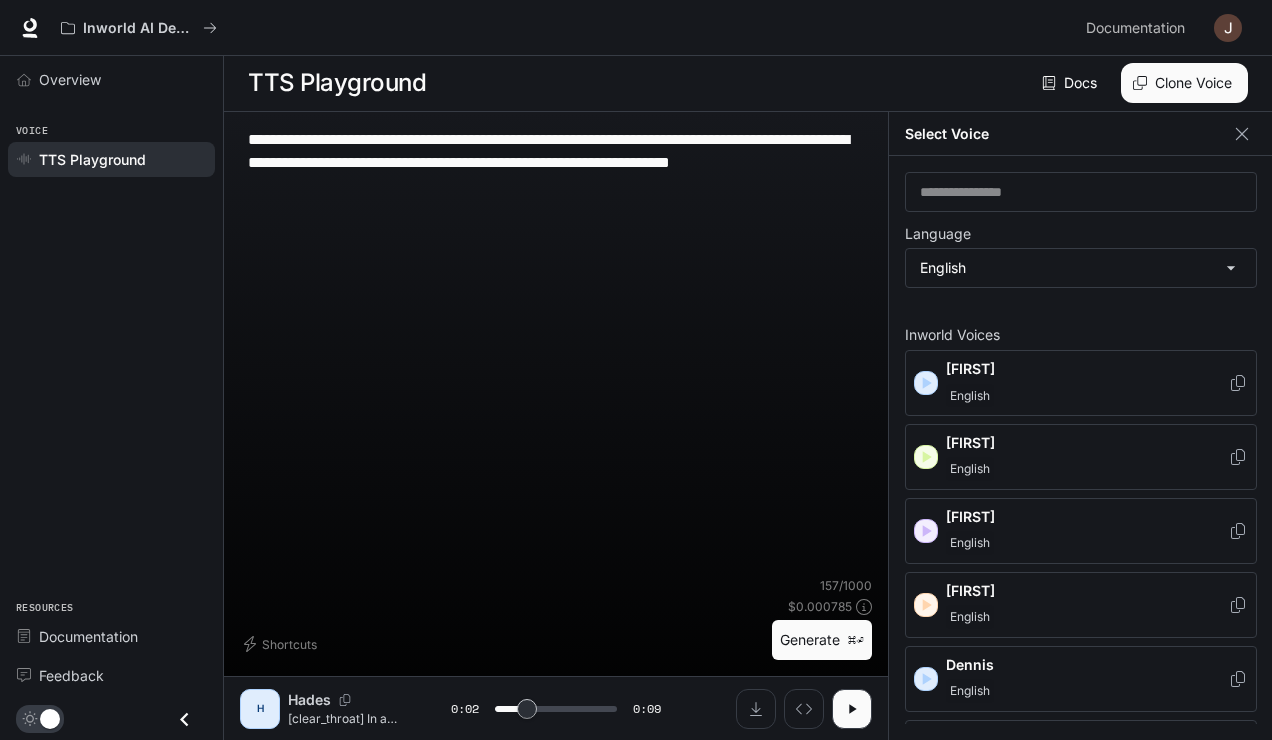type on "**********" 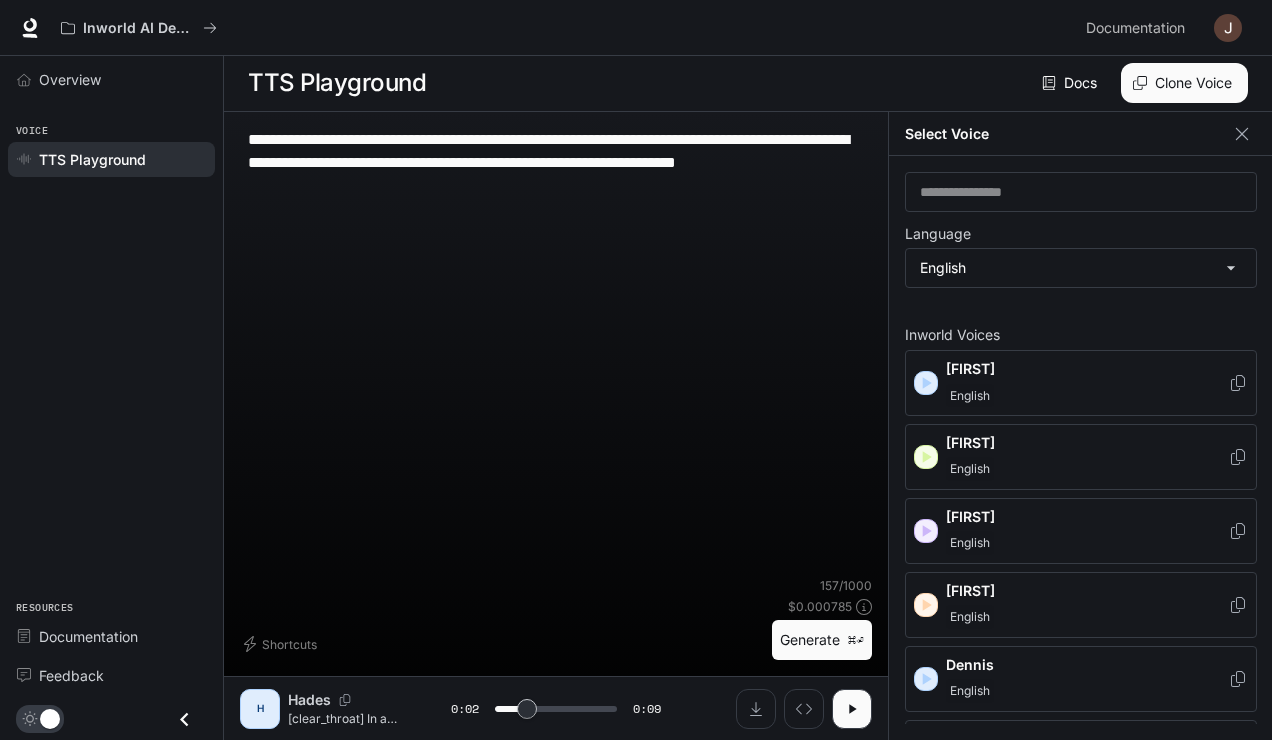type on "**********" 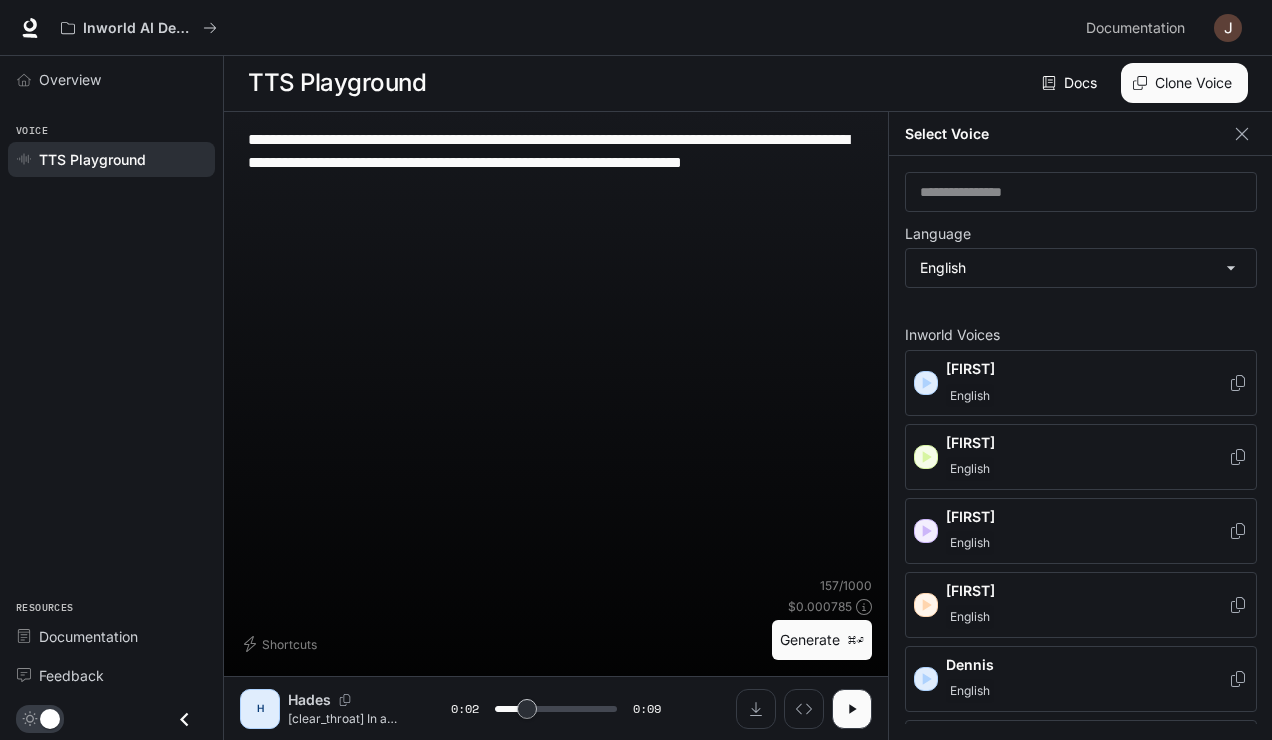 type on "**********" 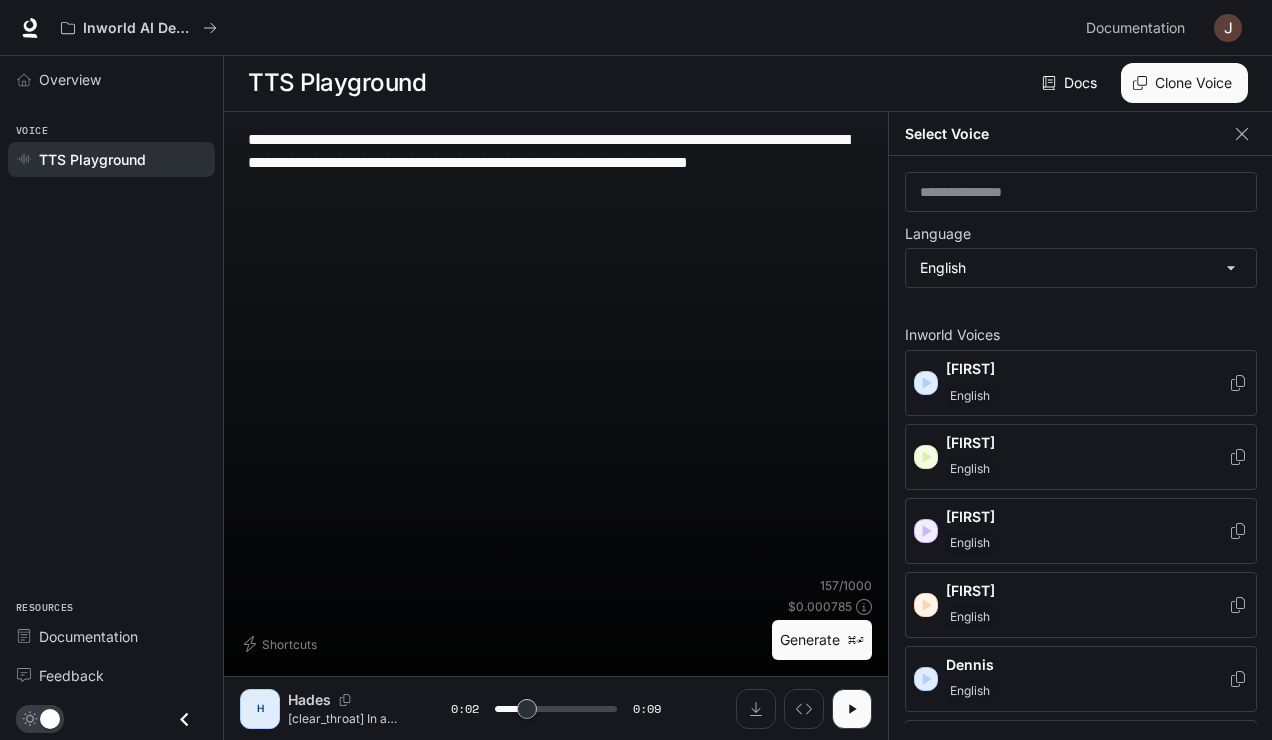 type on "**********" 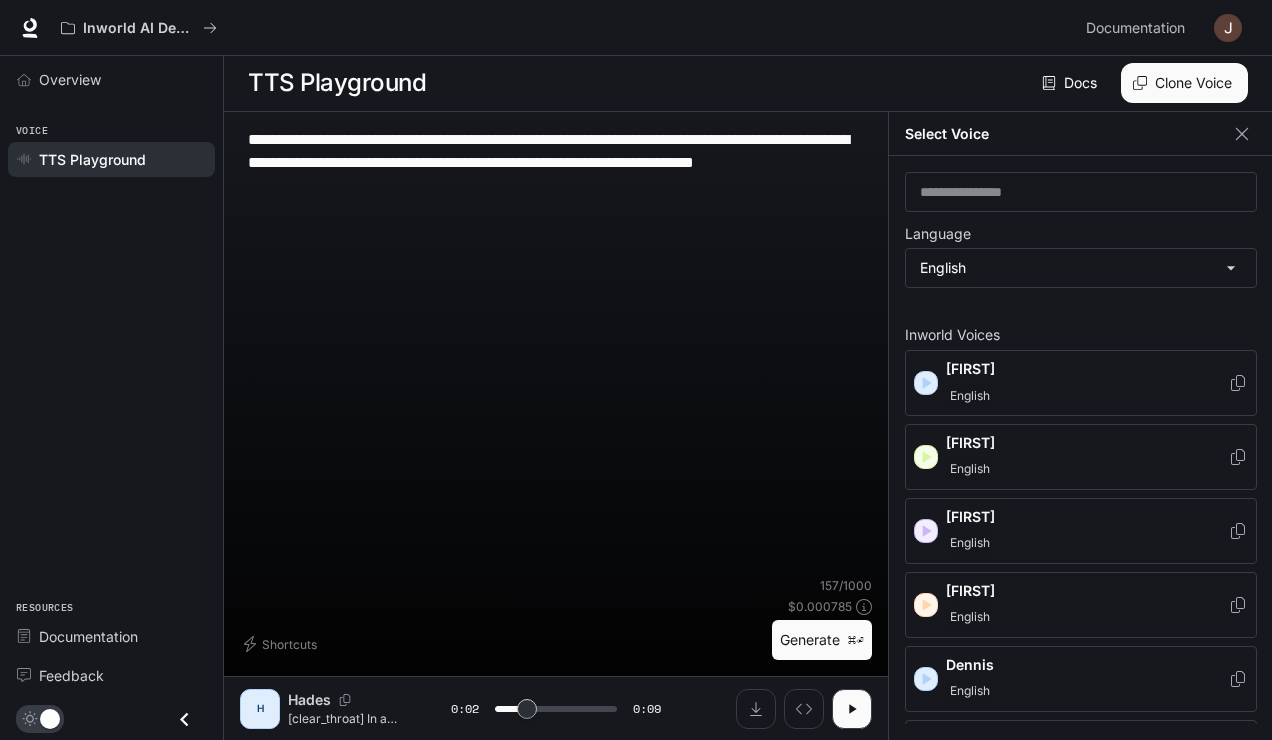 type on "**********" 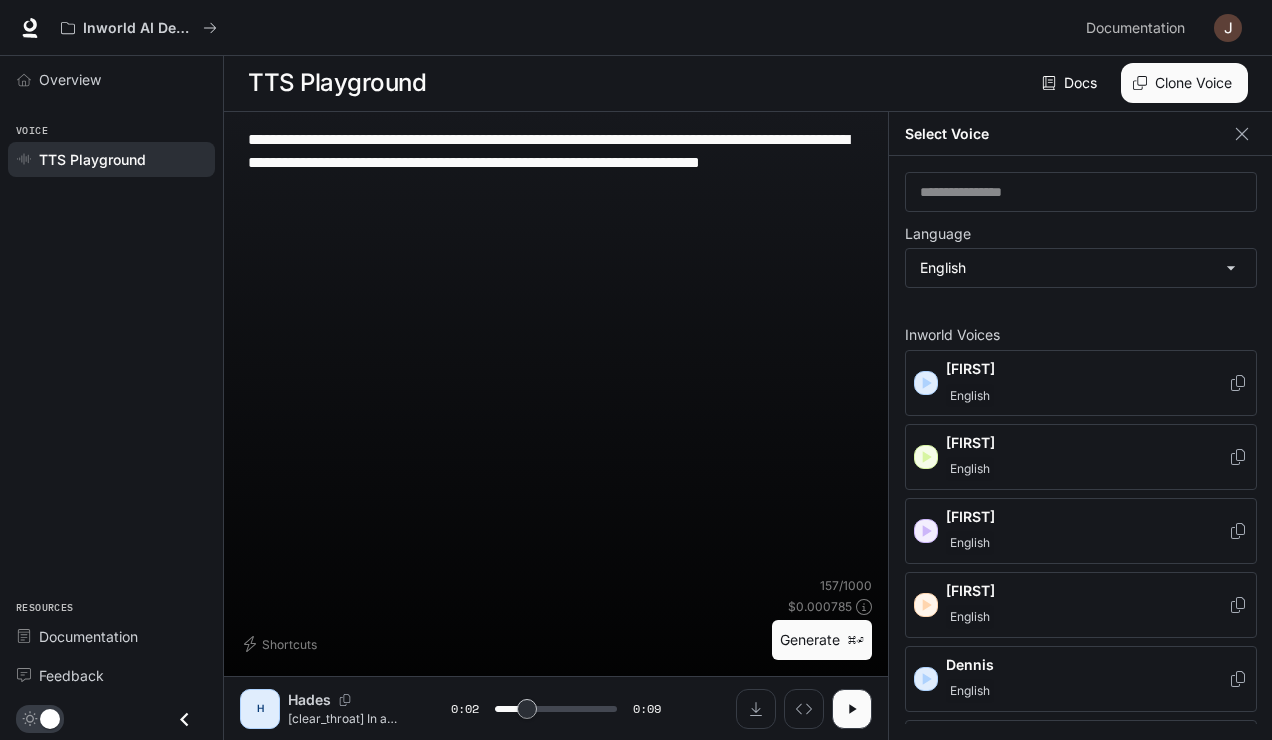 type on "**********" 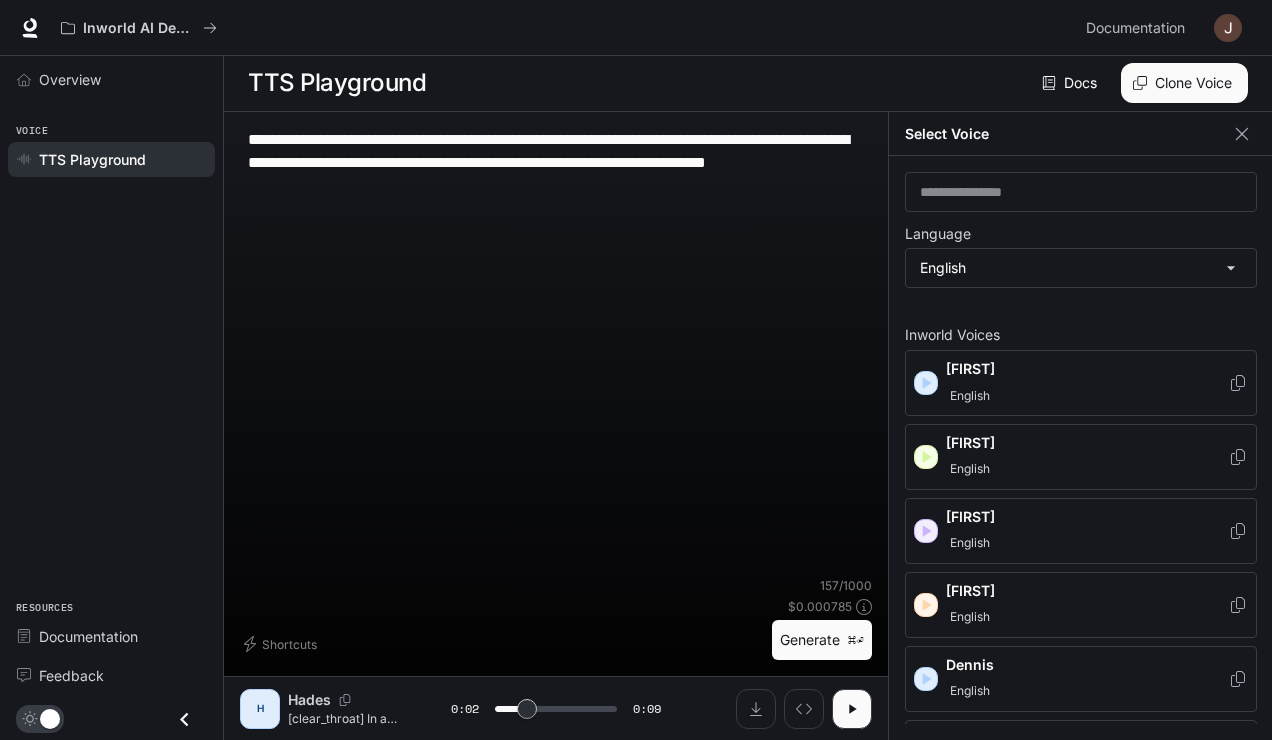 type on "**********" 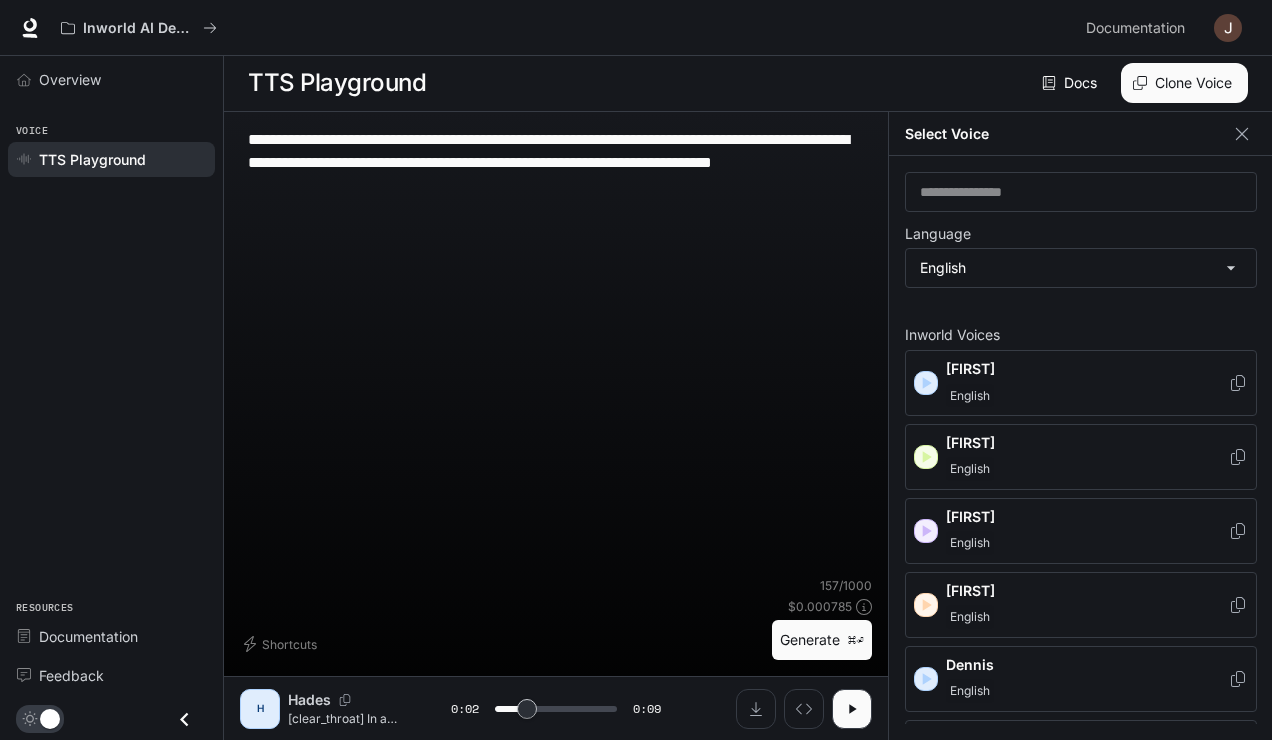 type on "**********" 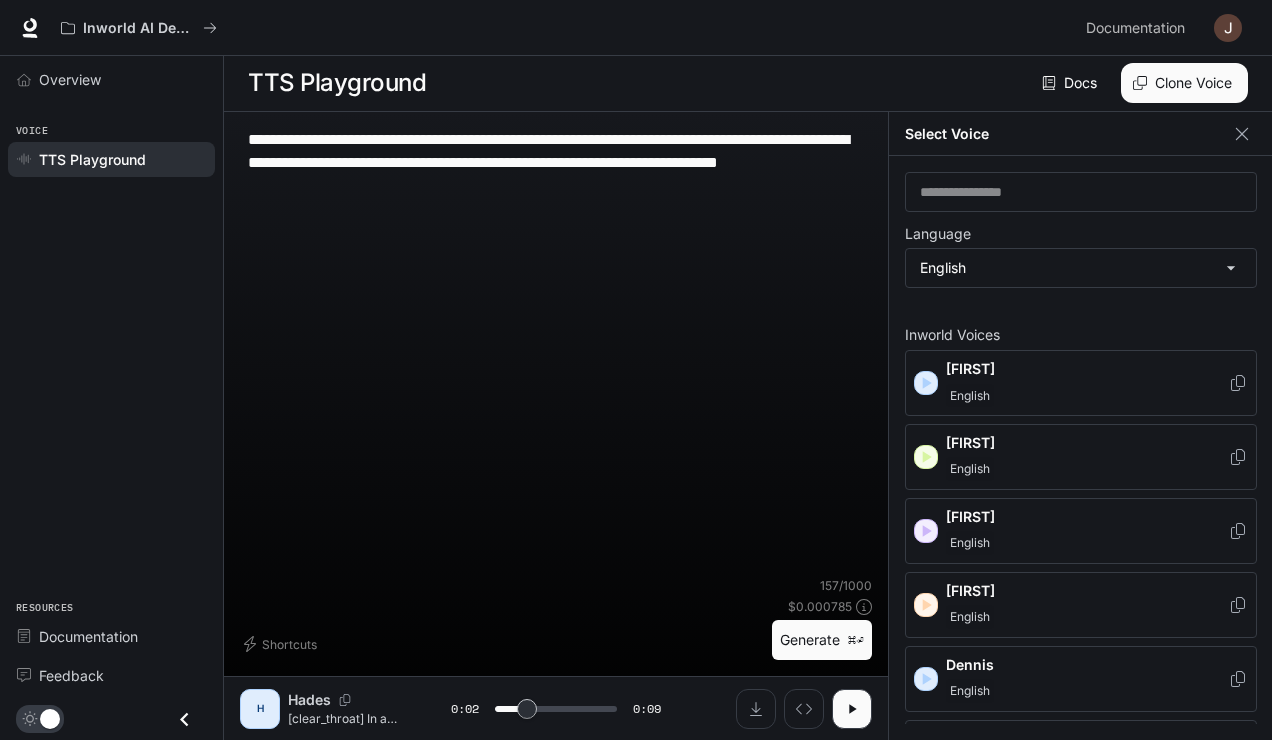 type on "**********" 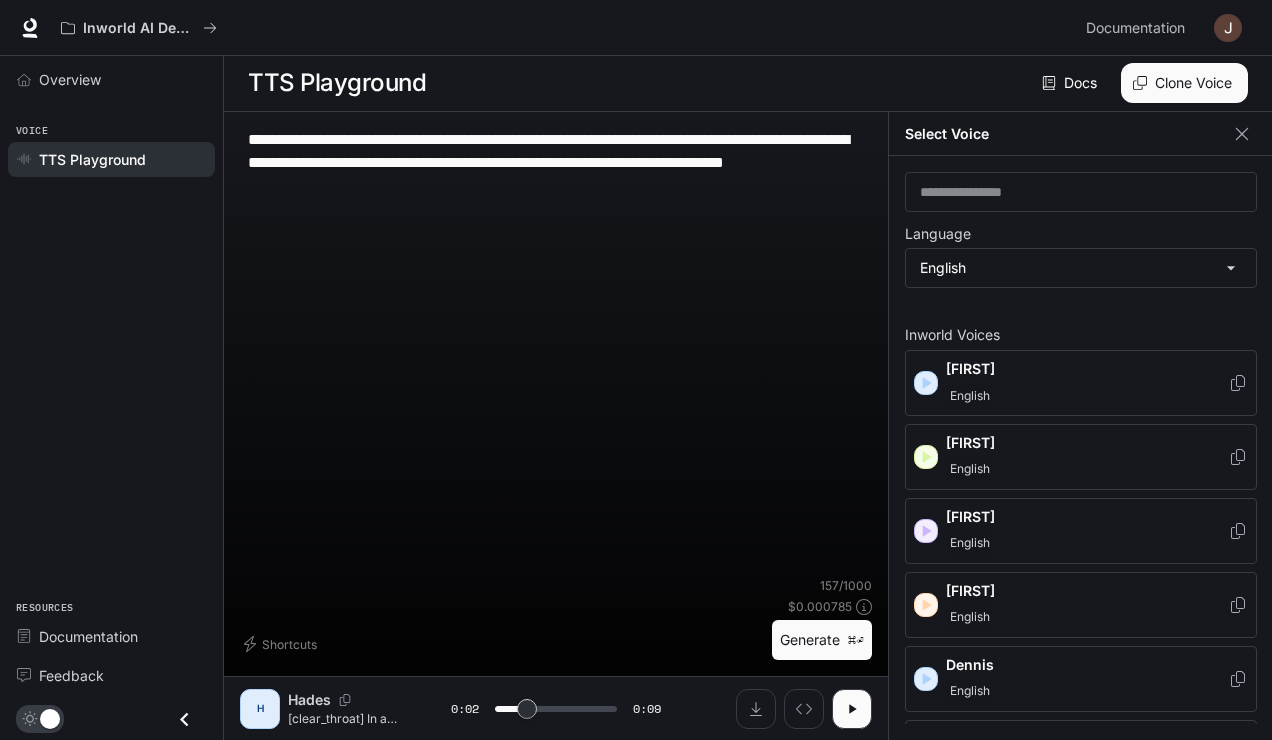 type on "**********" 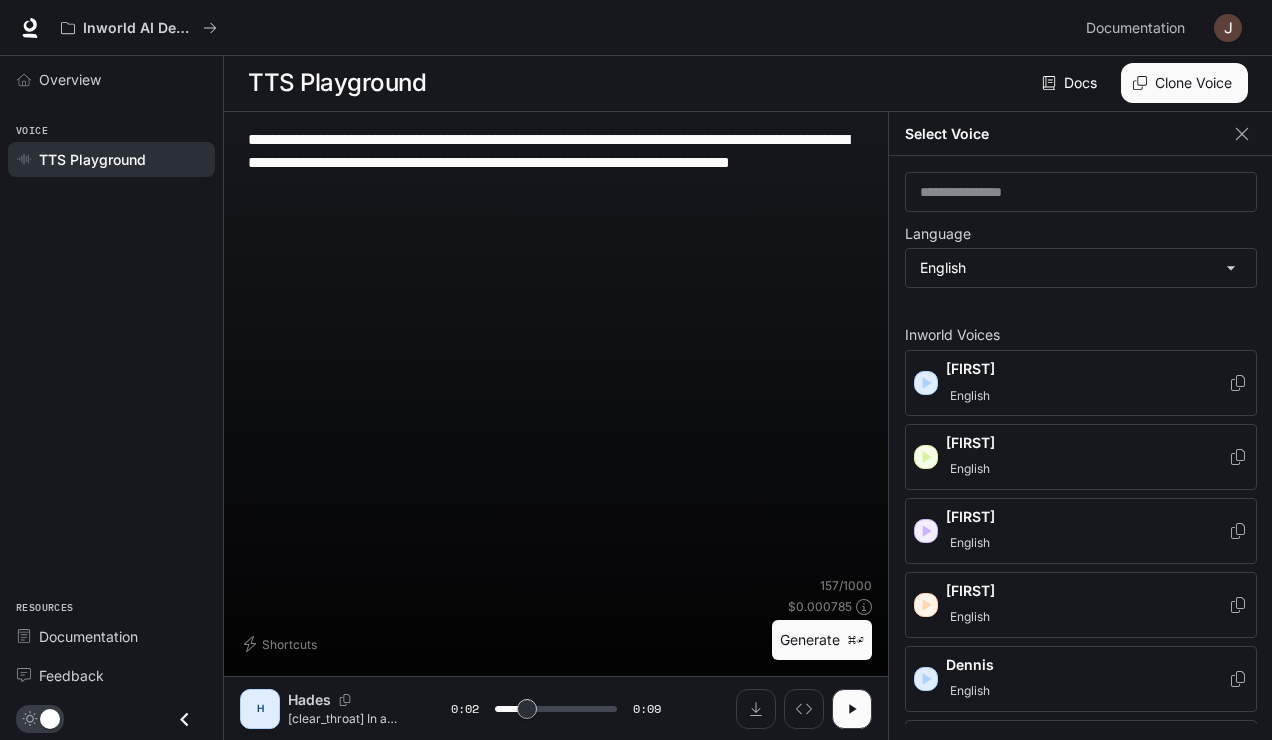 type on "**********" 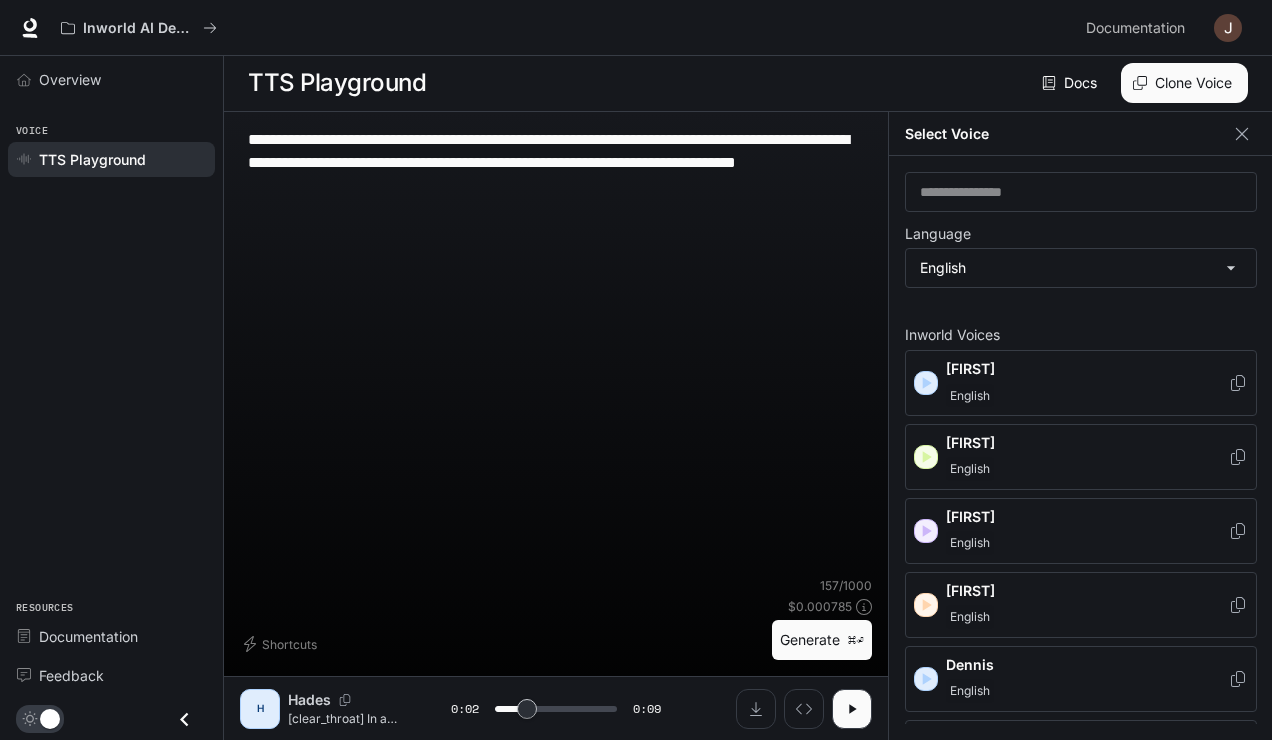 type on "***" 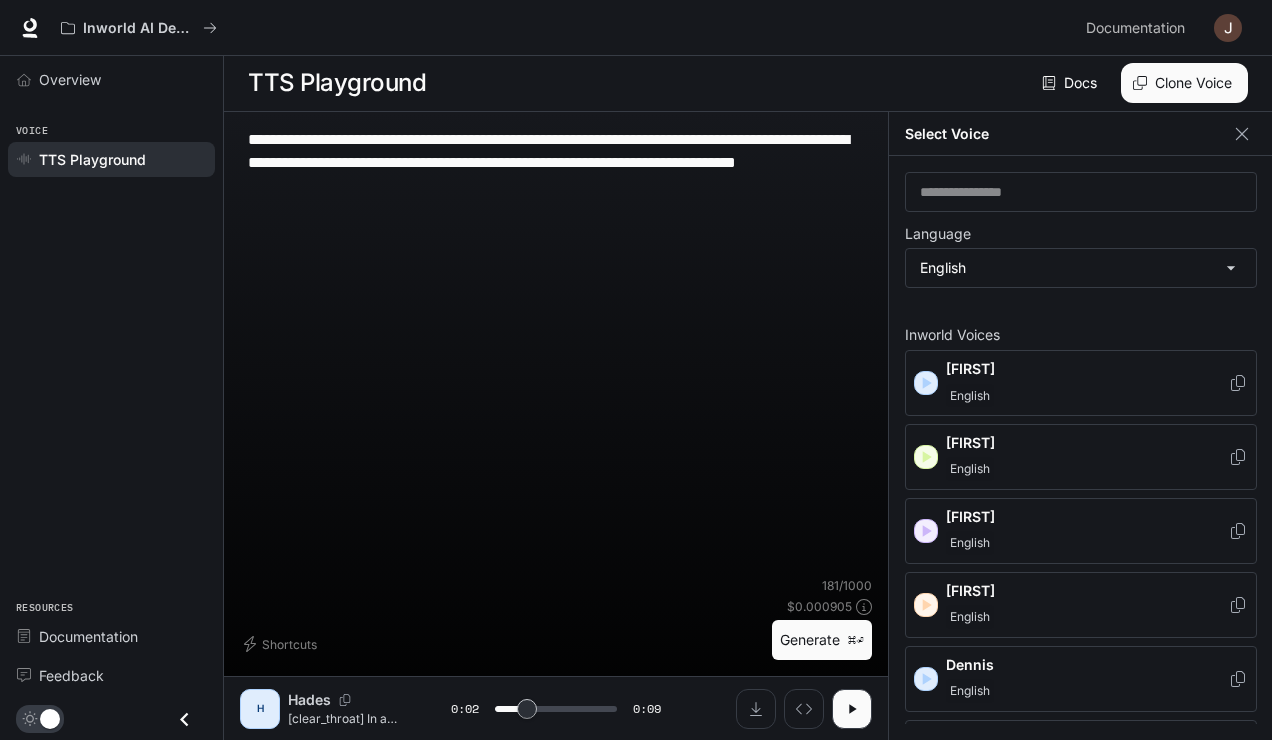 type on "**********" 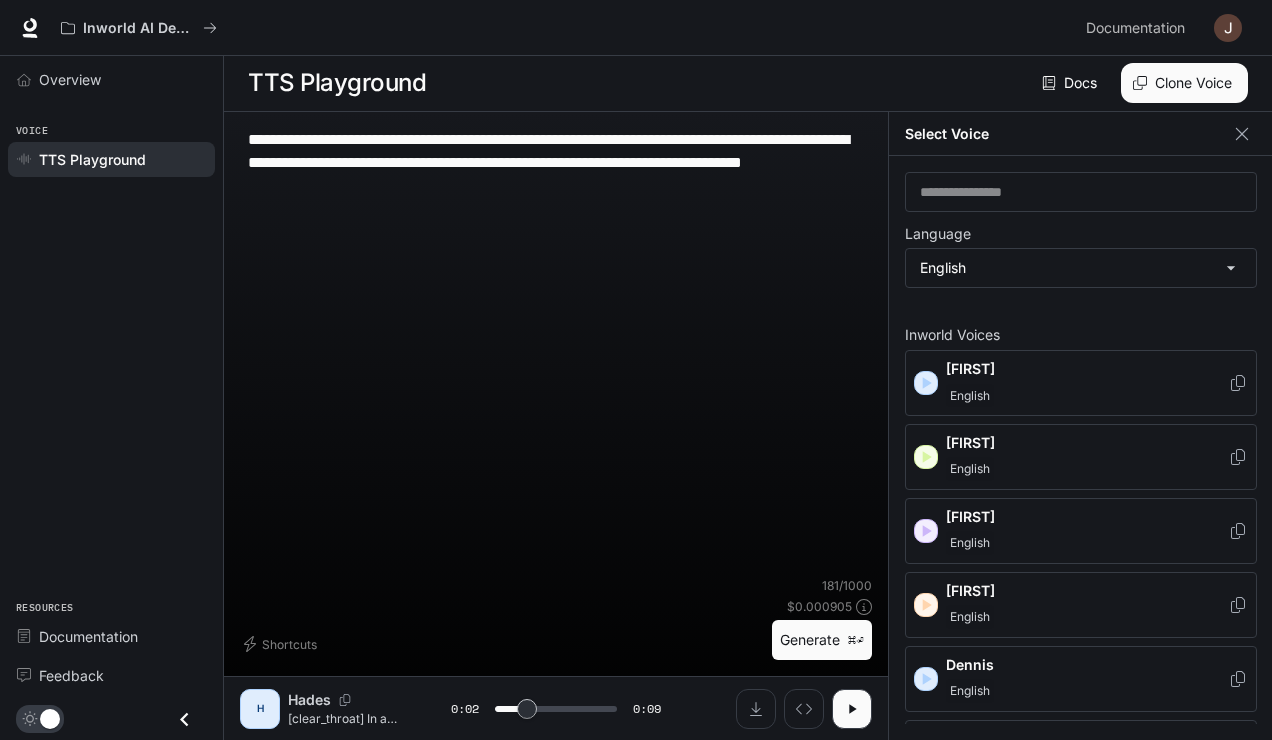 type on "***" 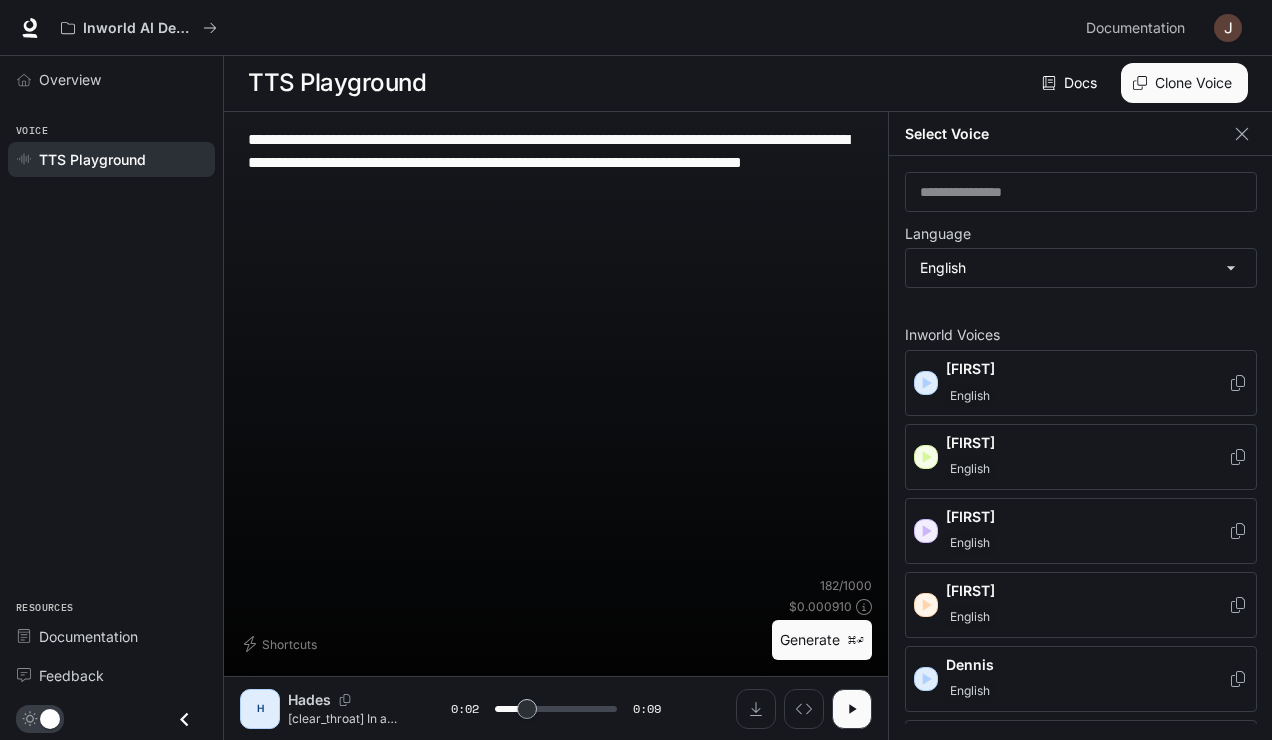 click on "**********" at bounding box center (556, 162) 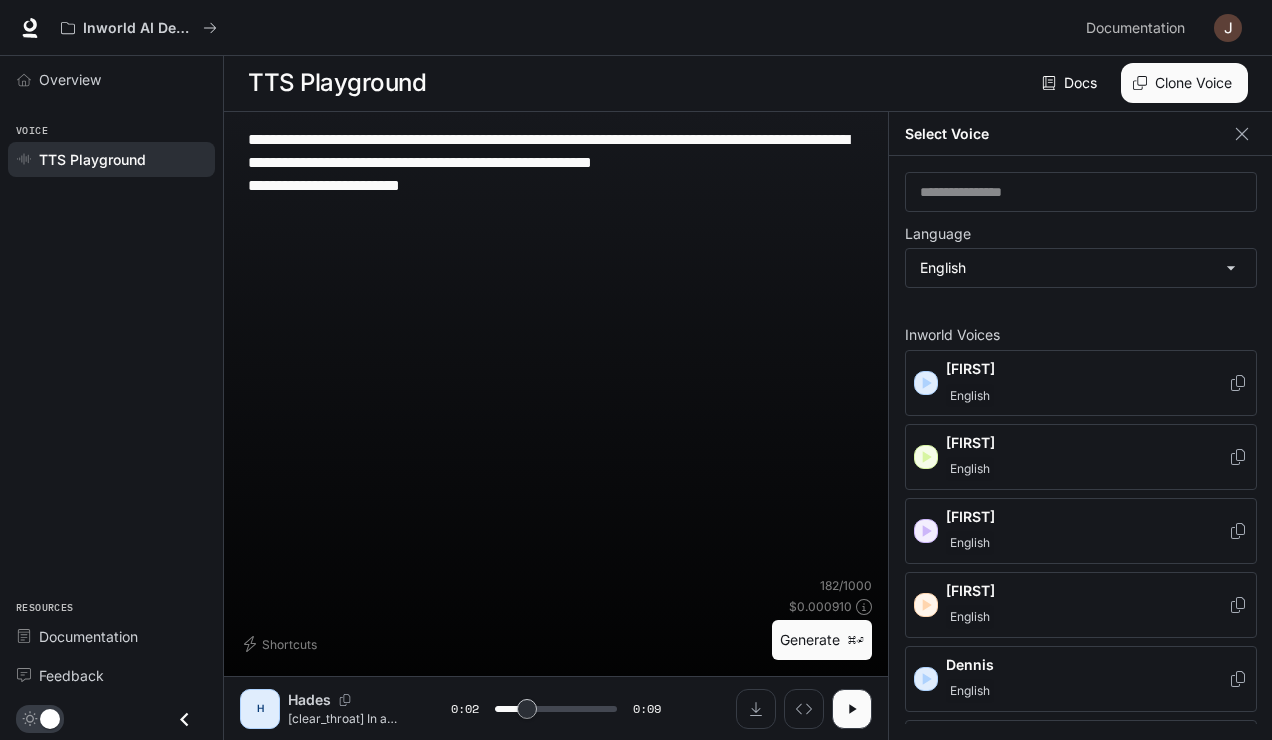 type on "***" 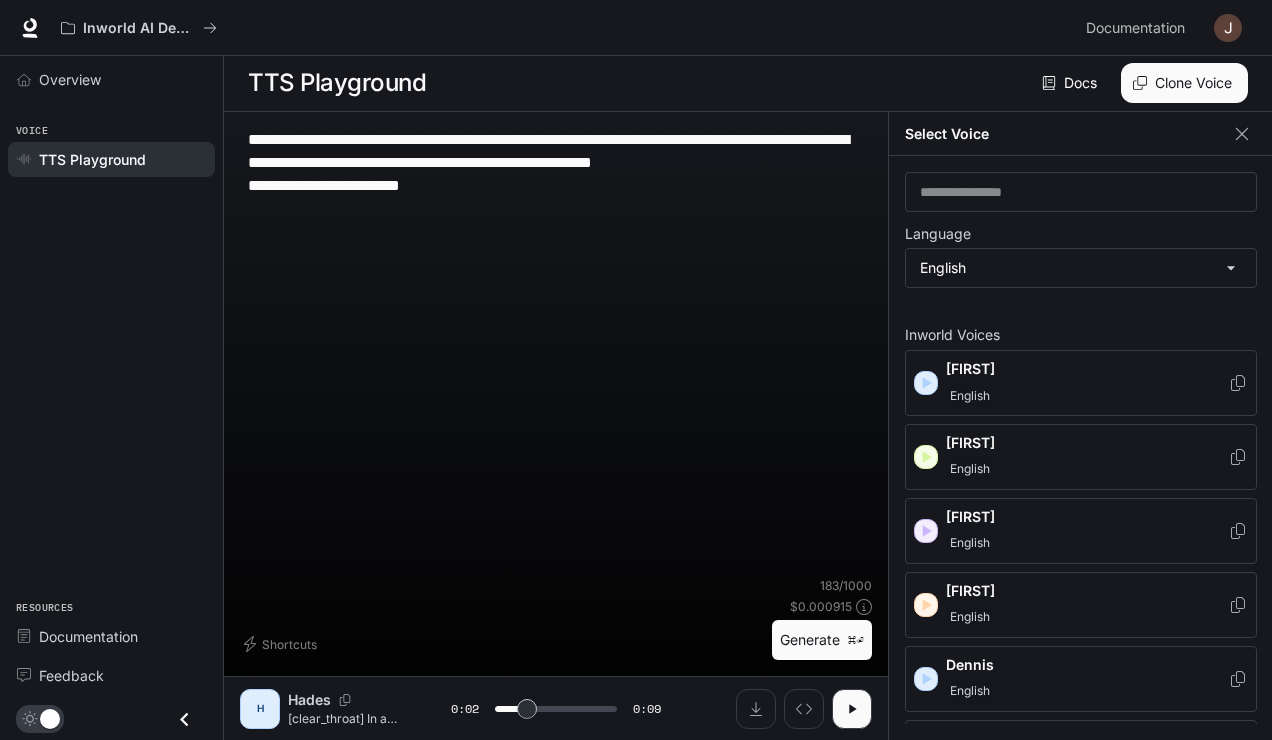 click on "**********" at bounding box center (556, 162) 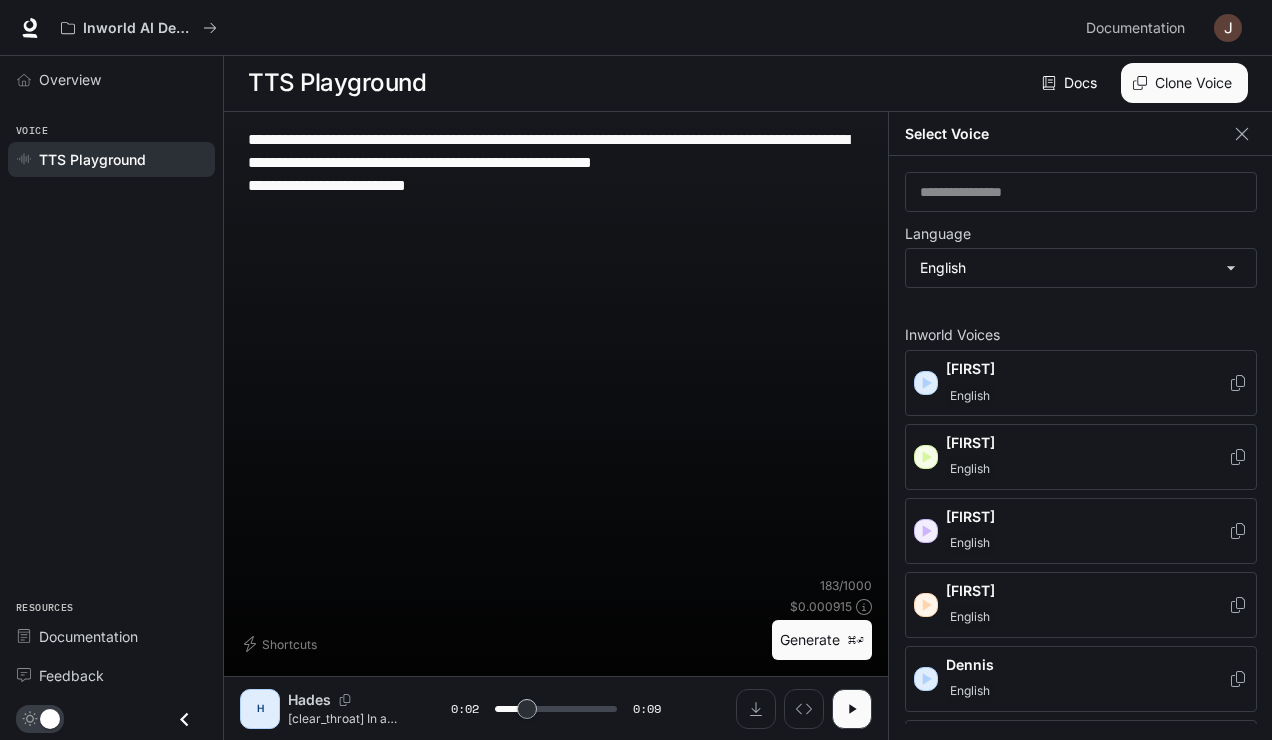 type on "***" 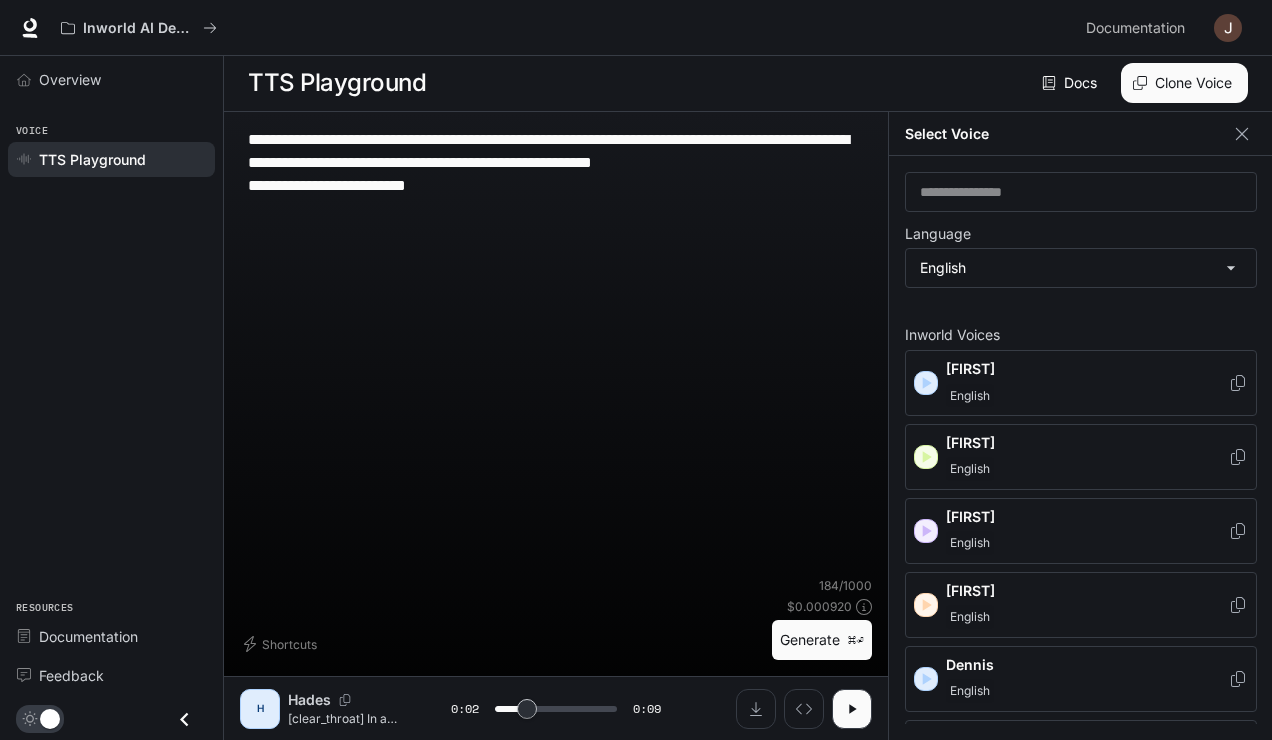 click on "**********" at bounding box center (556, 162) 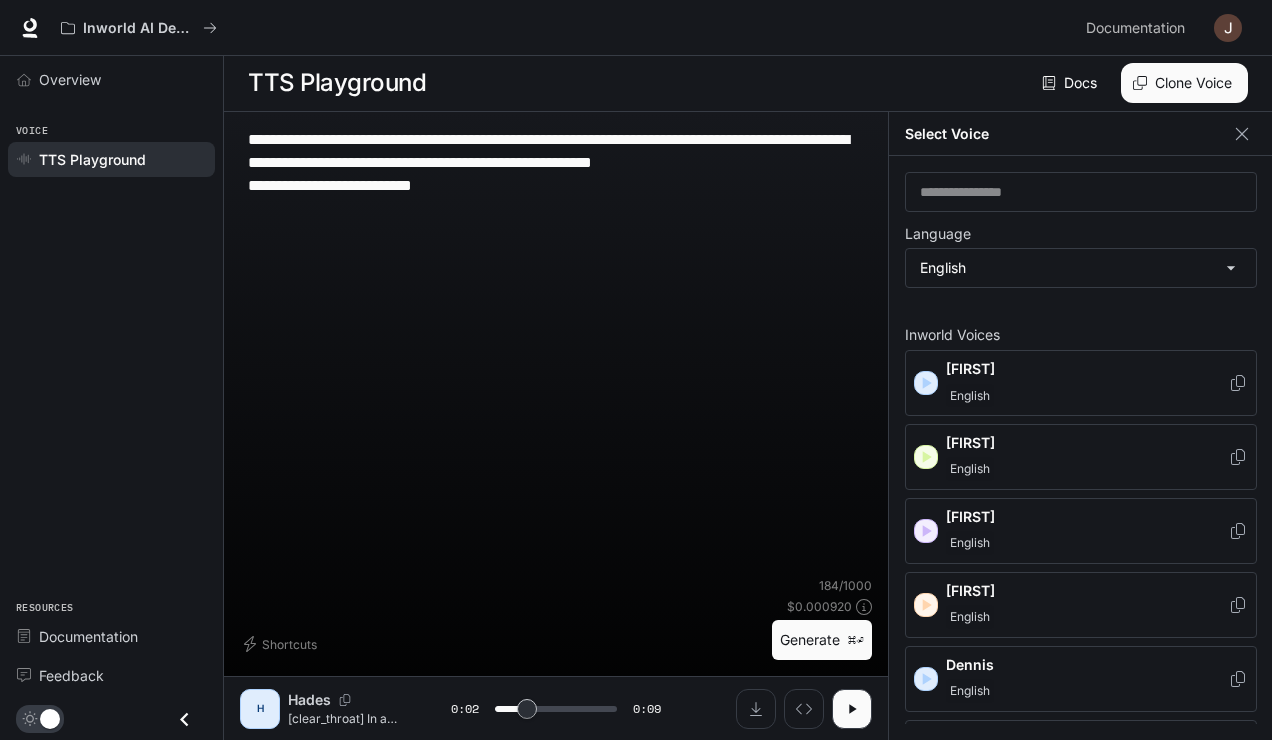 type on "**********" 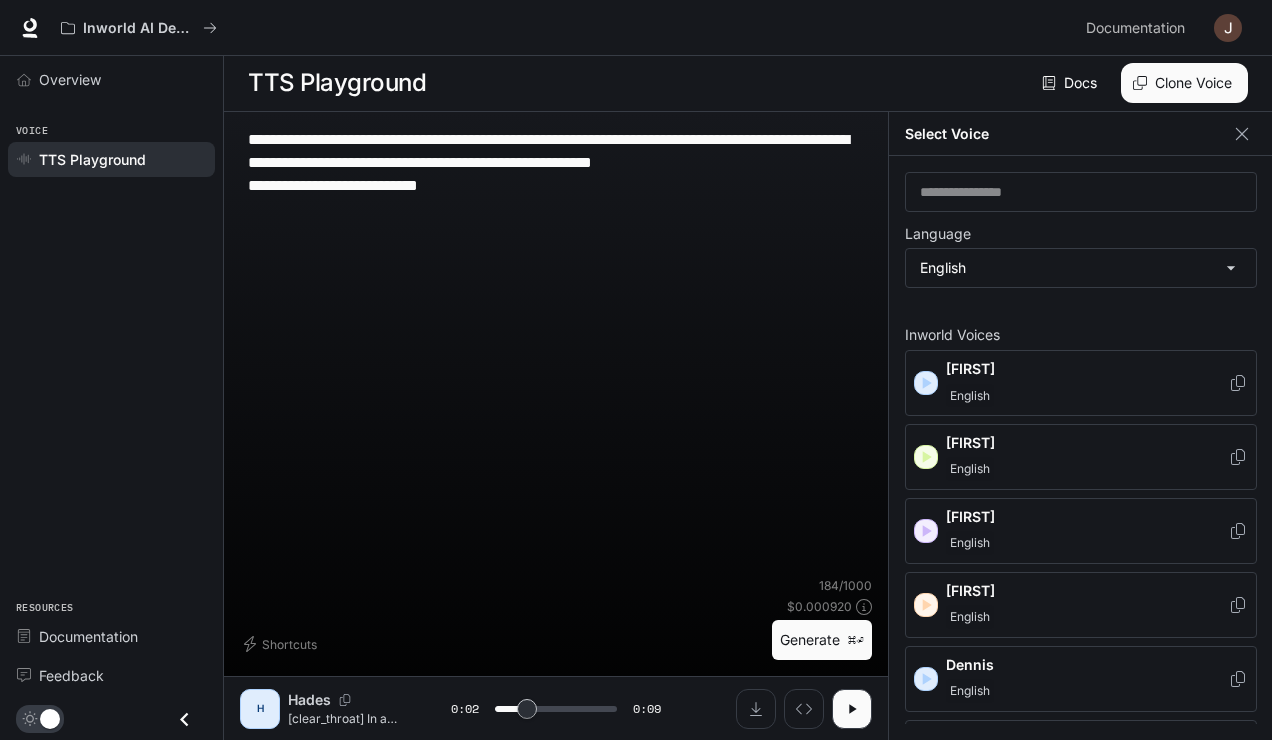 type on "**********" 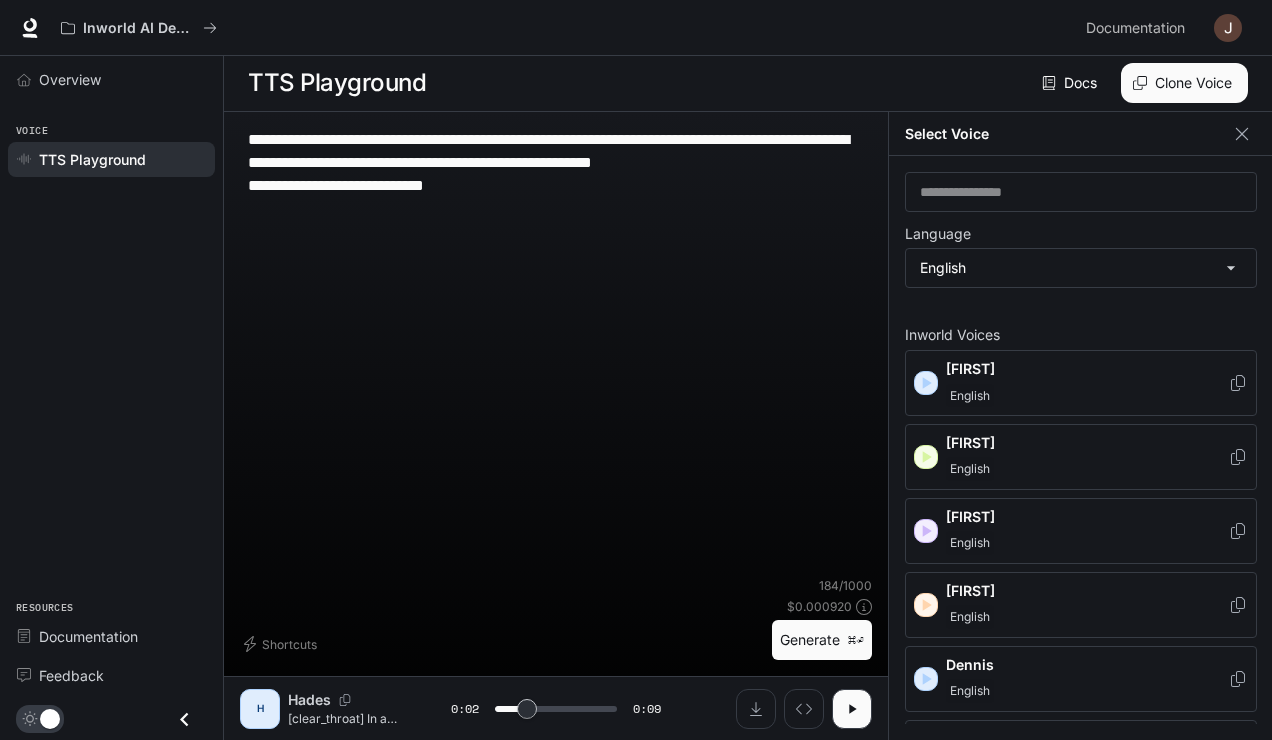 type on "**********" 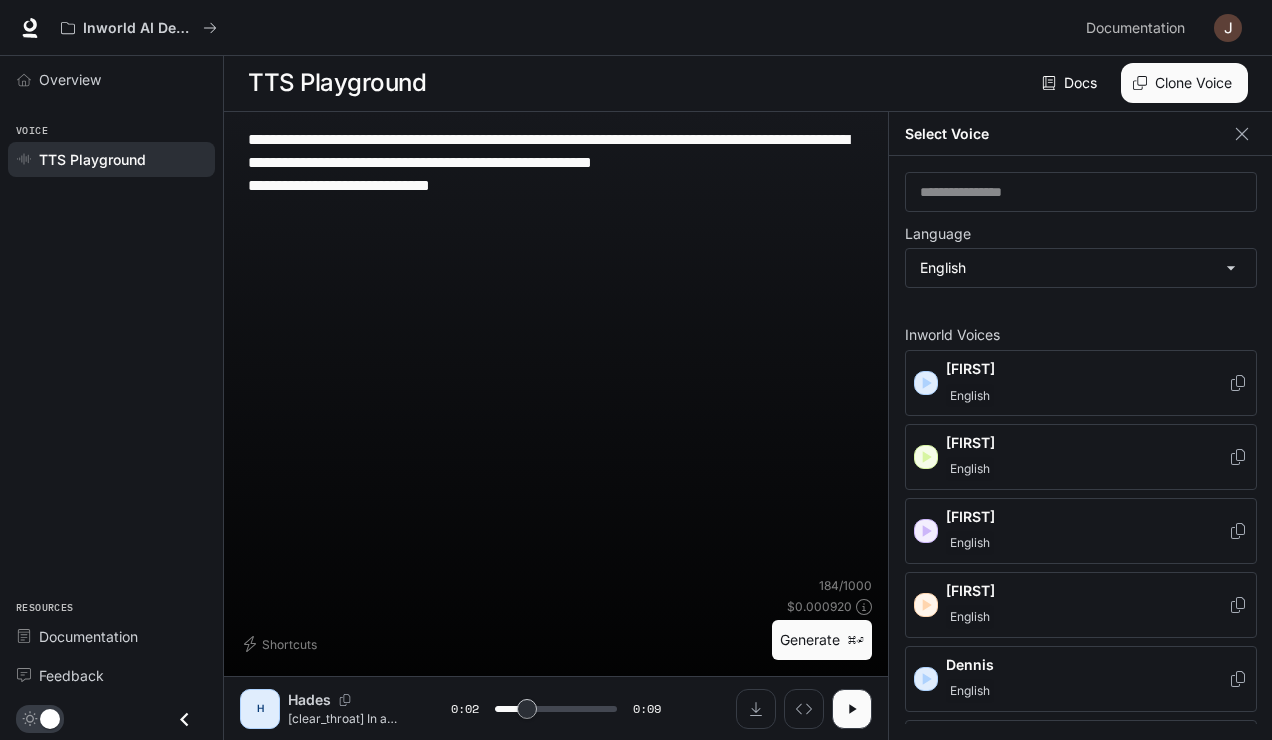 type on "**********" 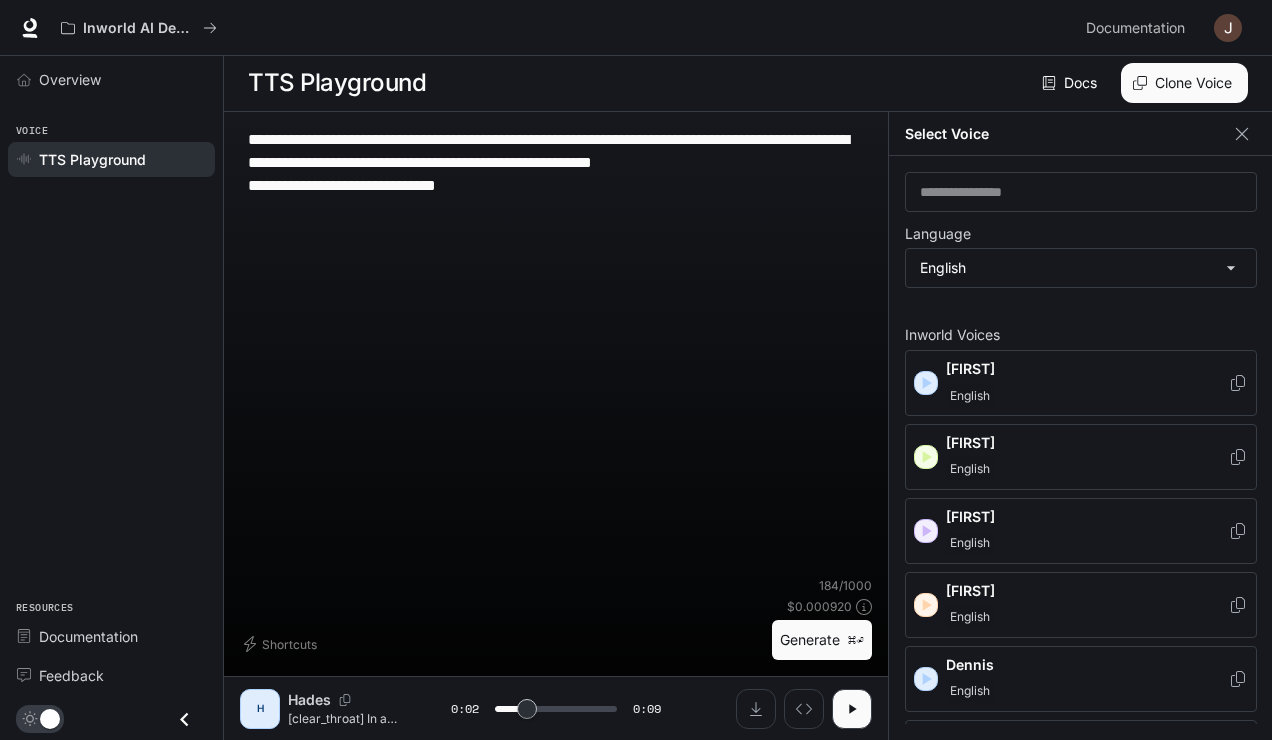 type on "**********" 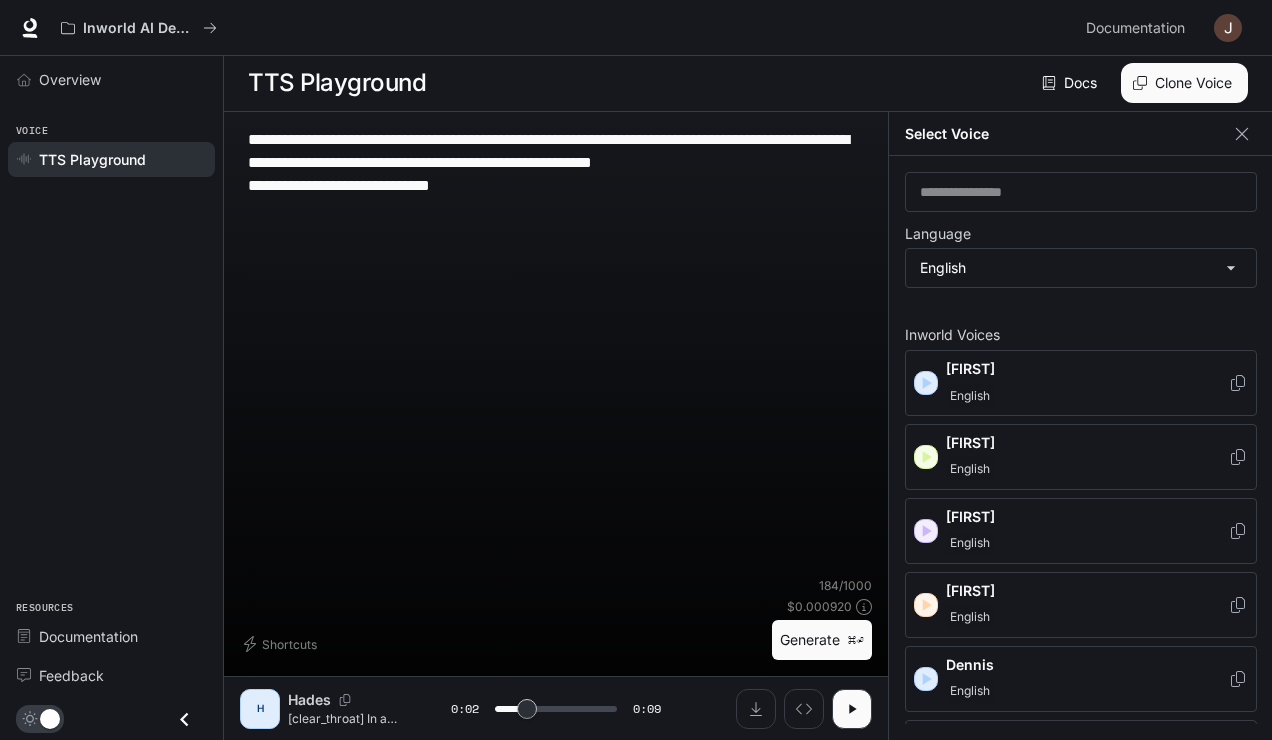 type on "**********" 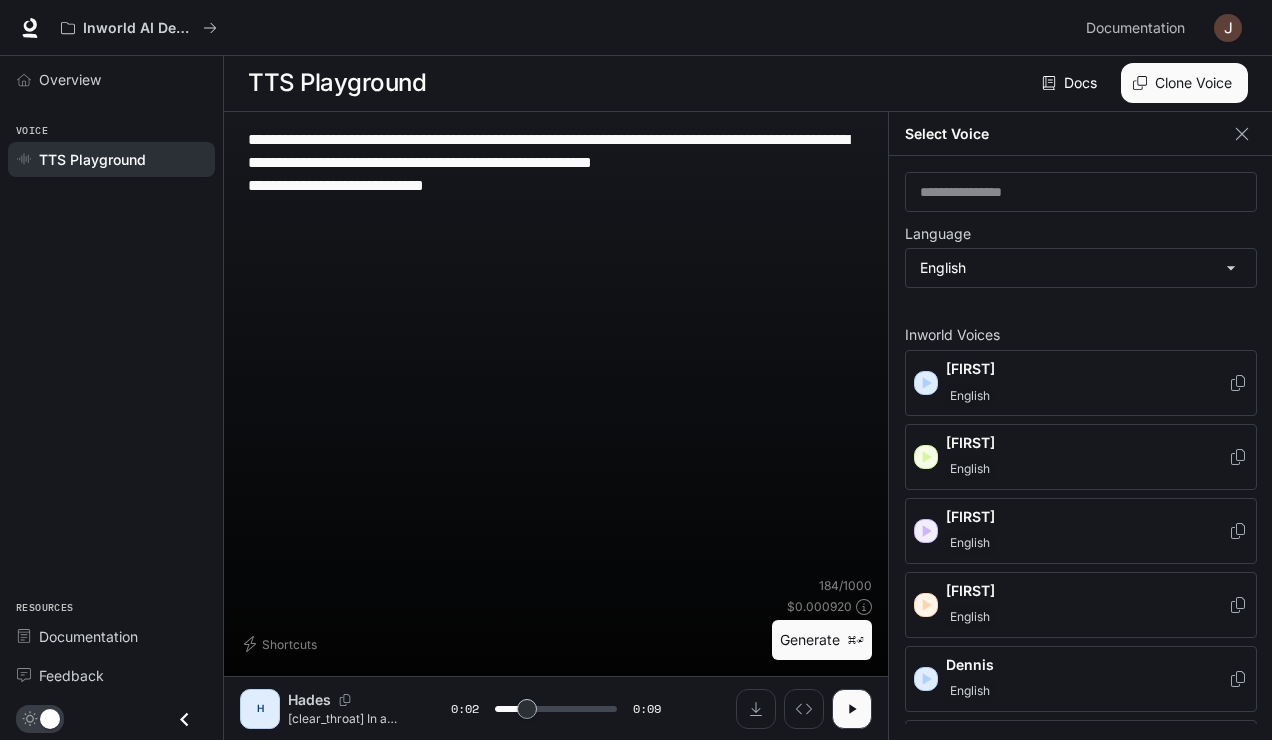 type on "**********" 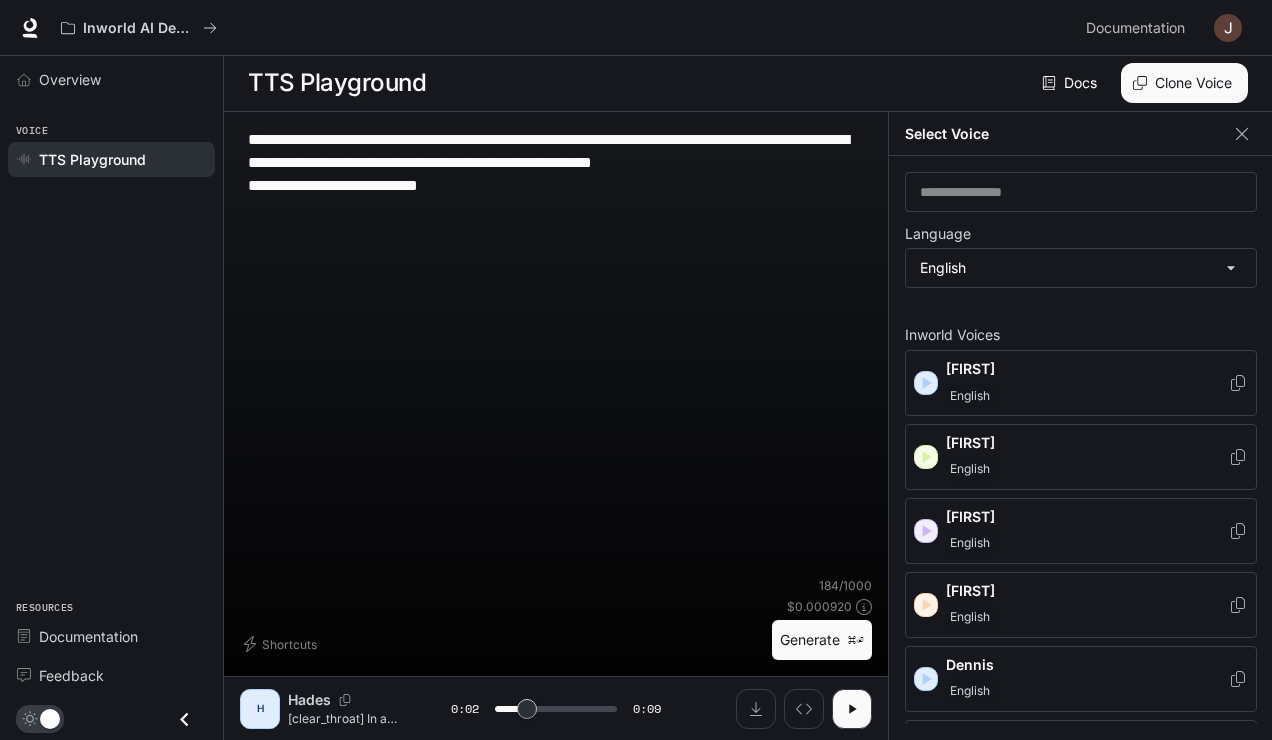 type on "**********" 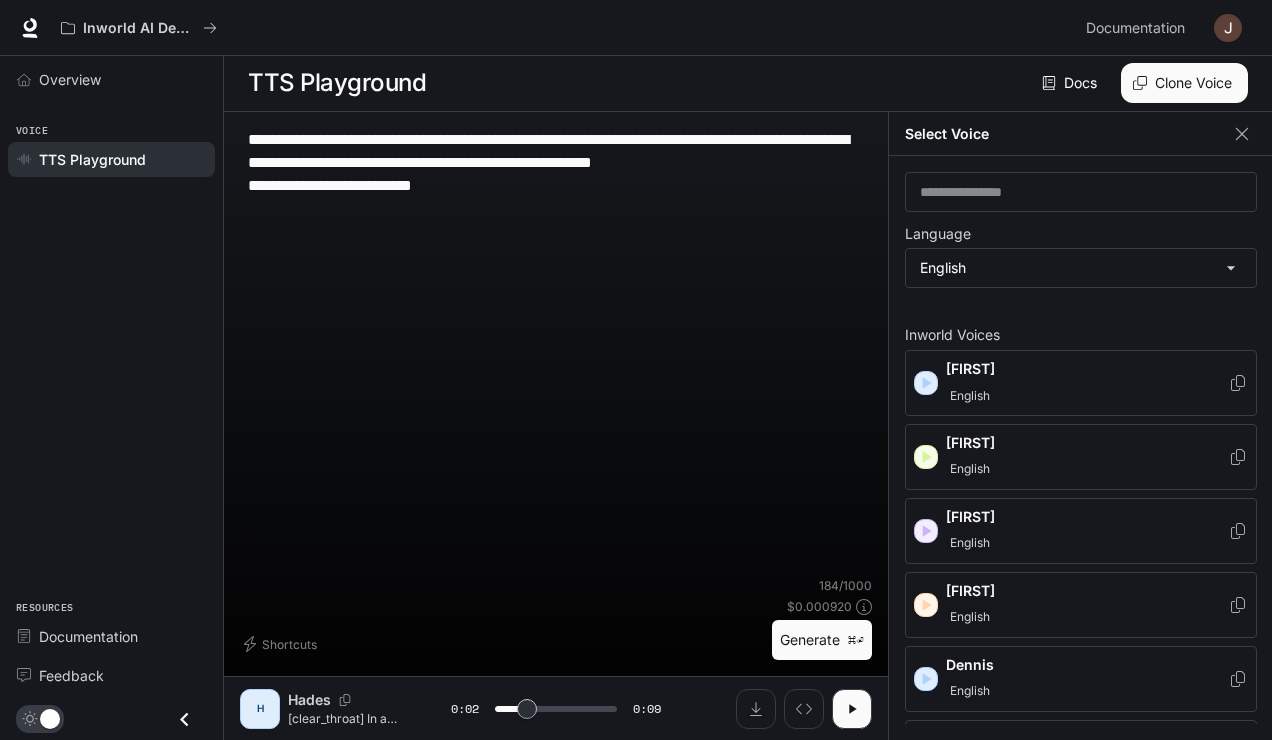 type on "**********" 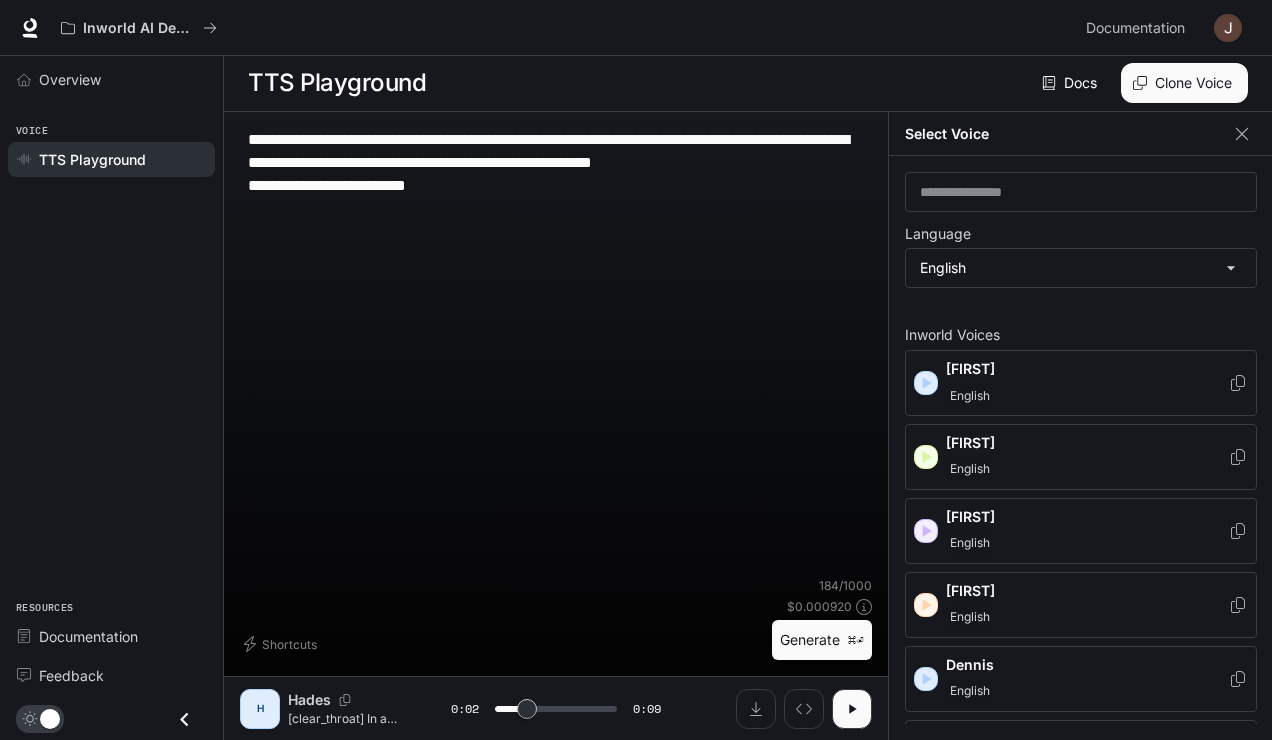 type on "**********" 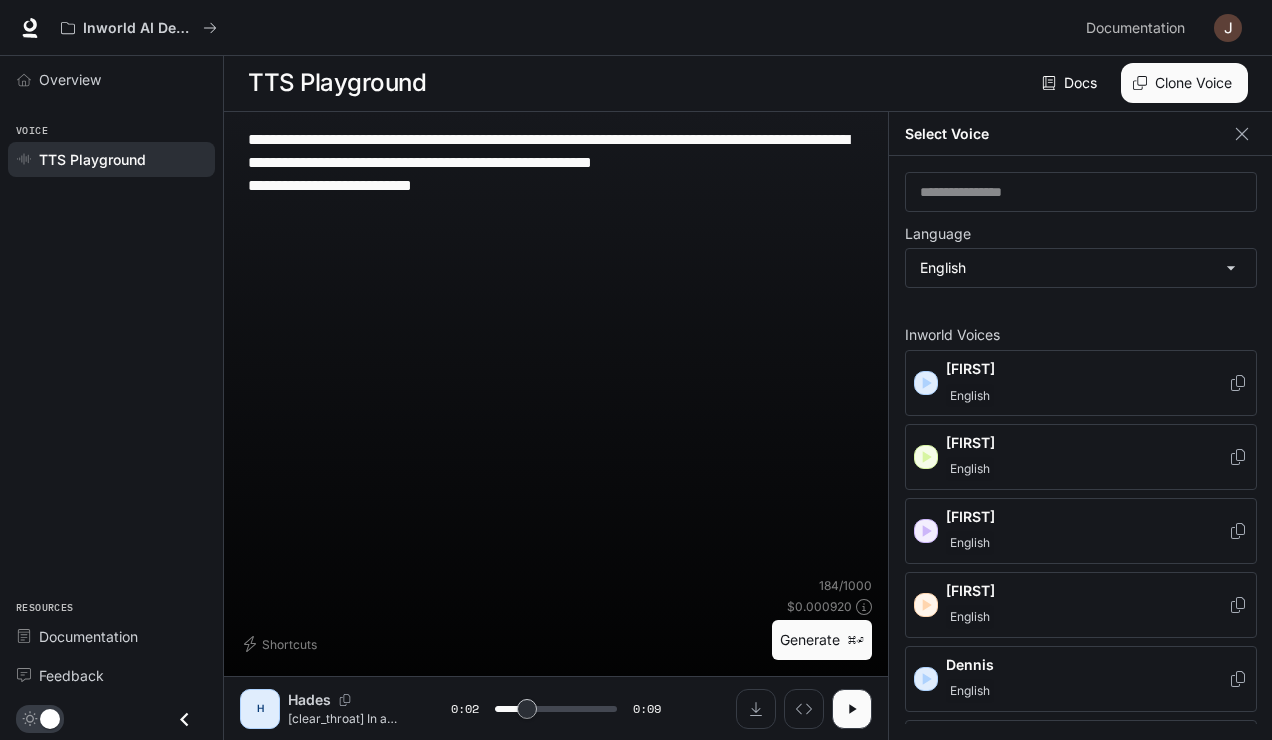 type on "**********" 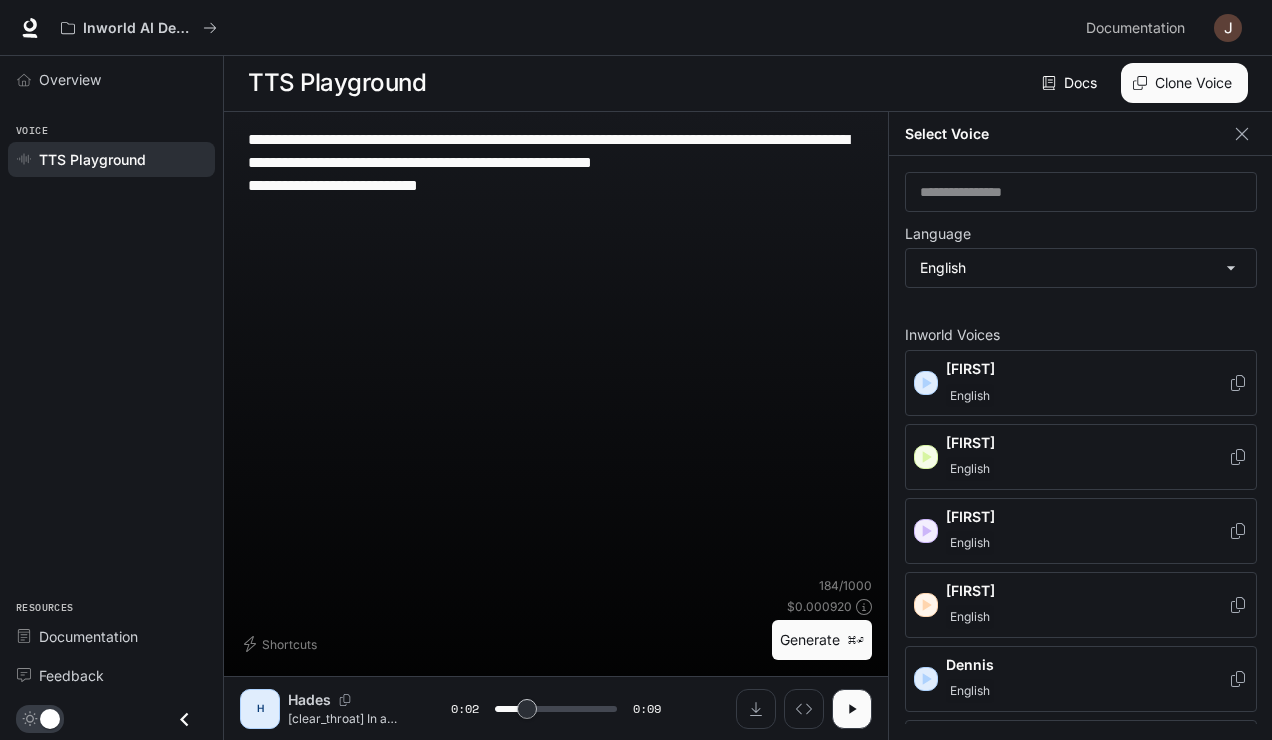 type on "***" 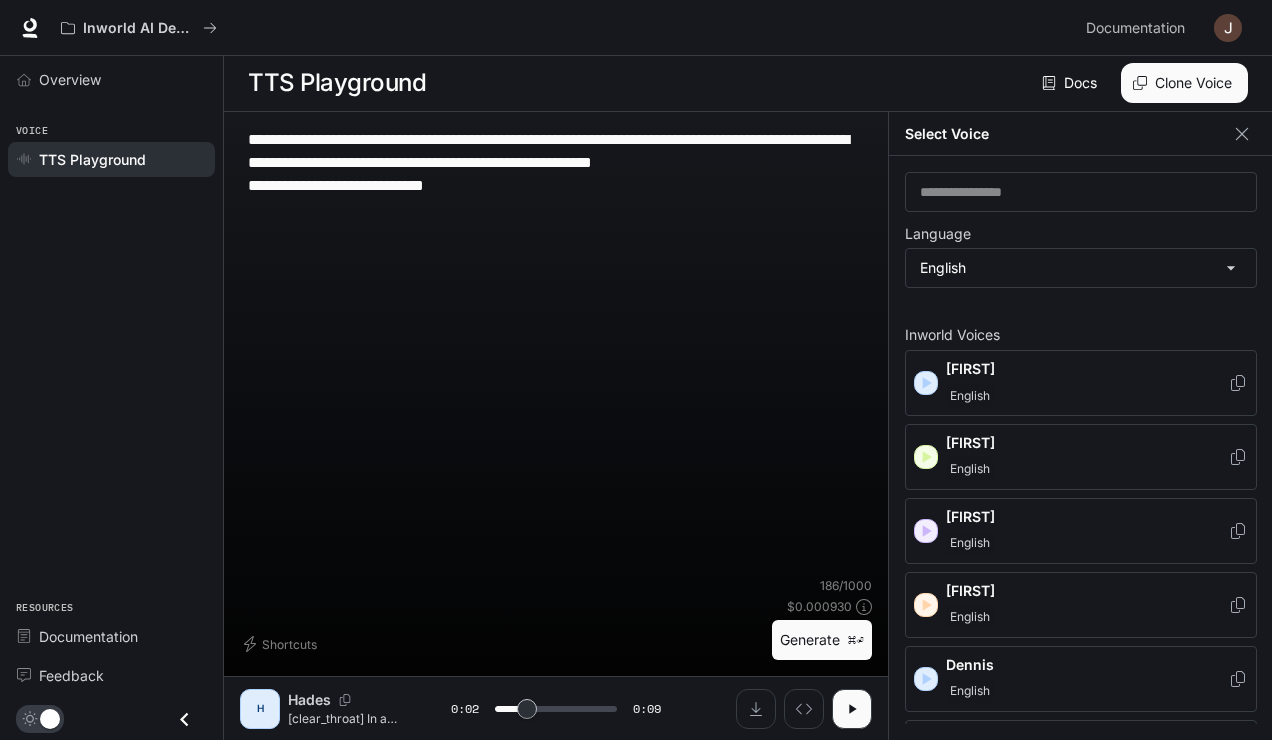 type on "**********" 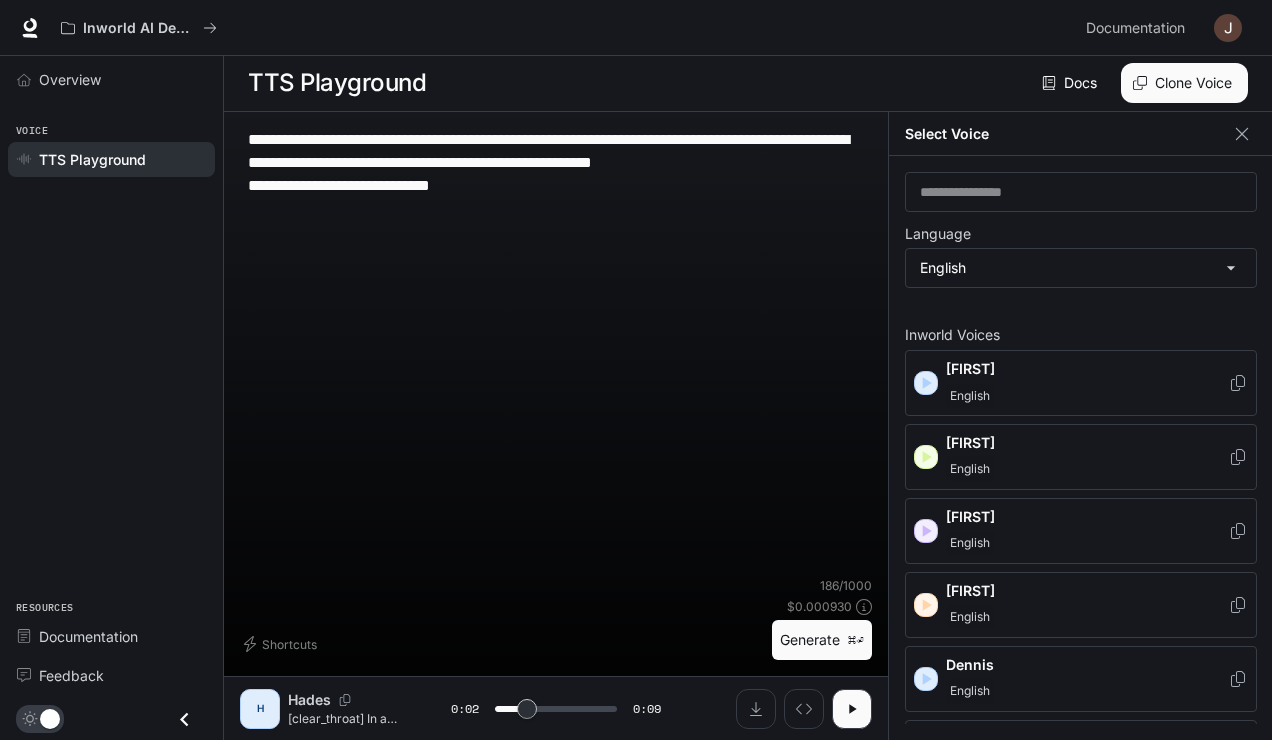 type on "***" 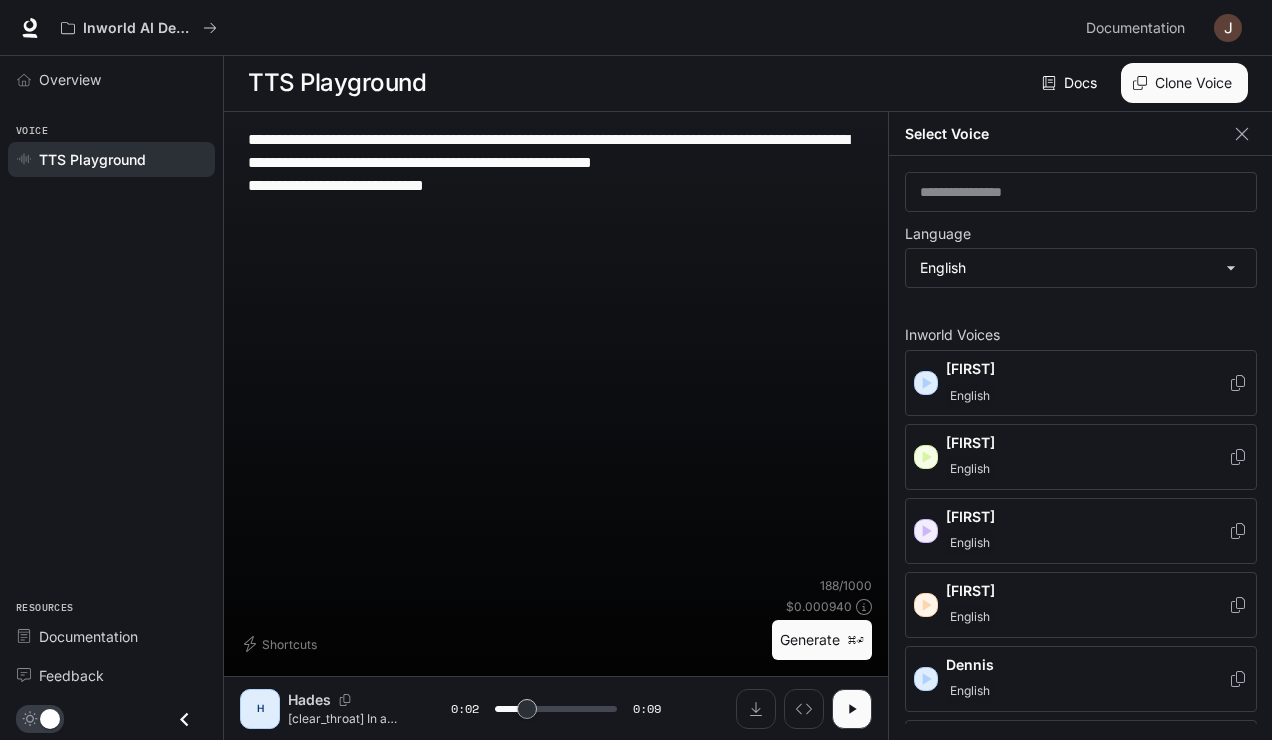 type on "**********" 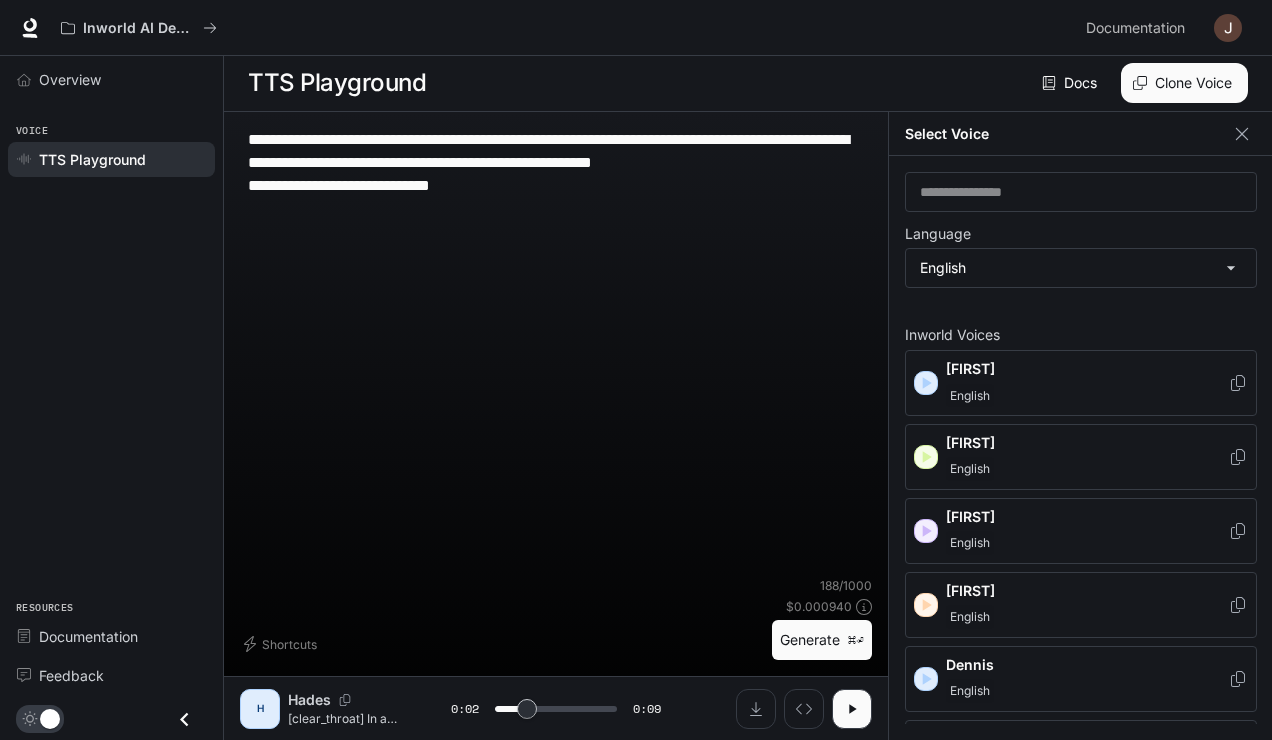 type on "**********" 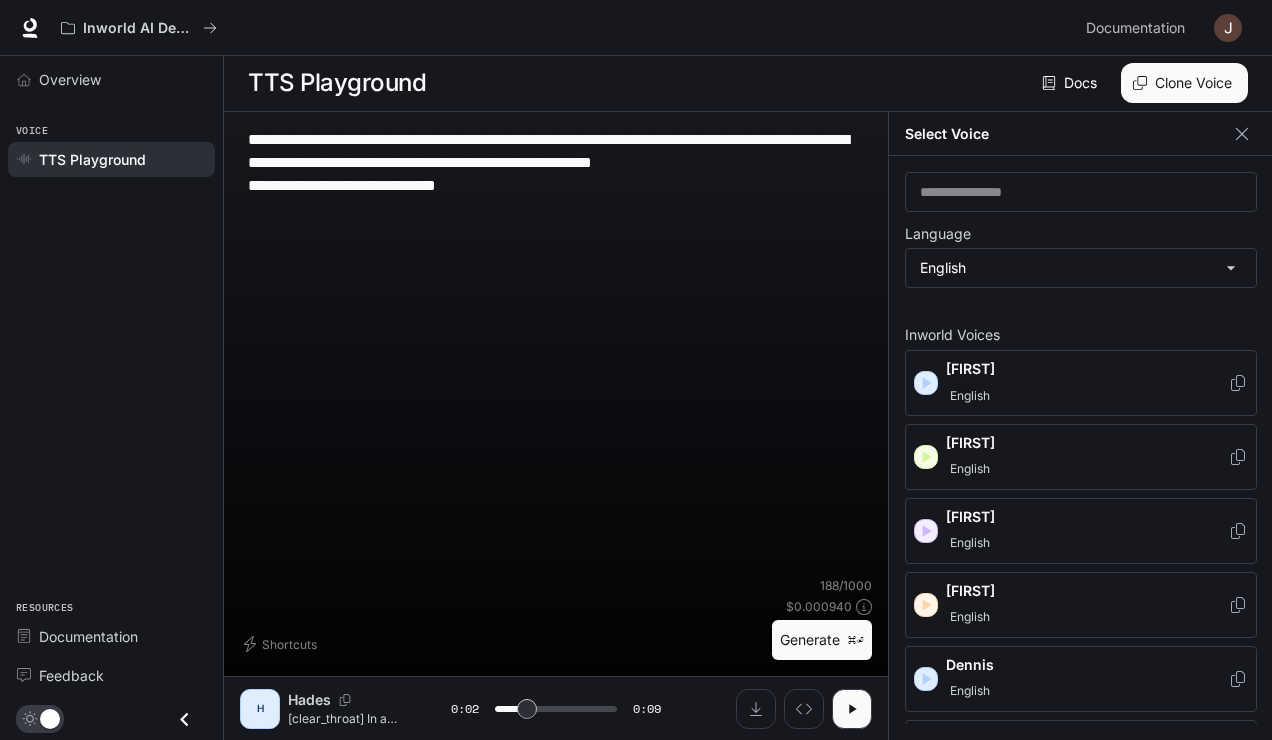 type on "**********" 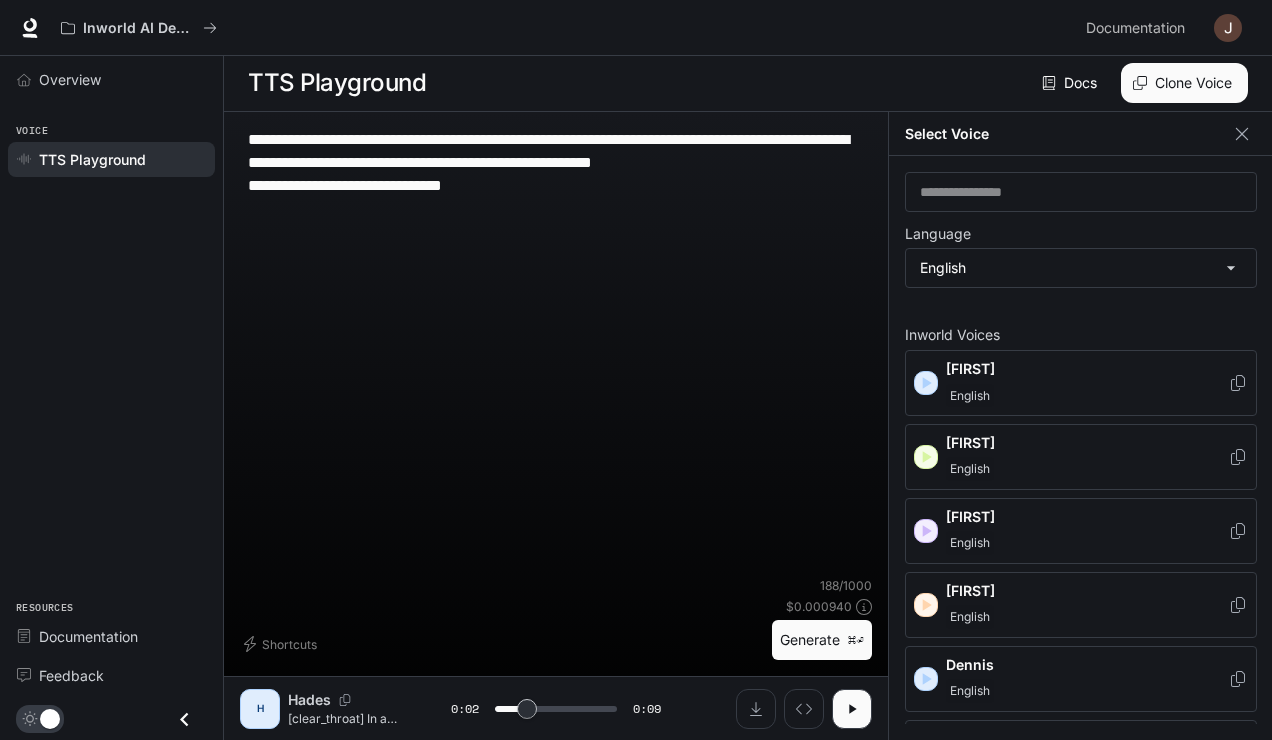 type on "***" 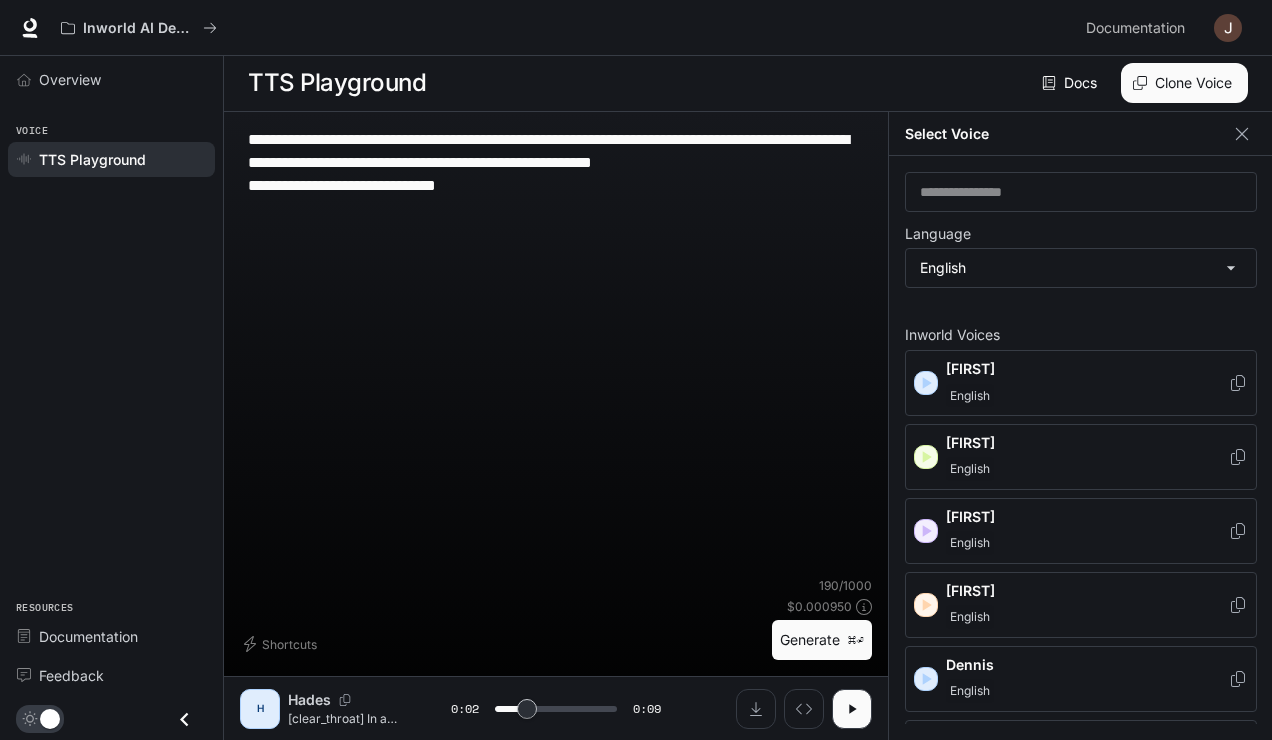 type on "**********" 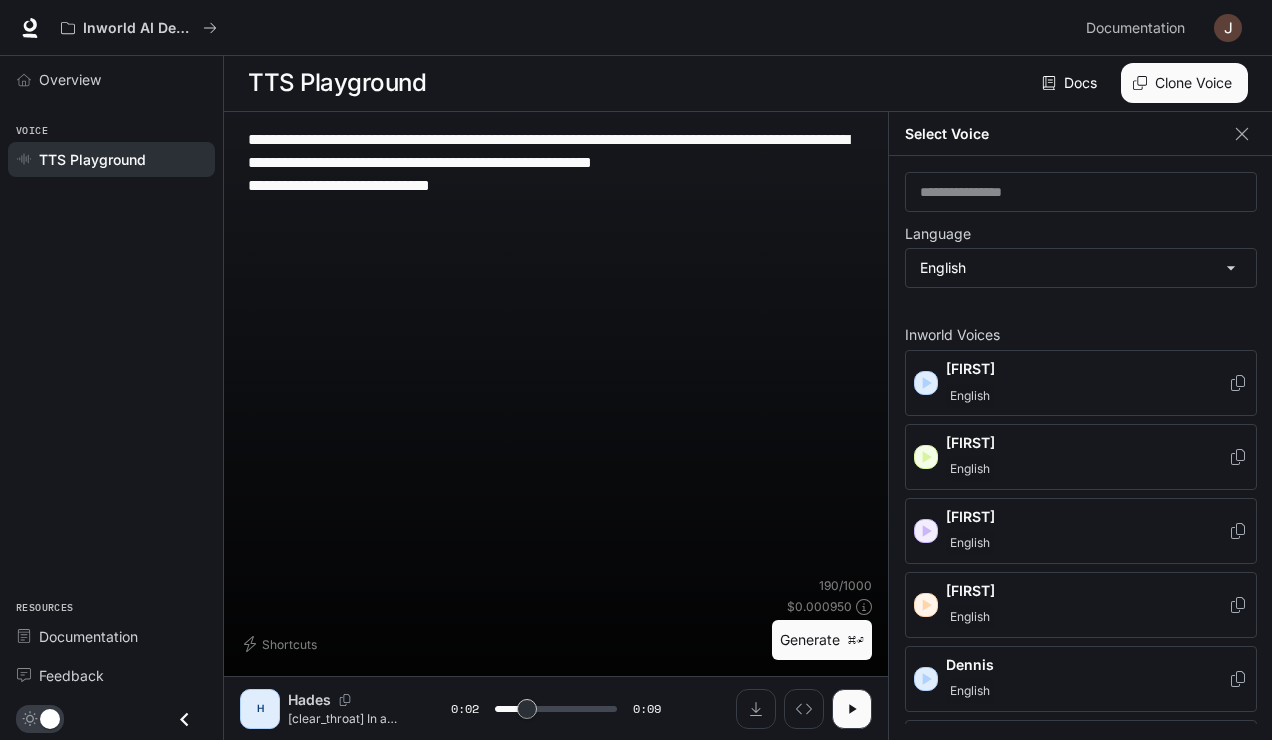 type on "**********" 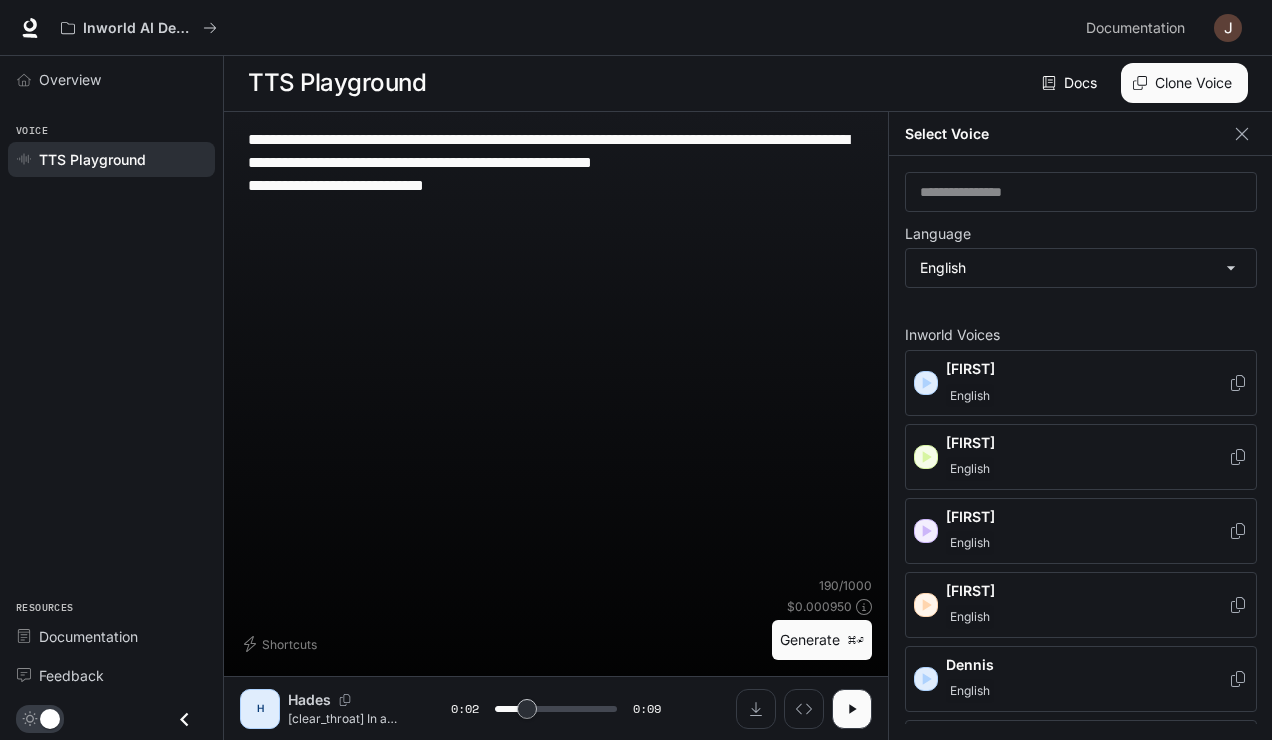 type on "**********" 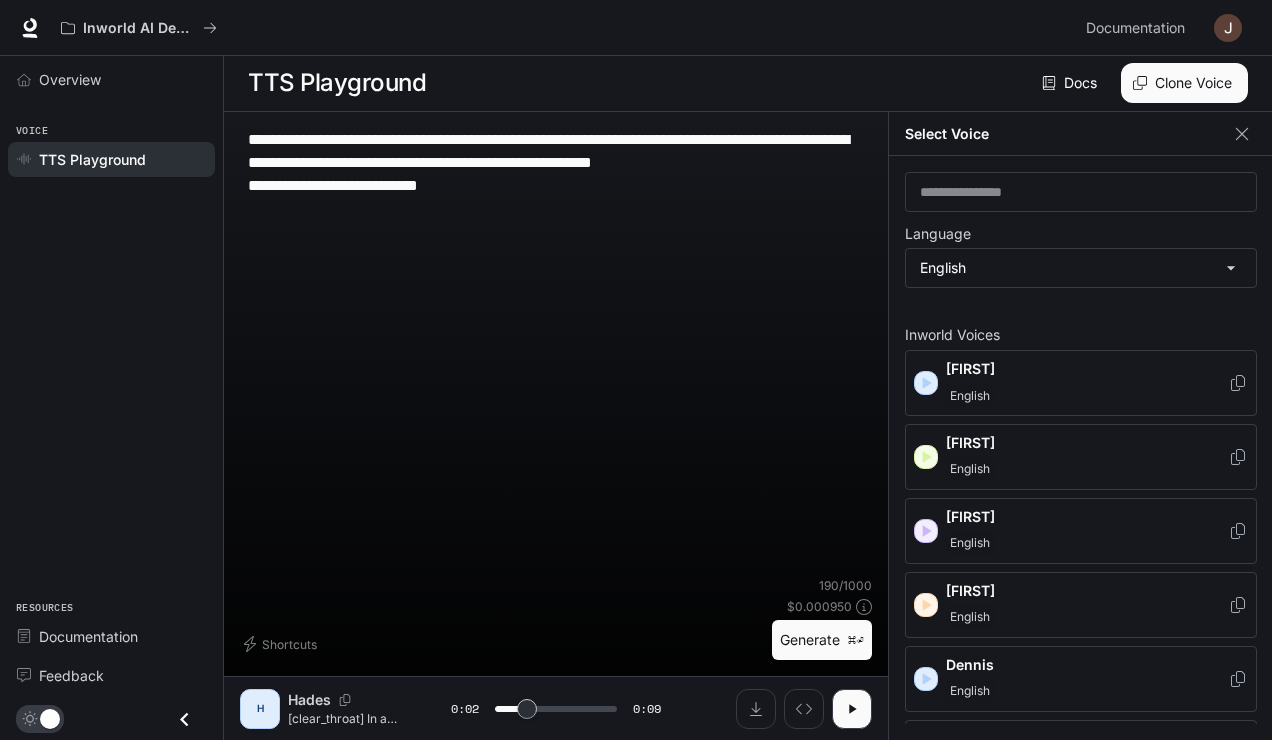 type on "**********" 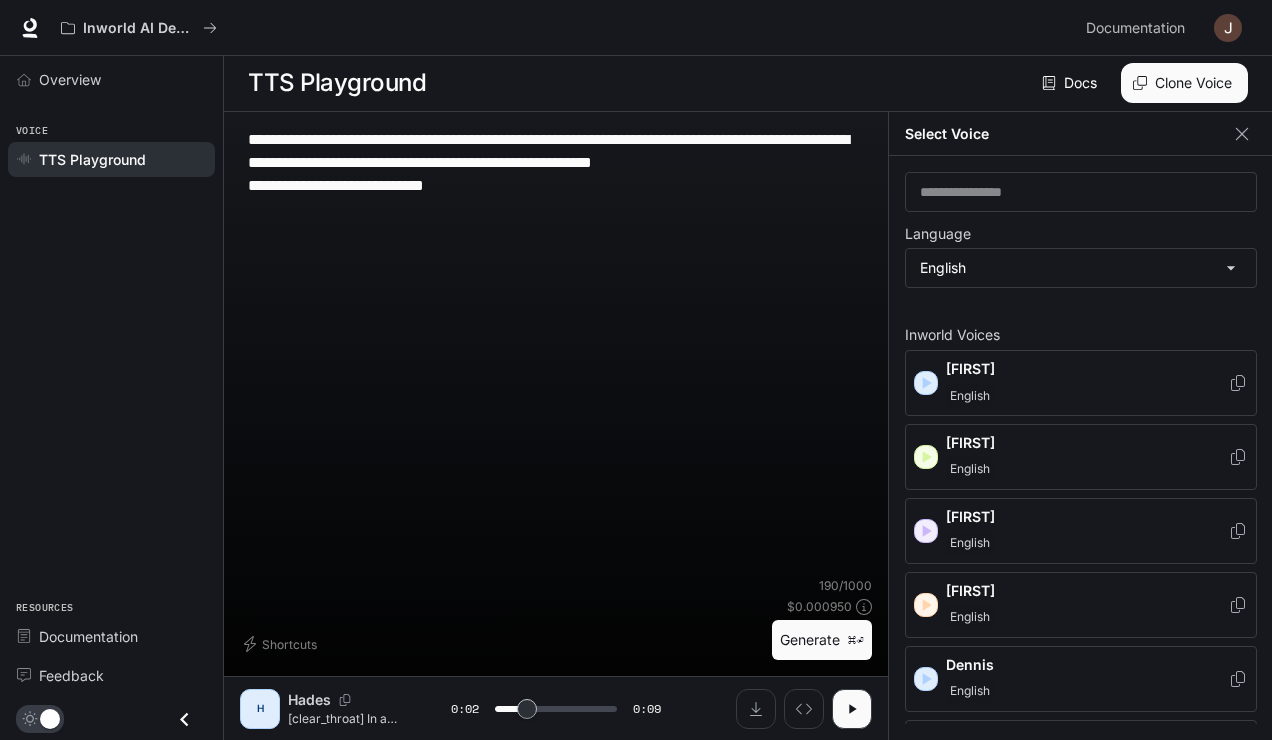 type on "***" 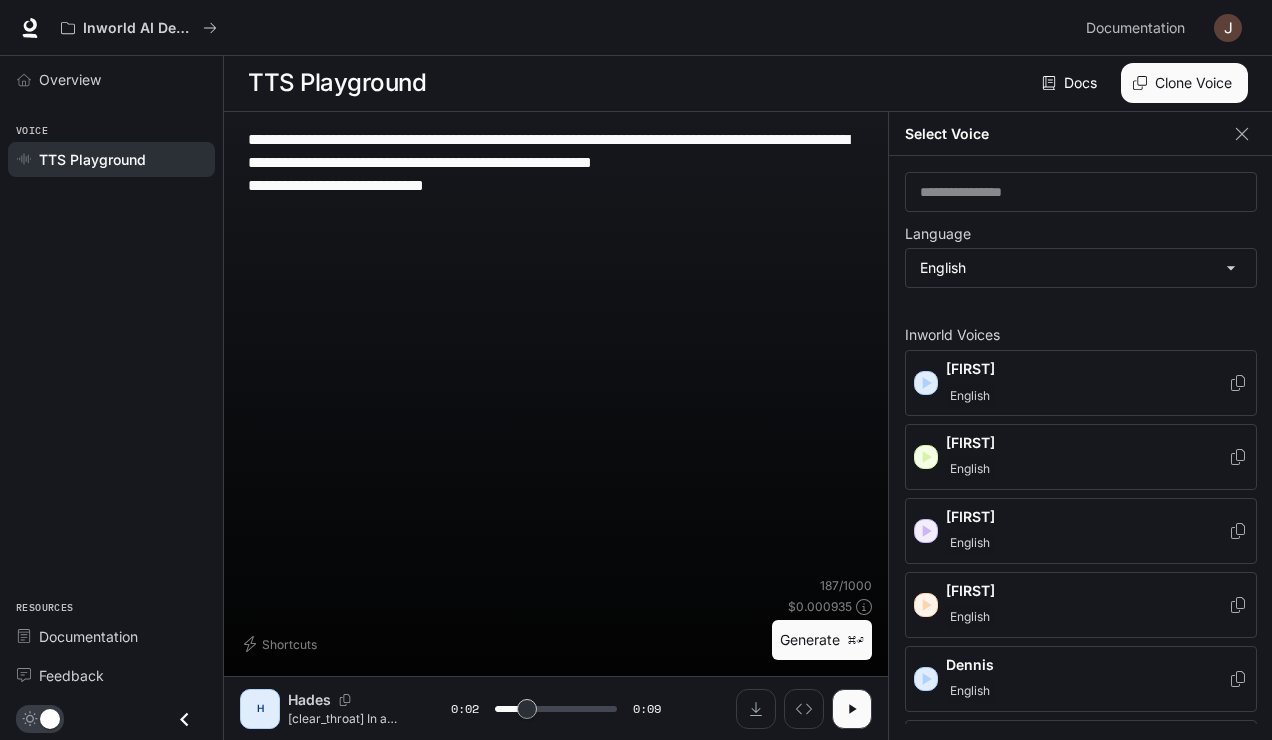 type on "**********" 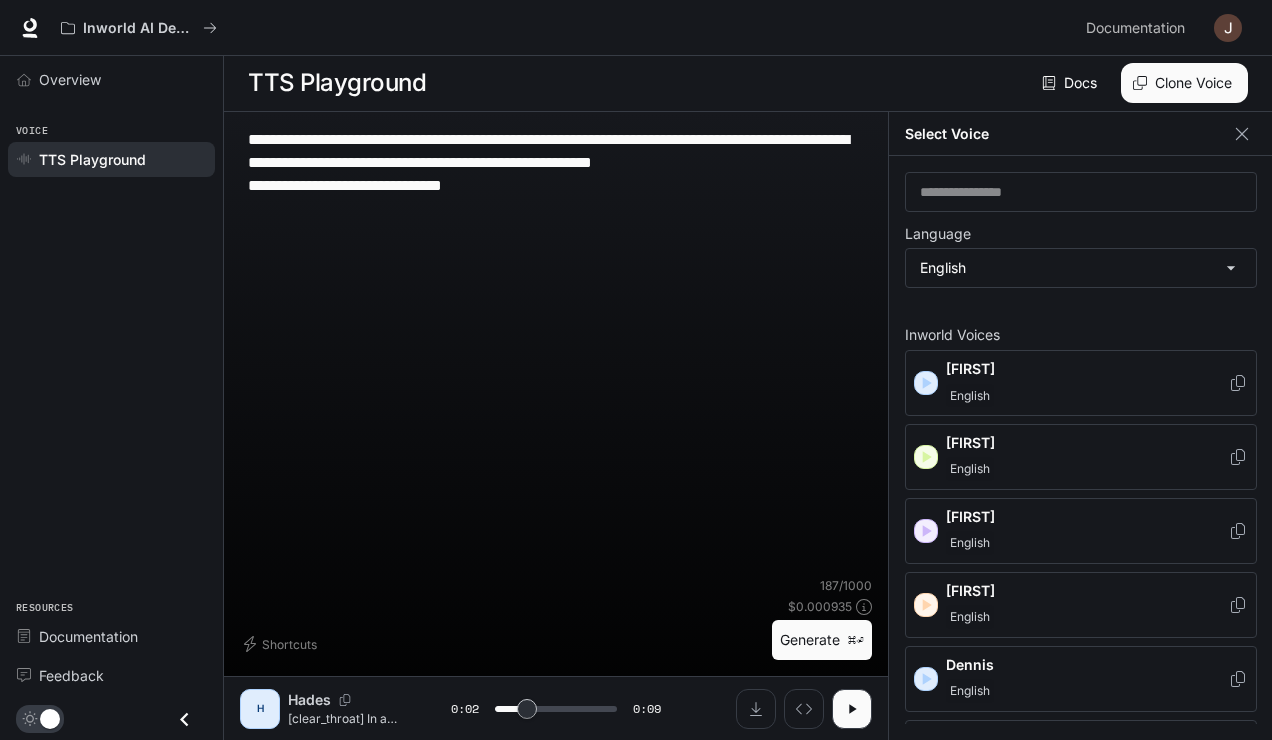 type on "***" 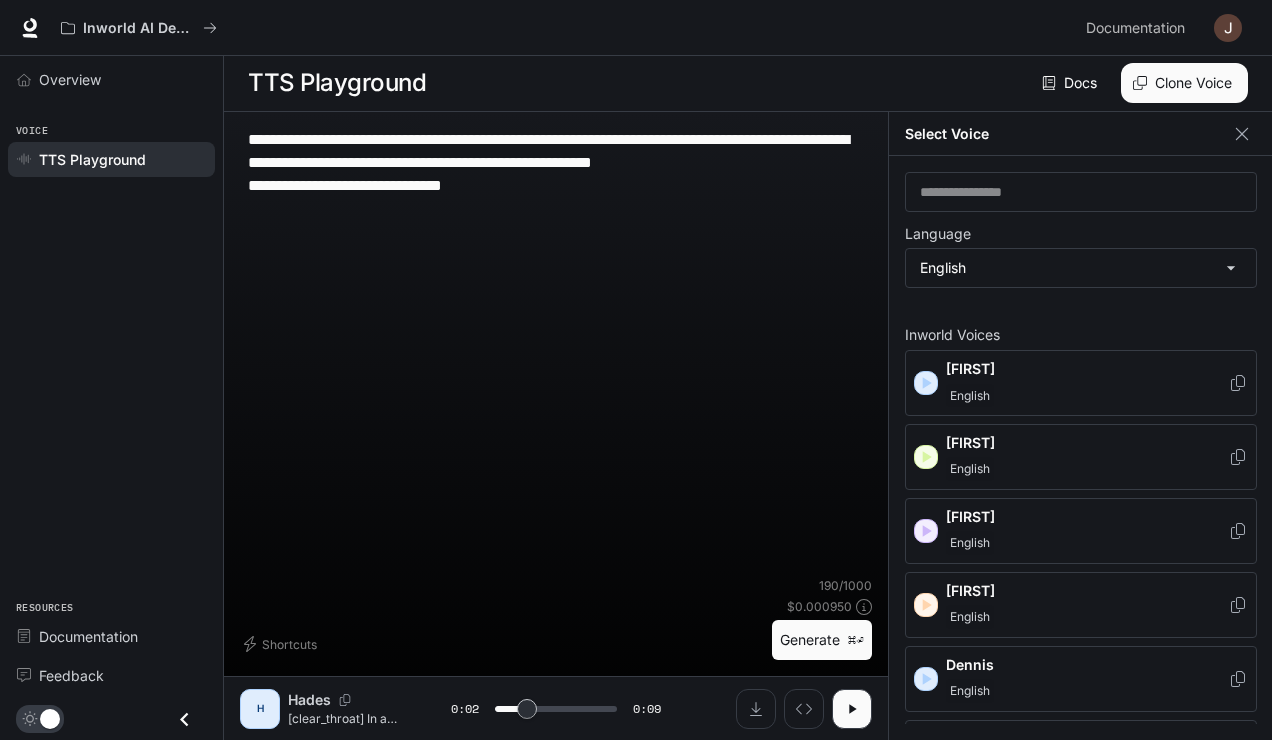 type on "**********" 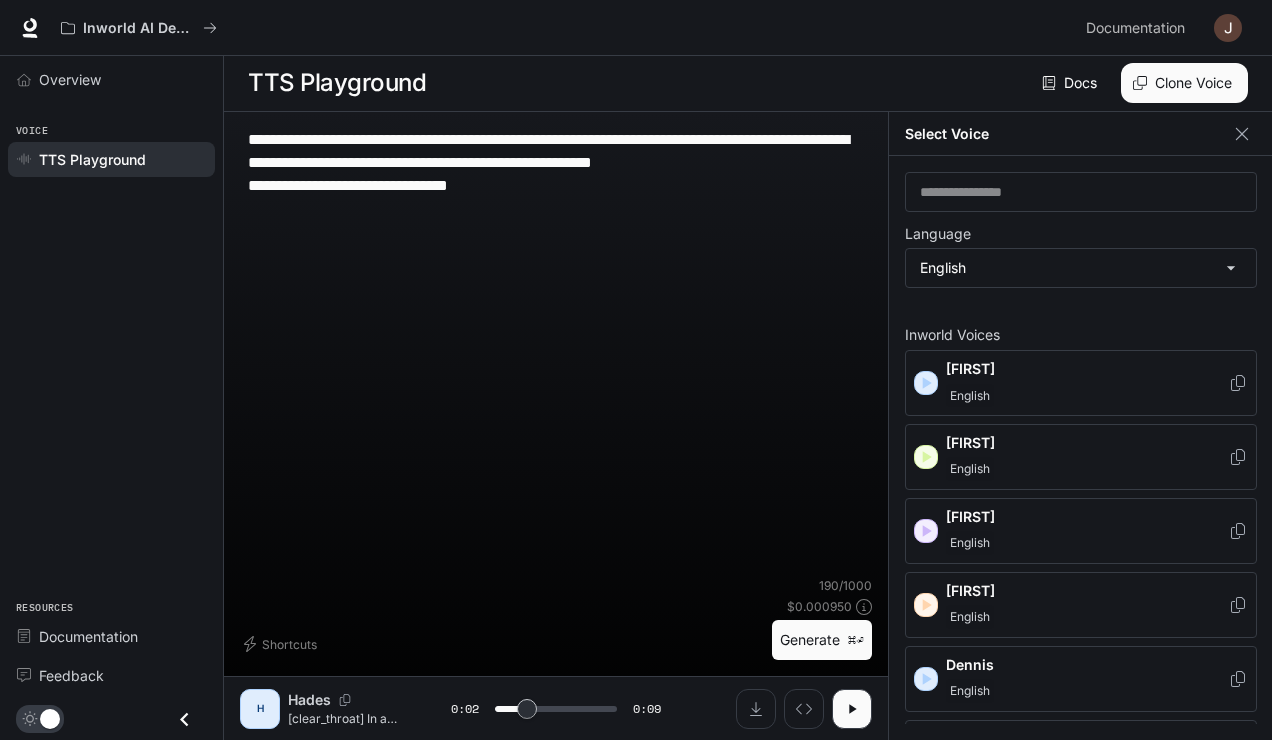 type on "**********" 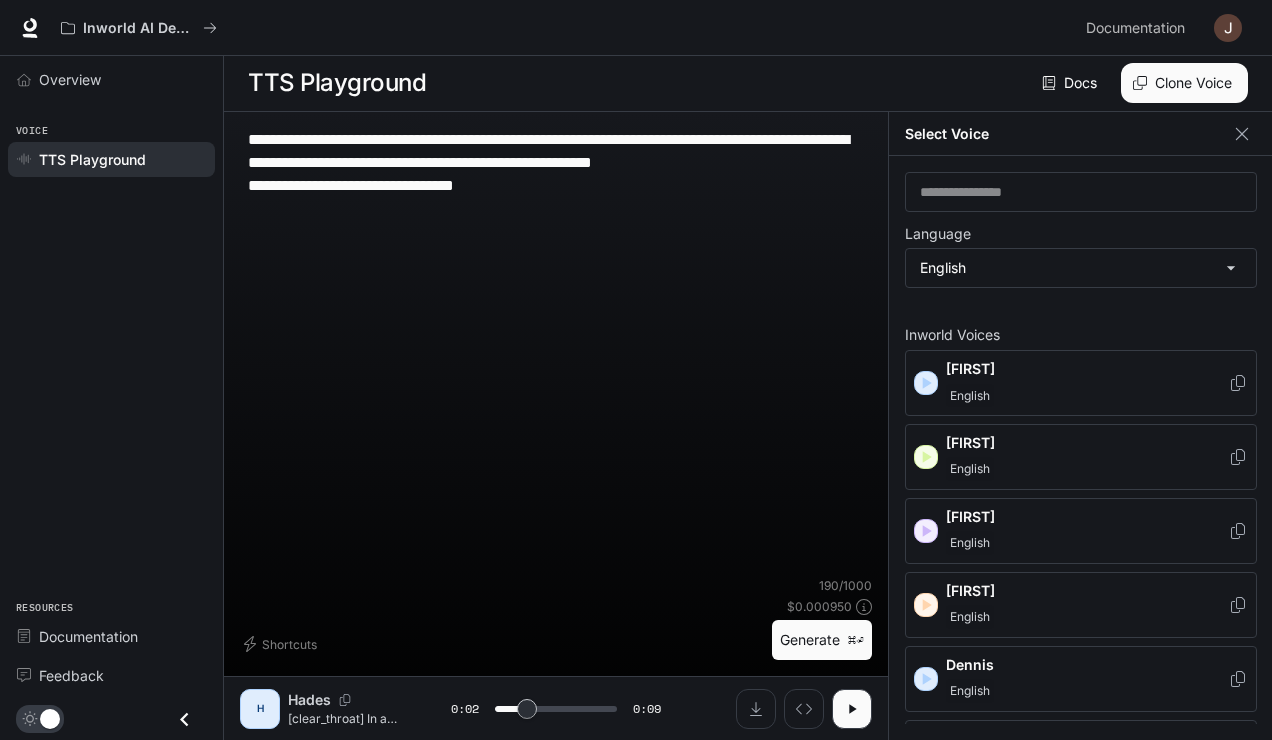 type on "**********" 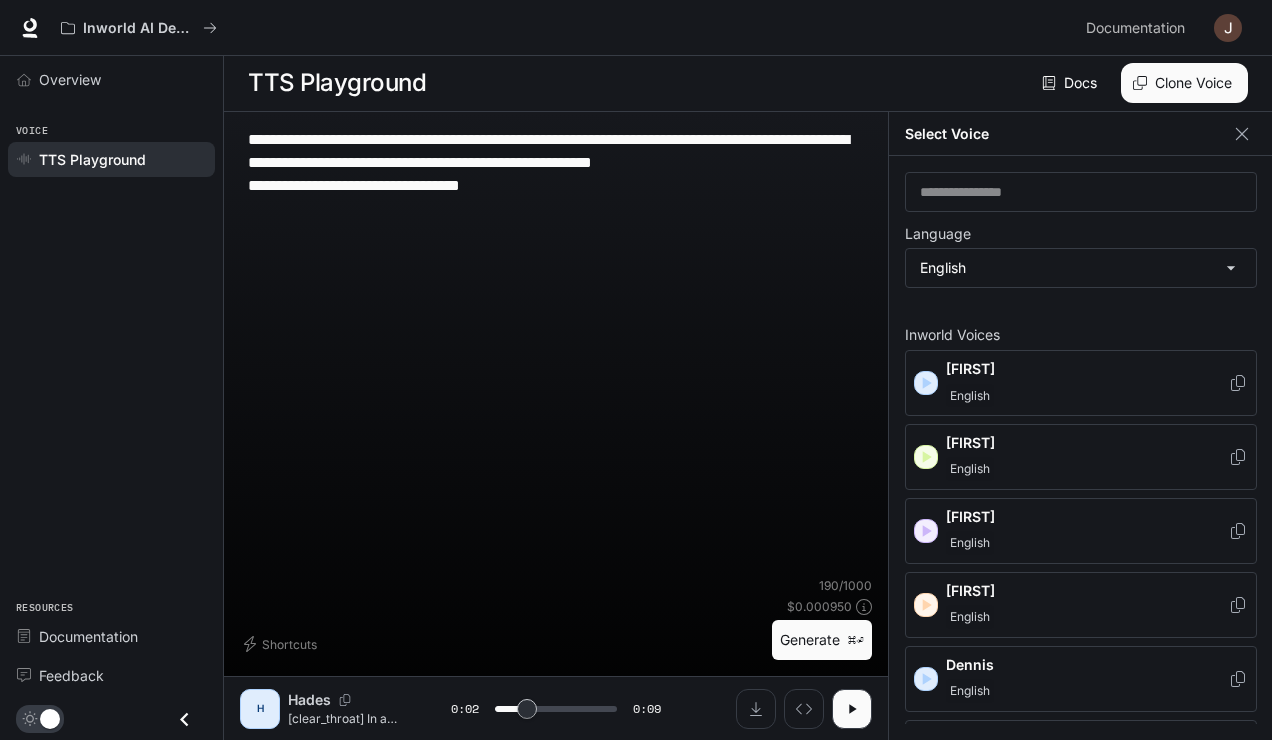 type on "**********" 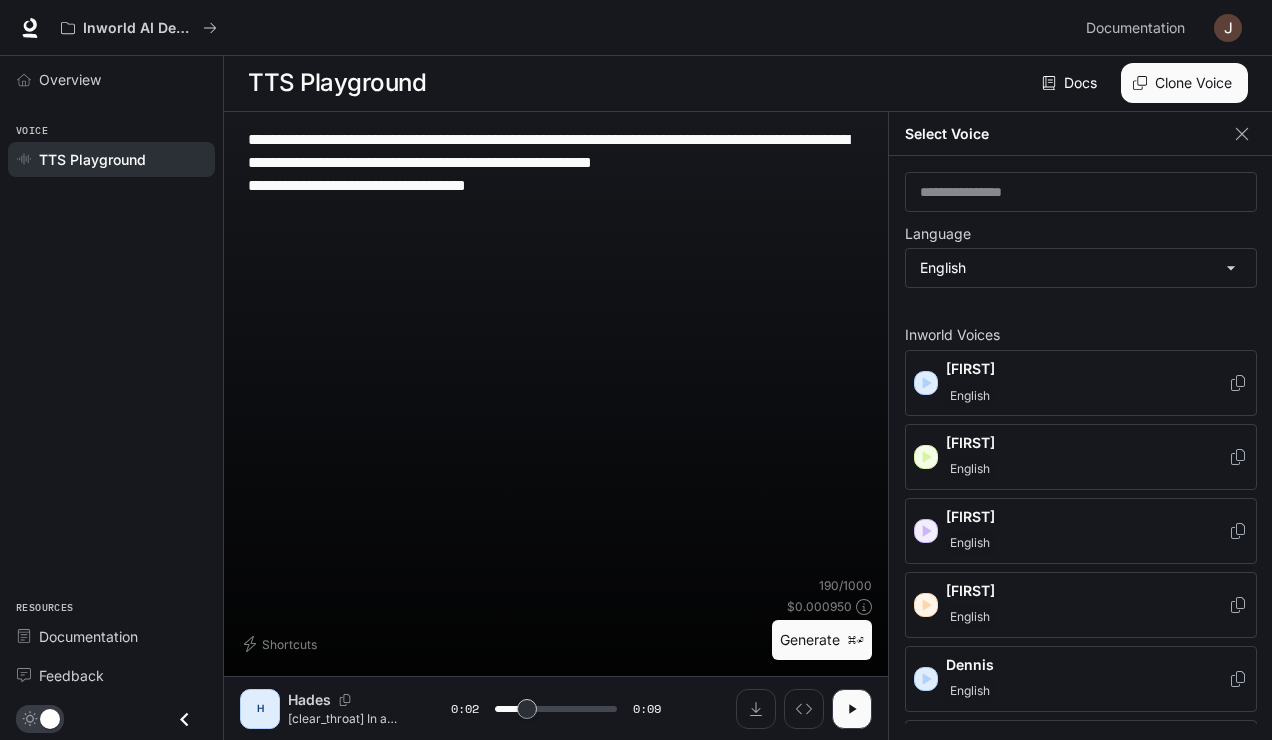 type on "**********" 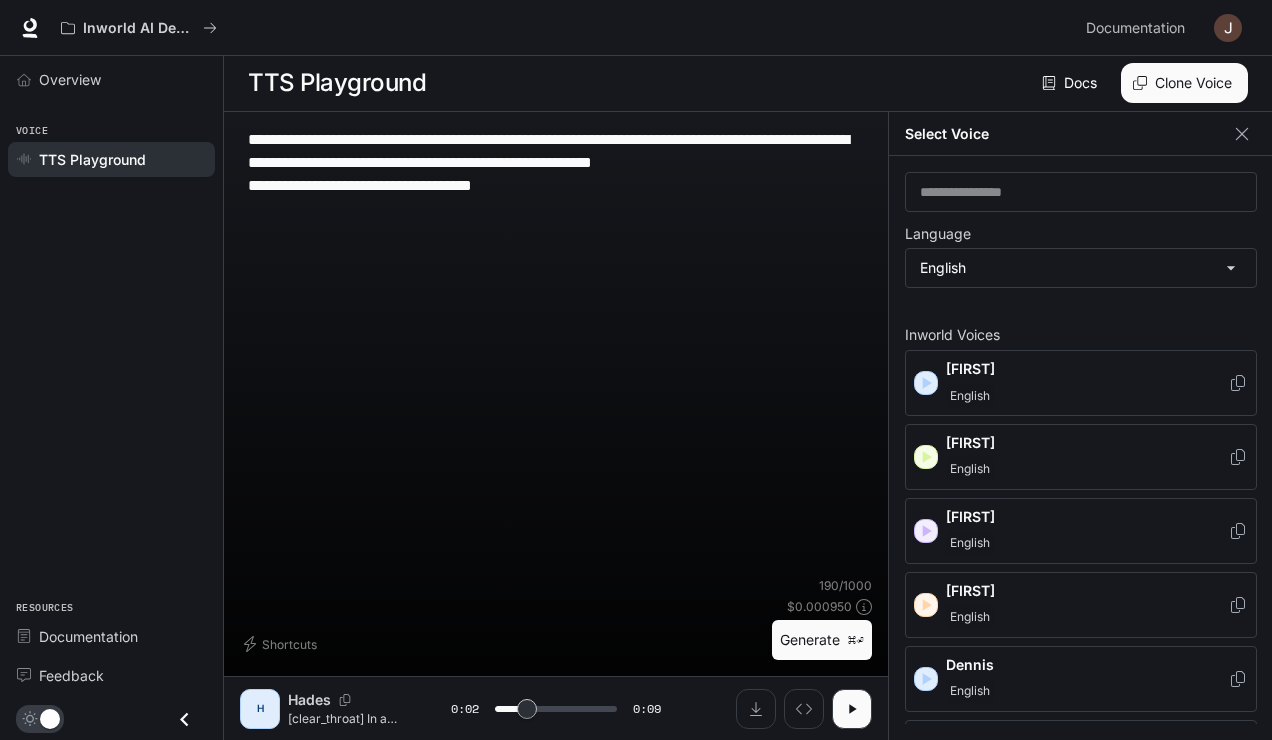 type on "**********" 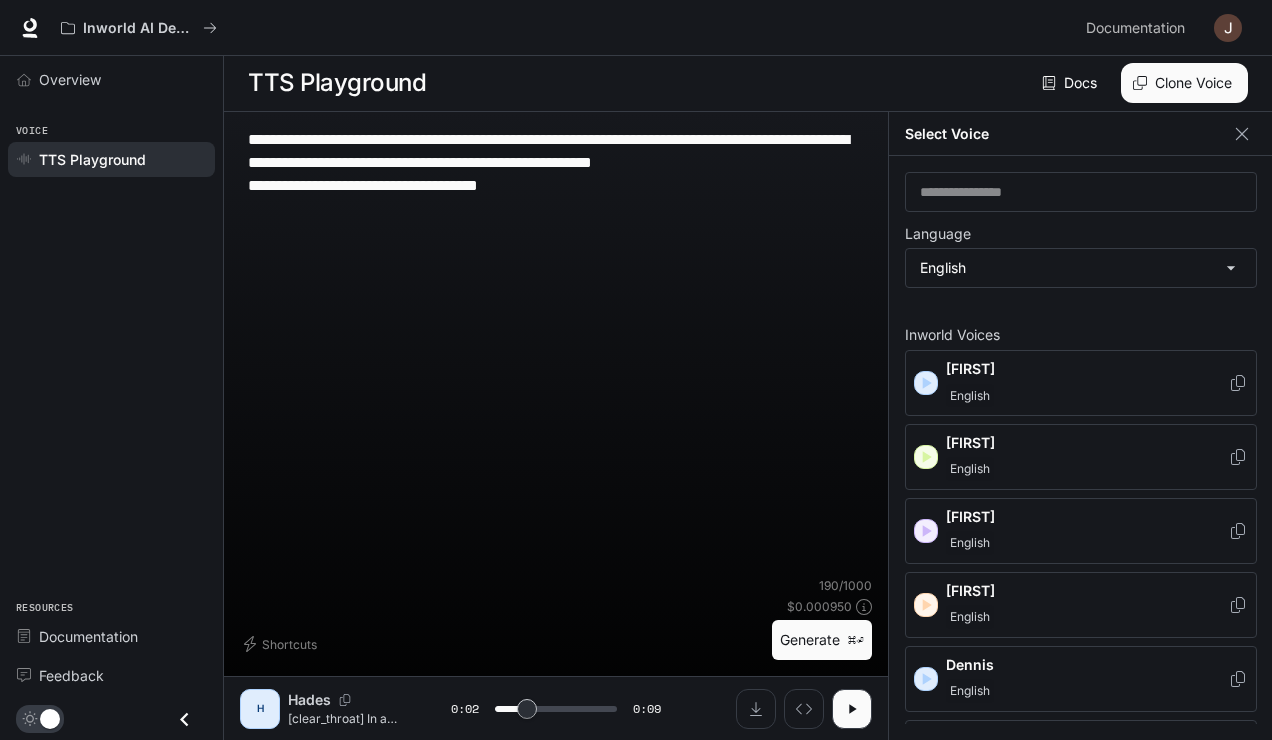 type on "**********" 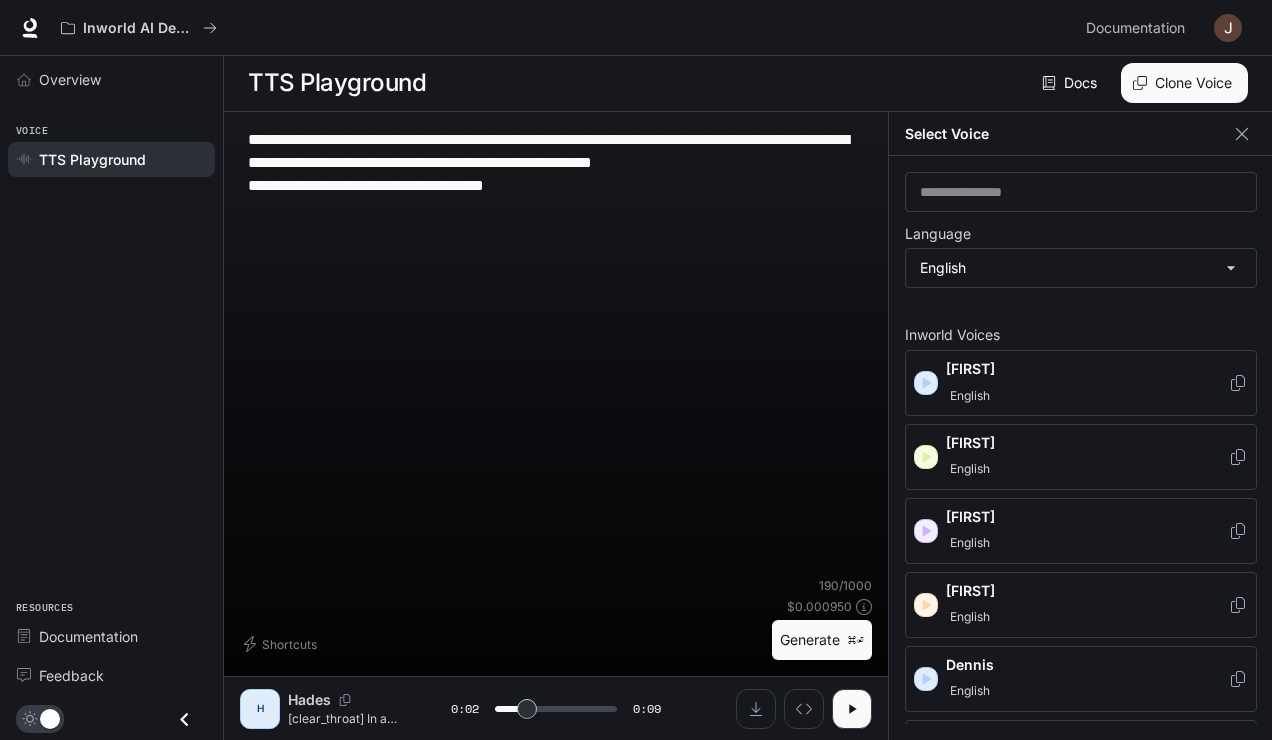 type on "**********" 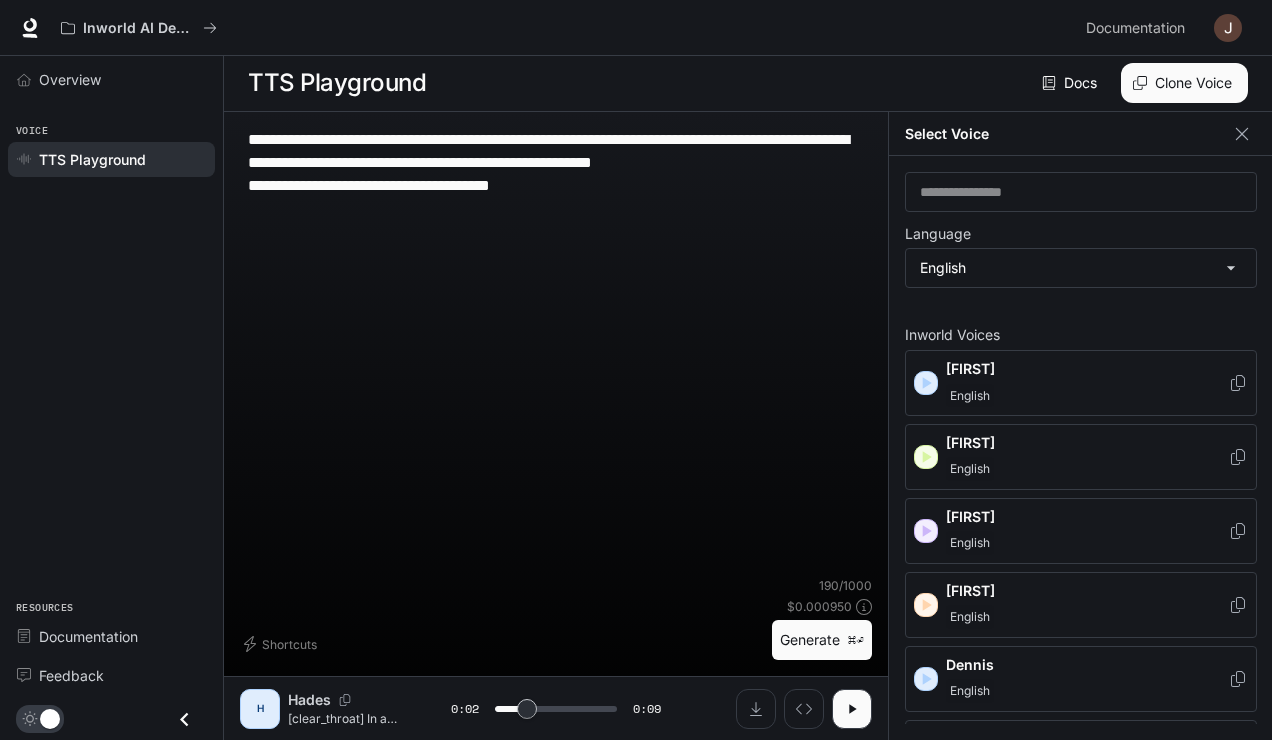 type on "**********" 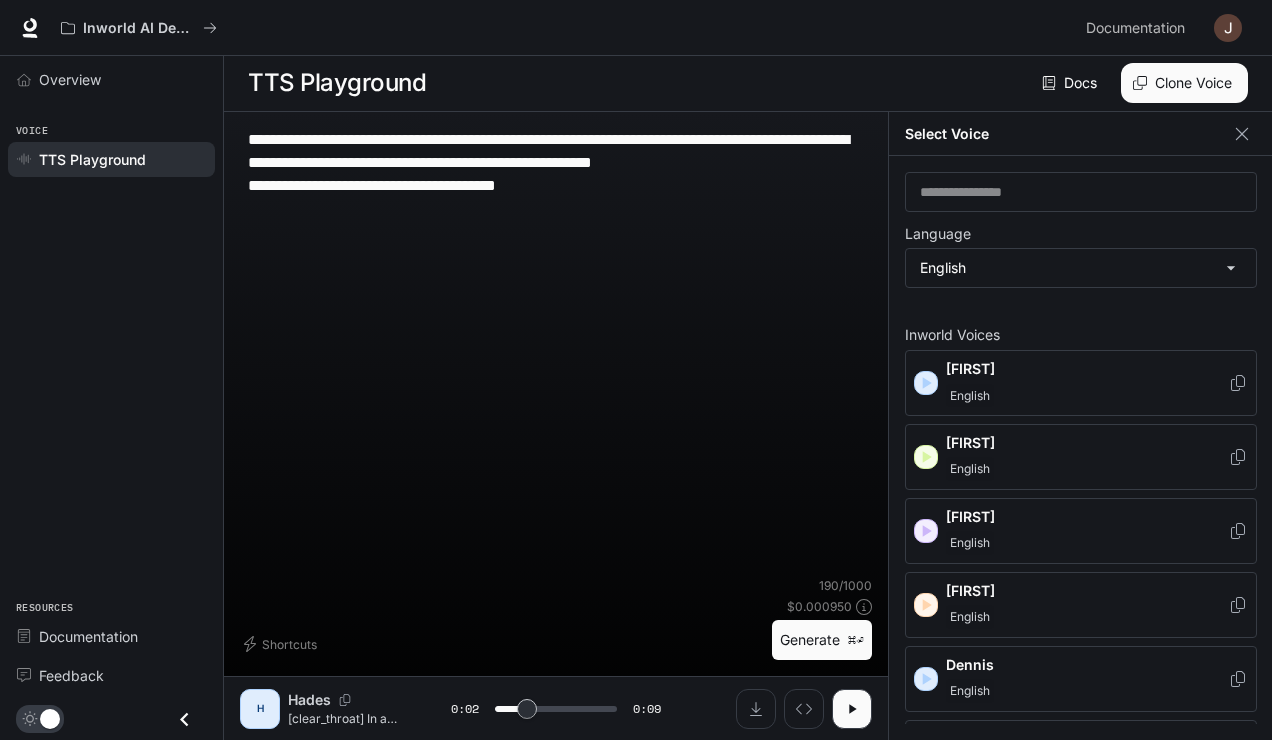 type on "***" 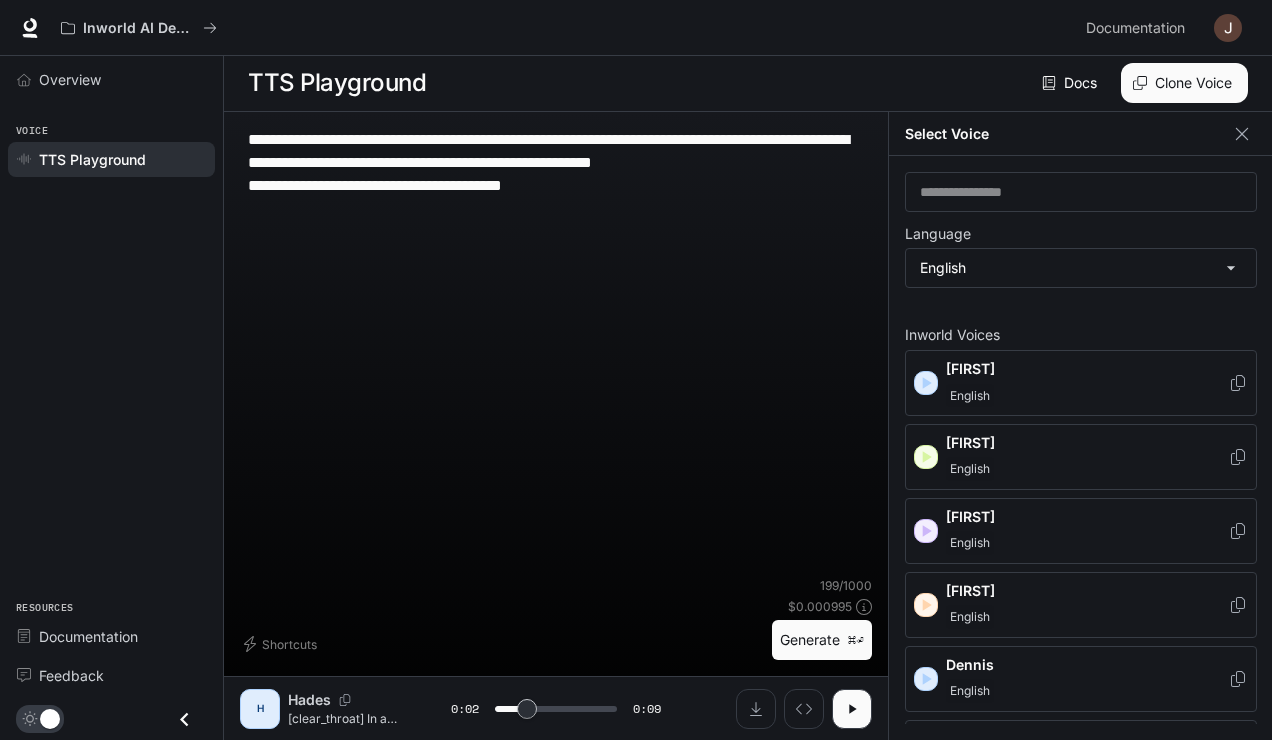 type on "**********" 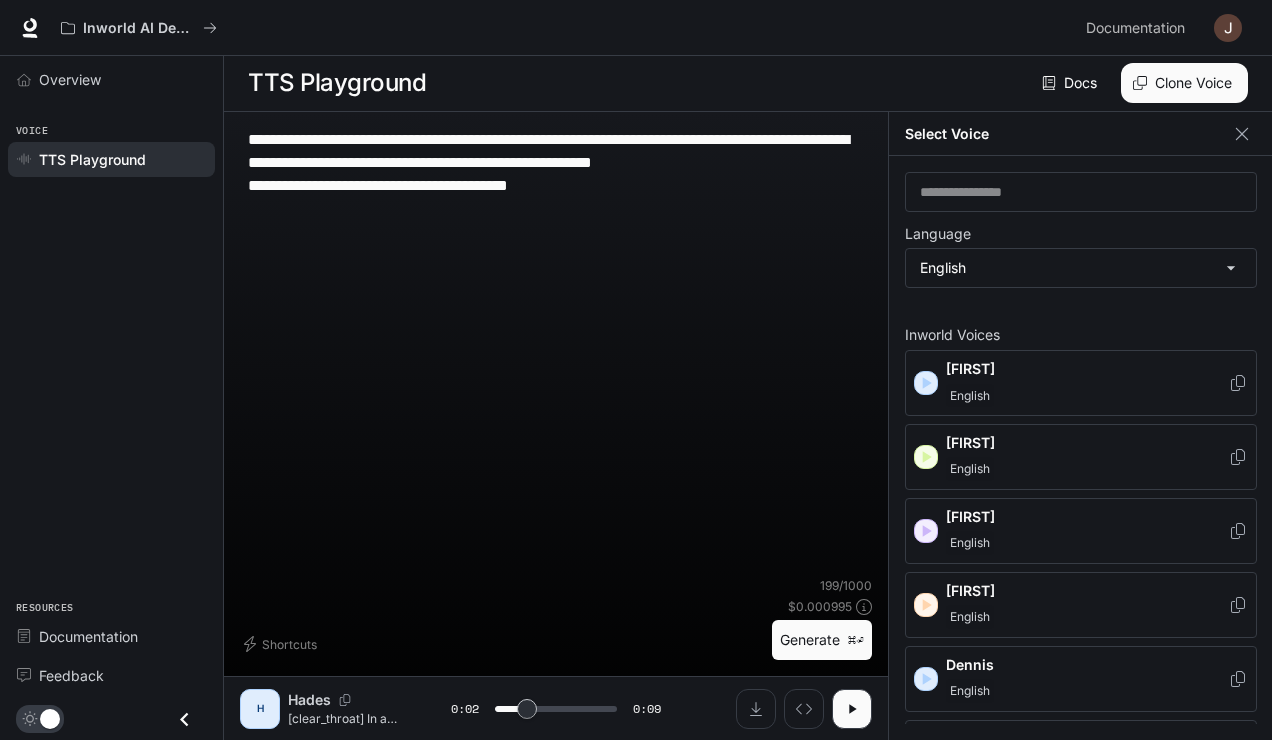 type on "**********" 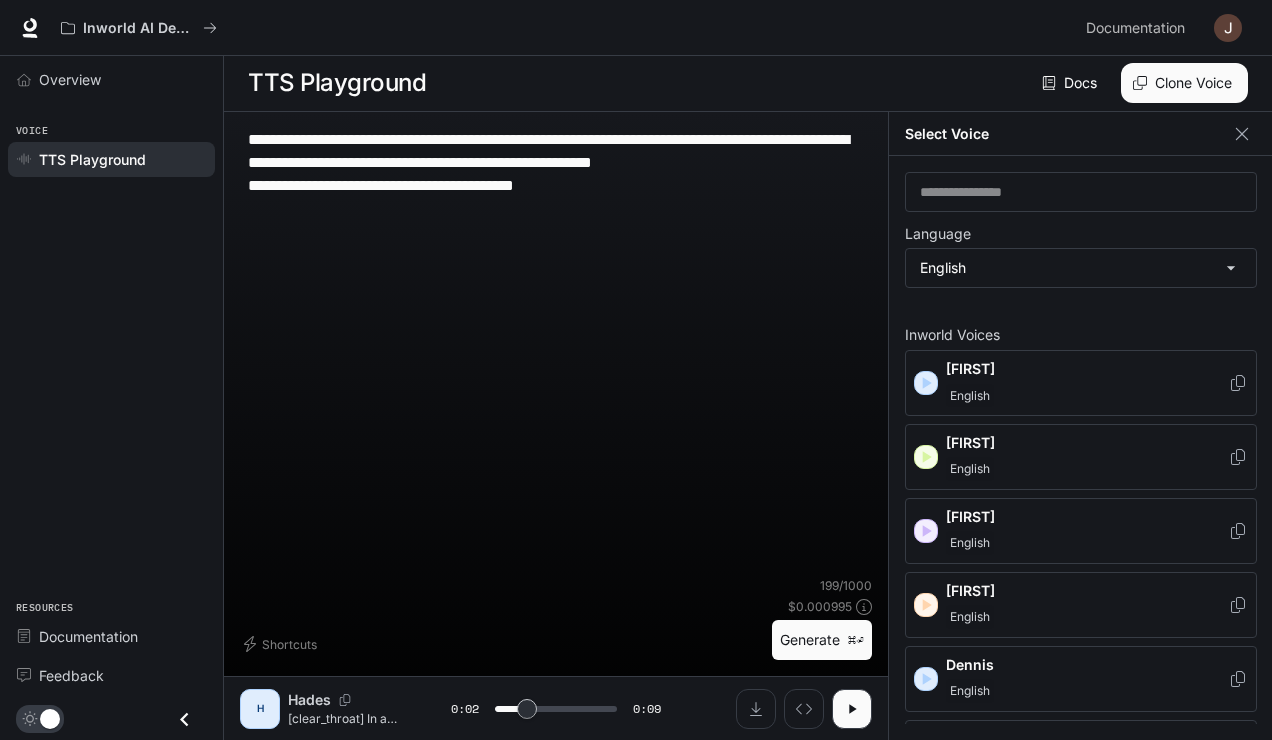 type on "**********" 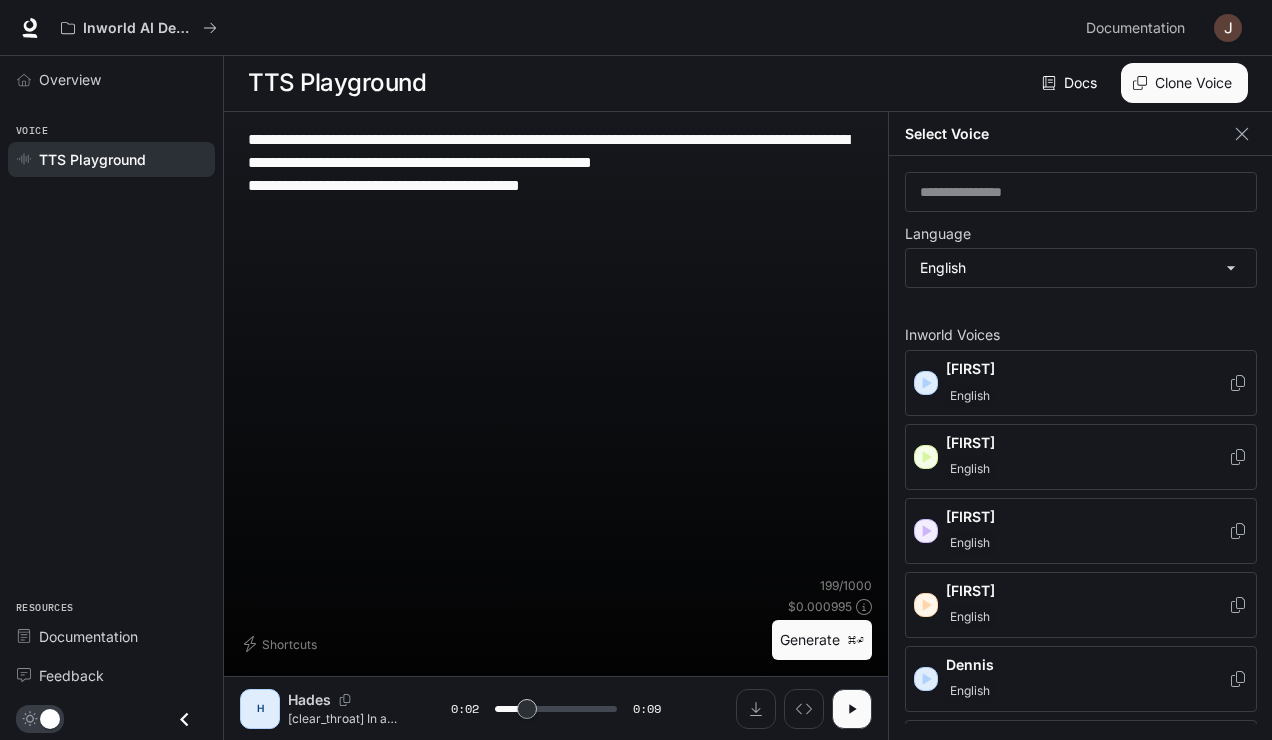 type on "**********" 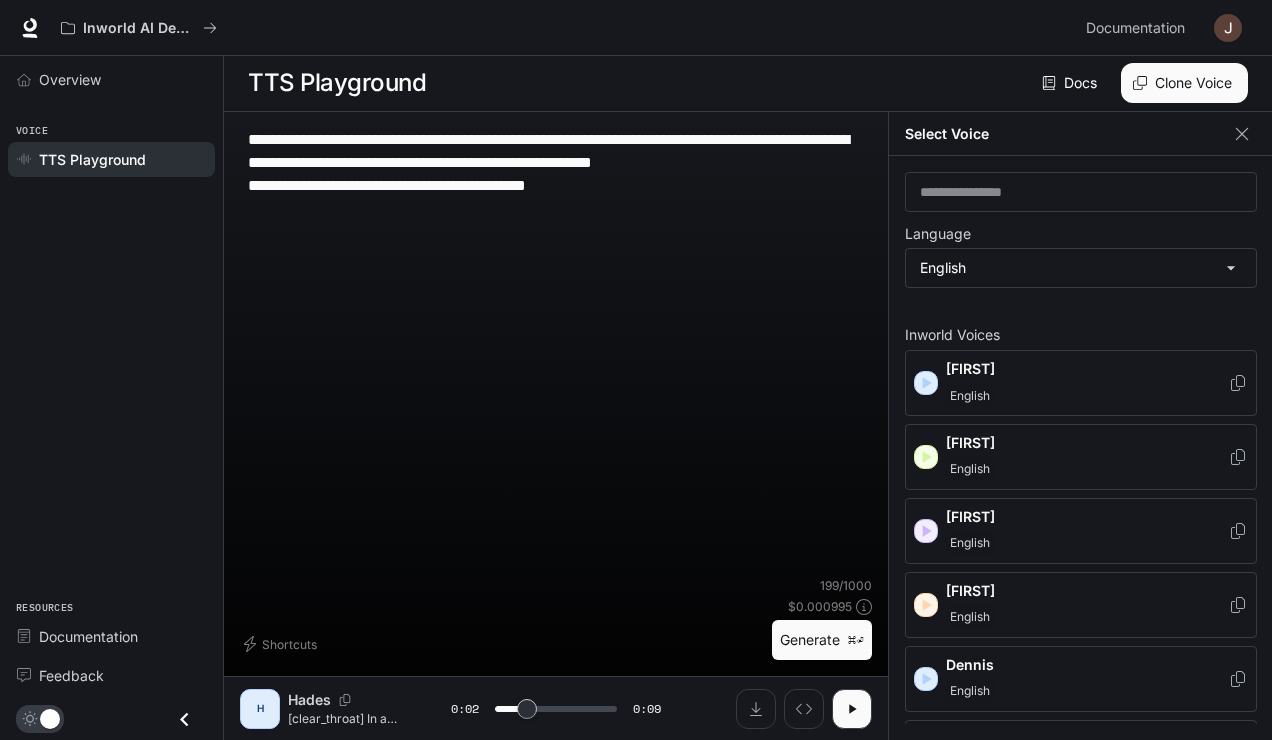 type on "**********" 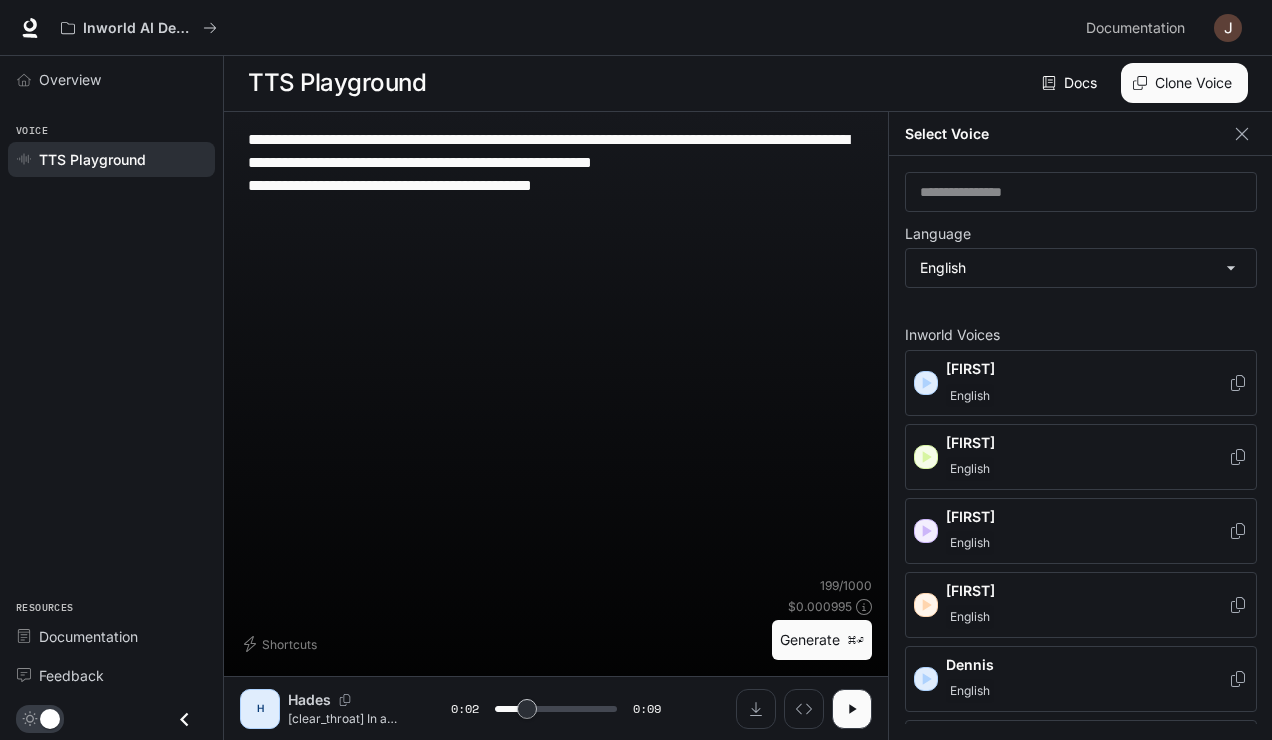 type on "***" 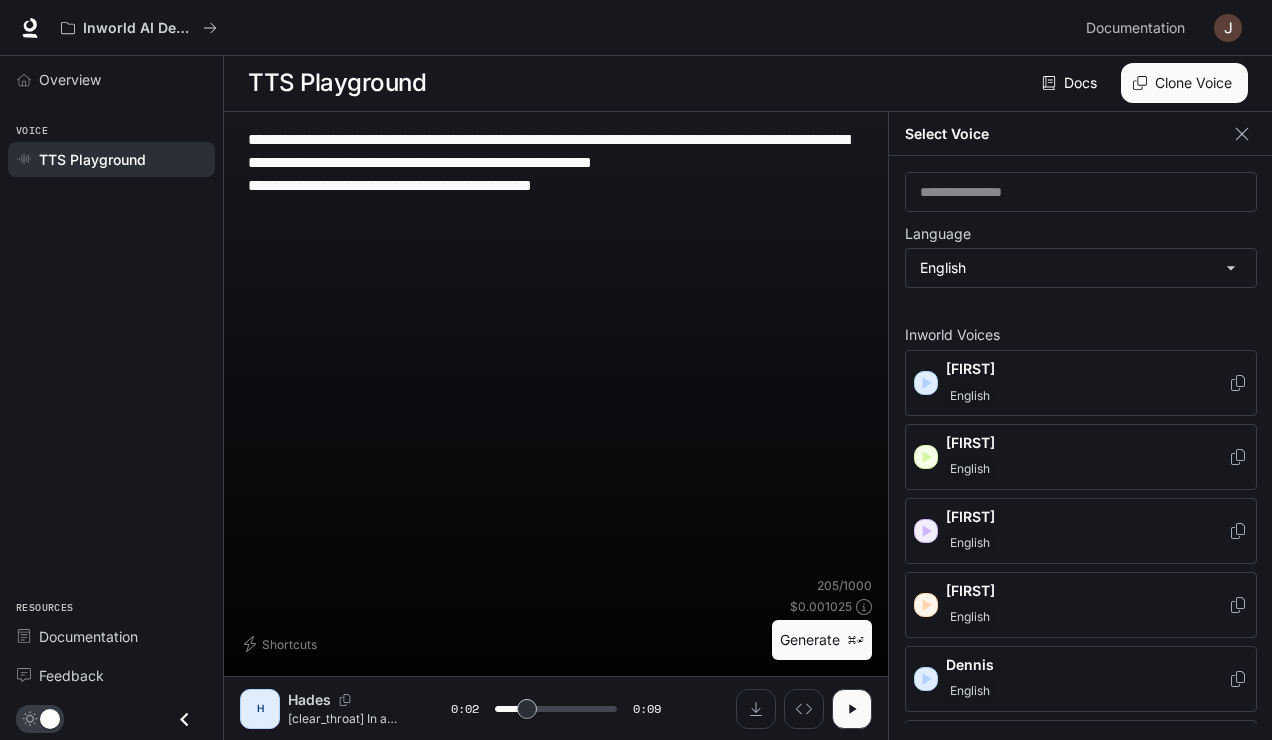 type on "**********" 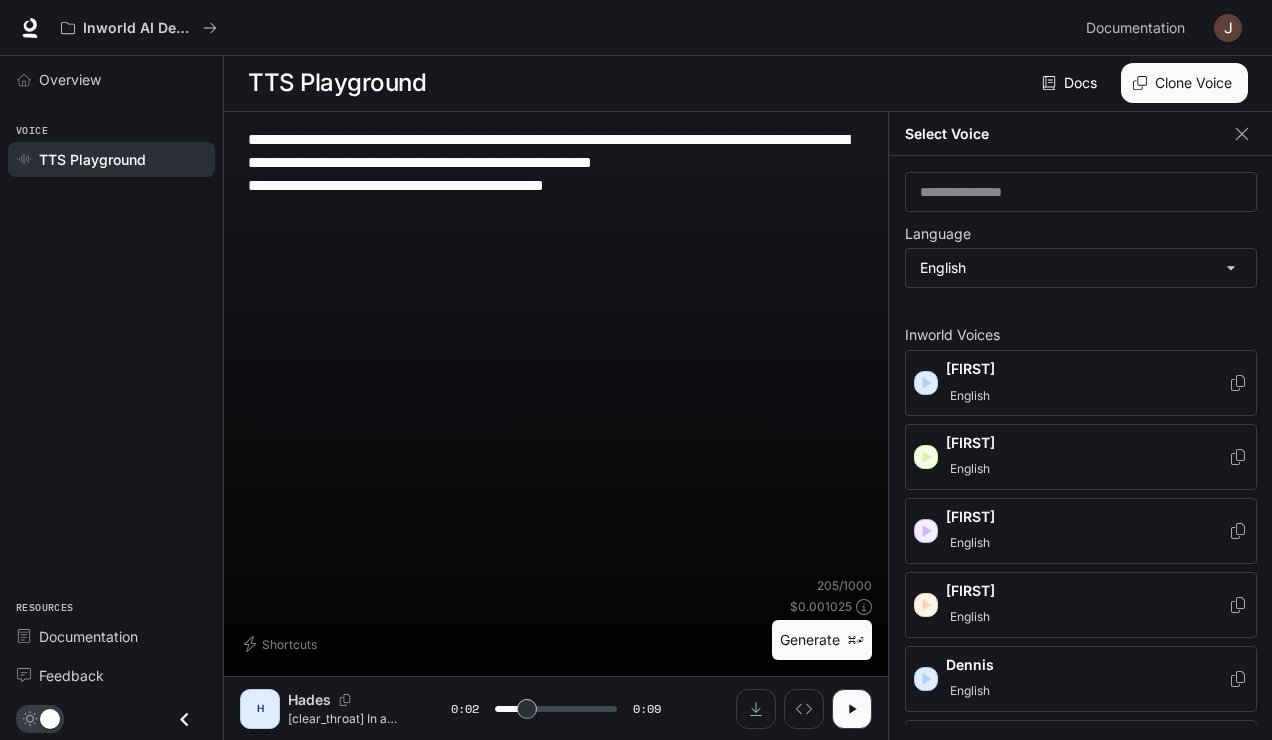 type on "***" 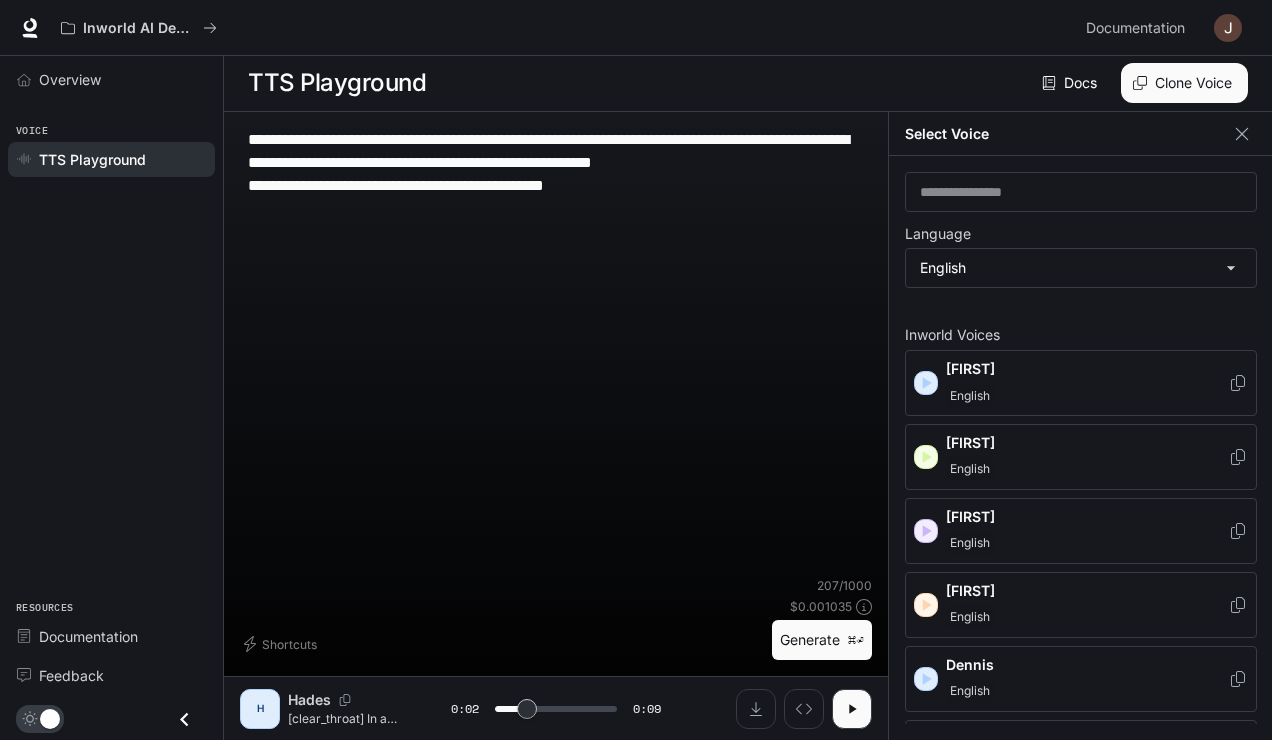 click on "**********" at bounding box center [556, 162] 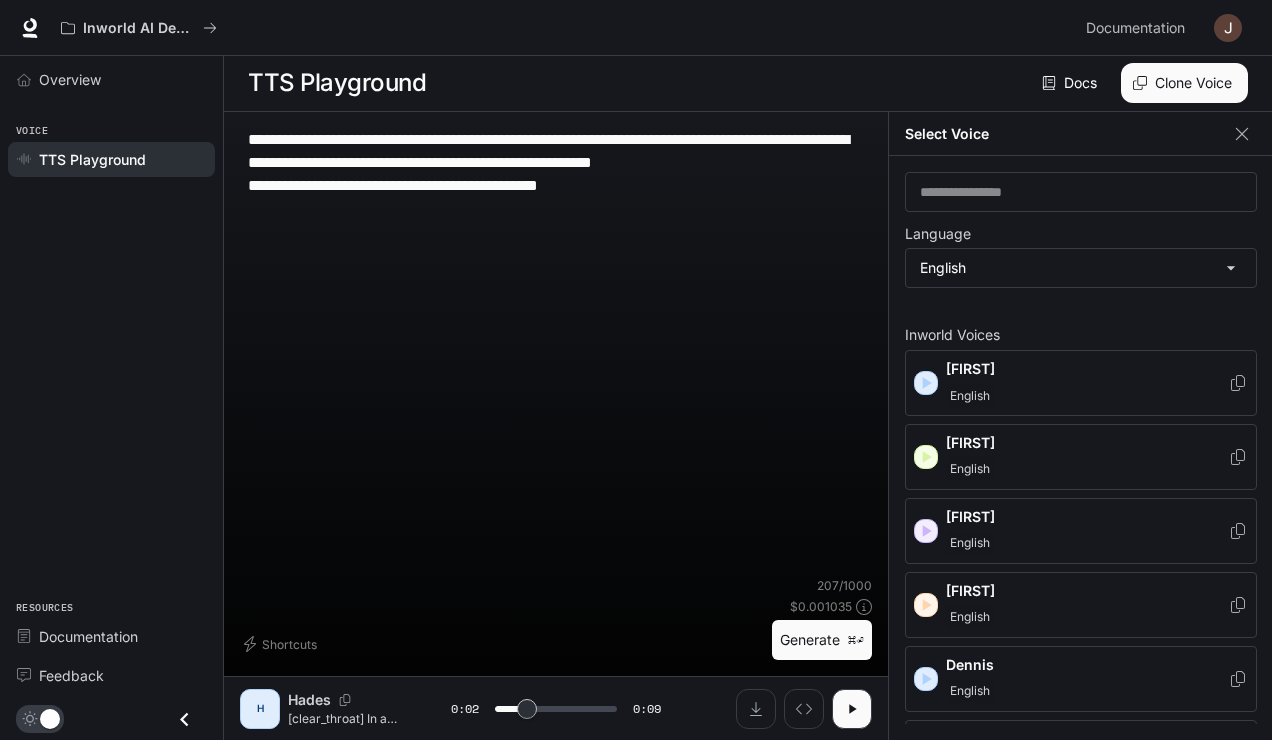 type on "**********" 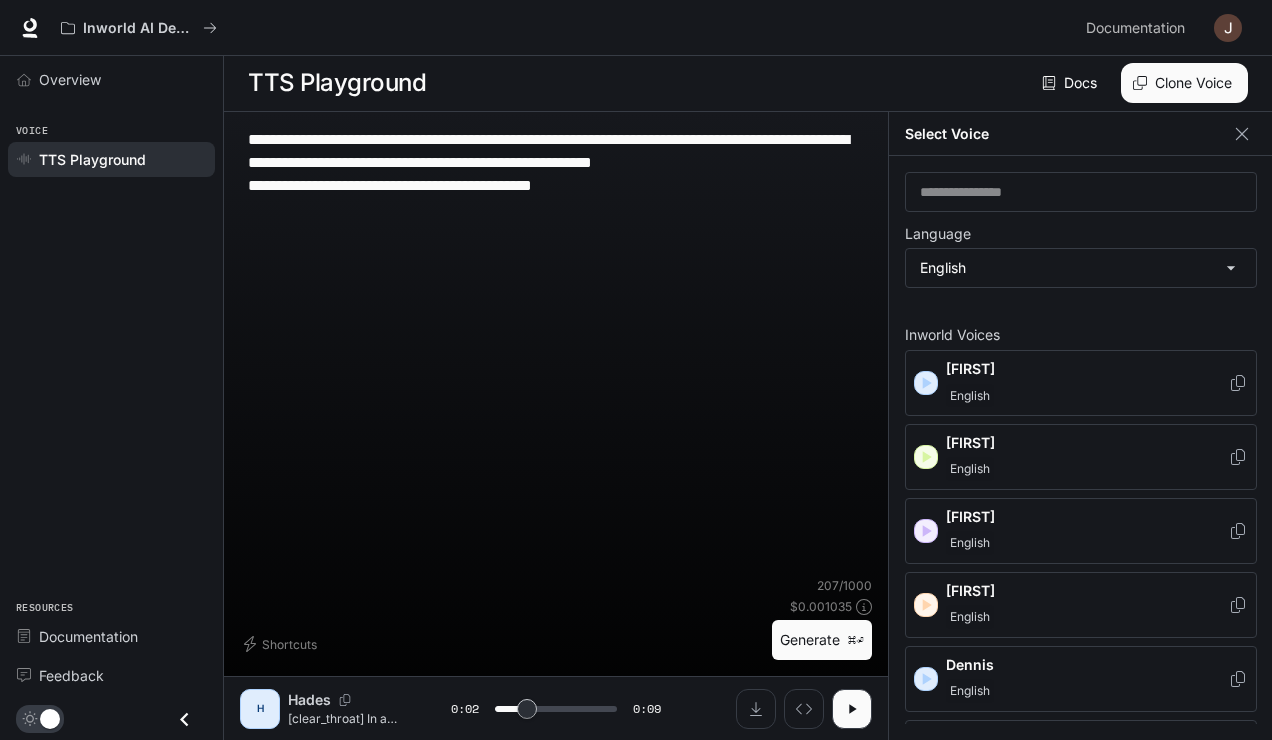 type on "***" 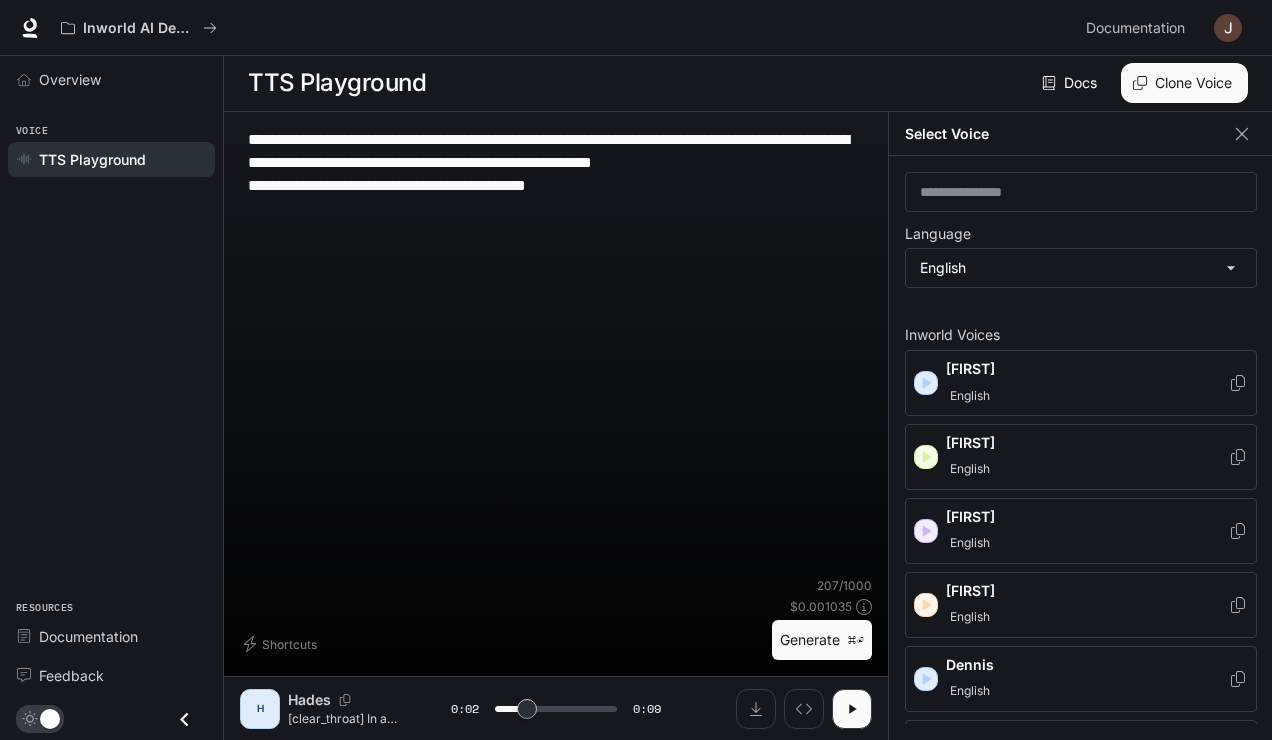 type on "***" 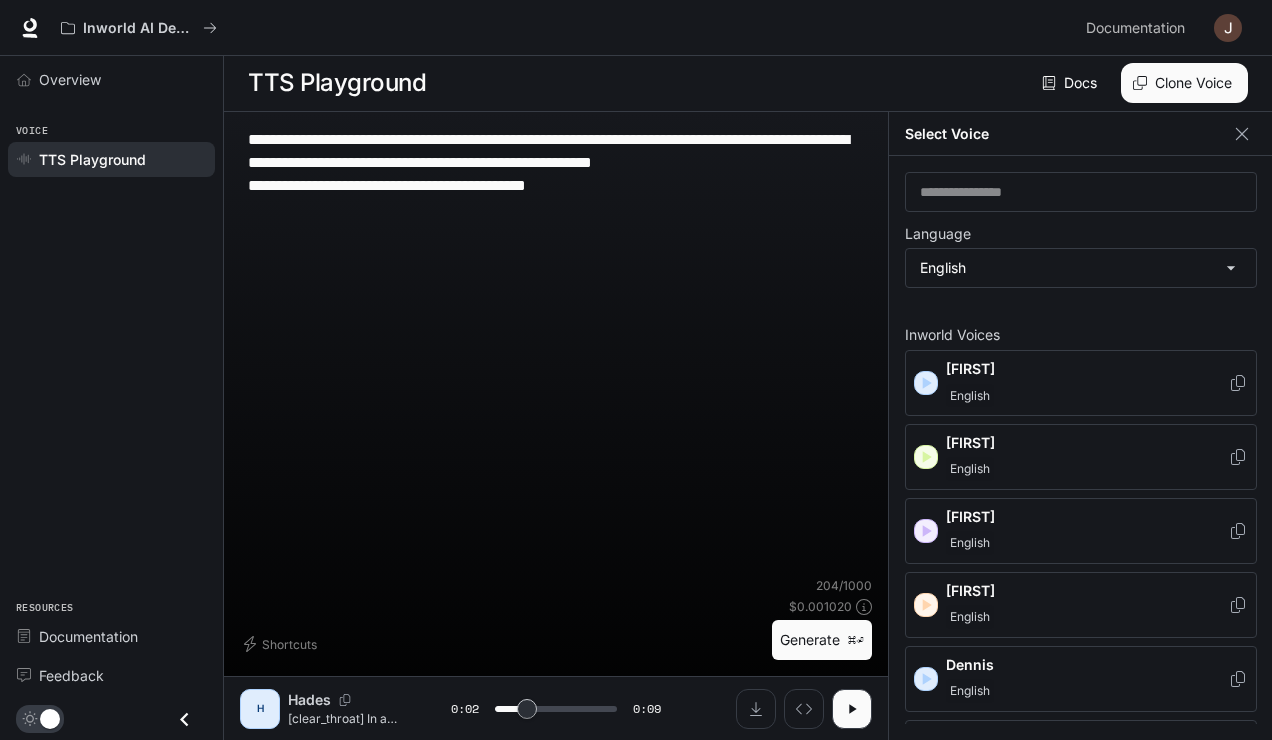 type on "**********" 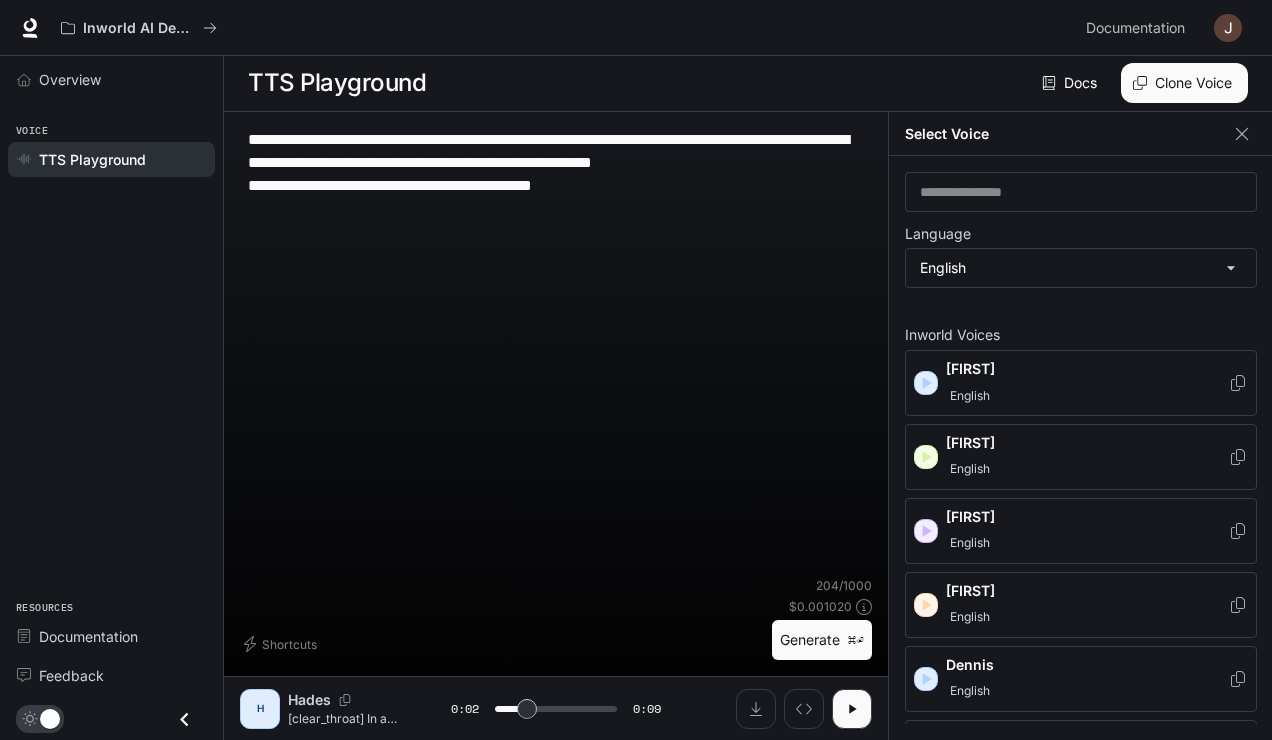 type on "**********" 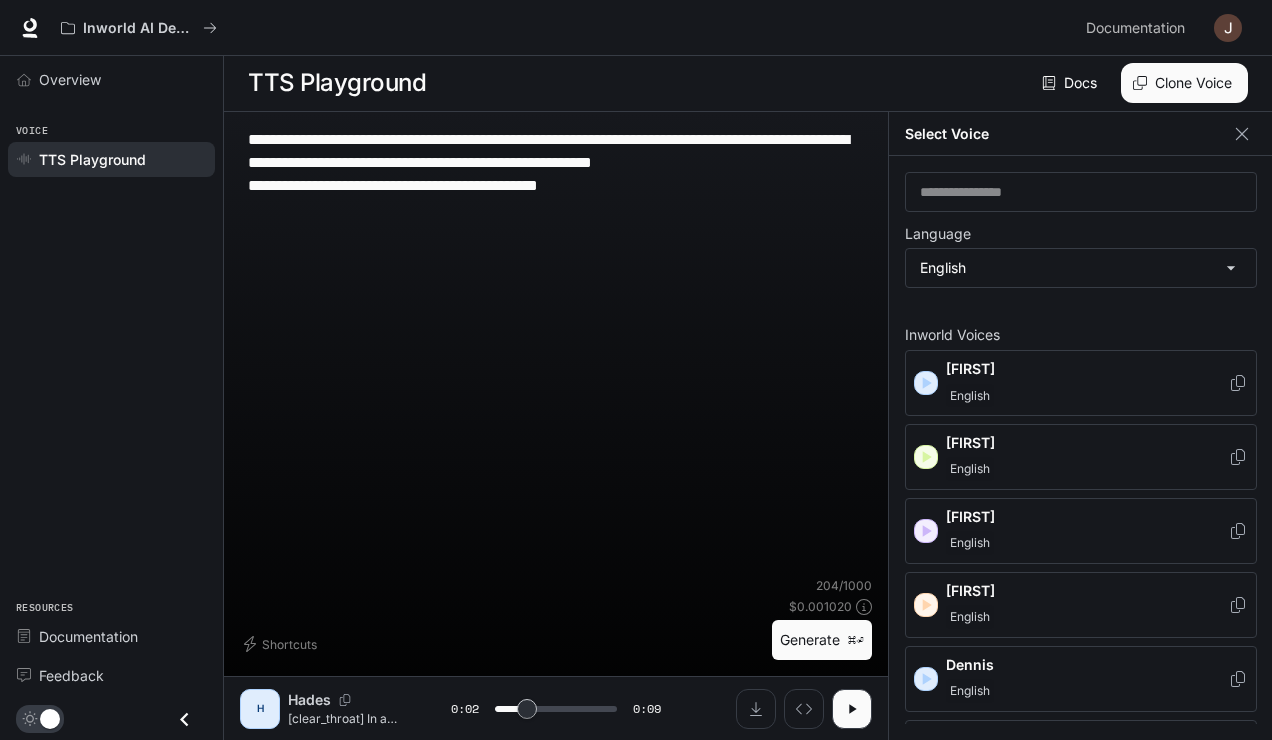 type on "**********" 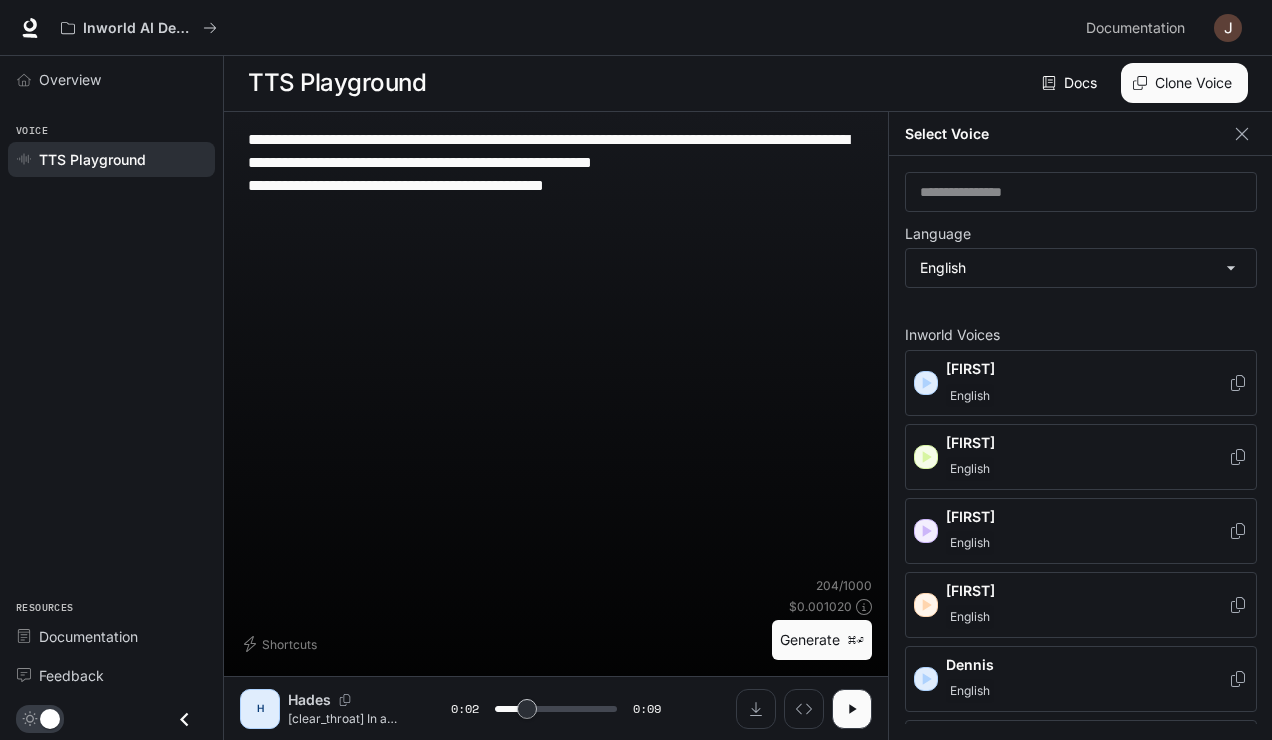 type on "***" 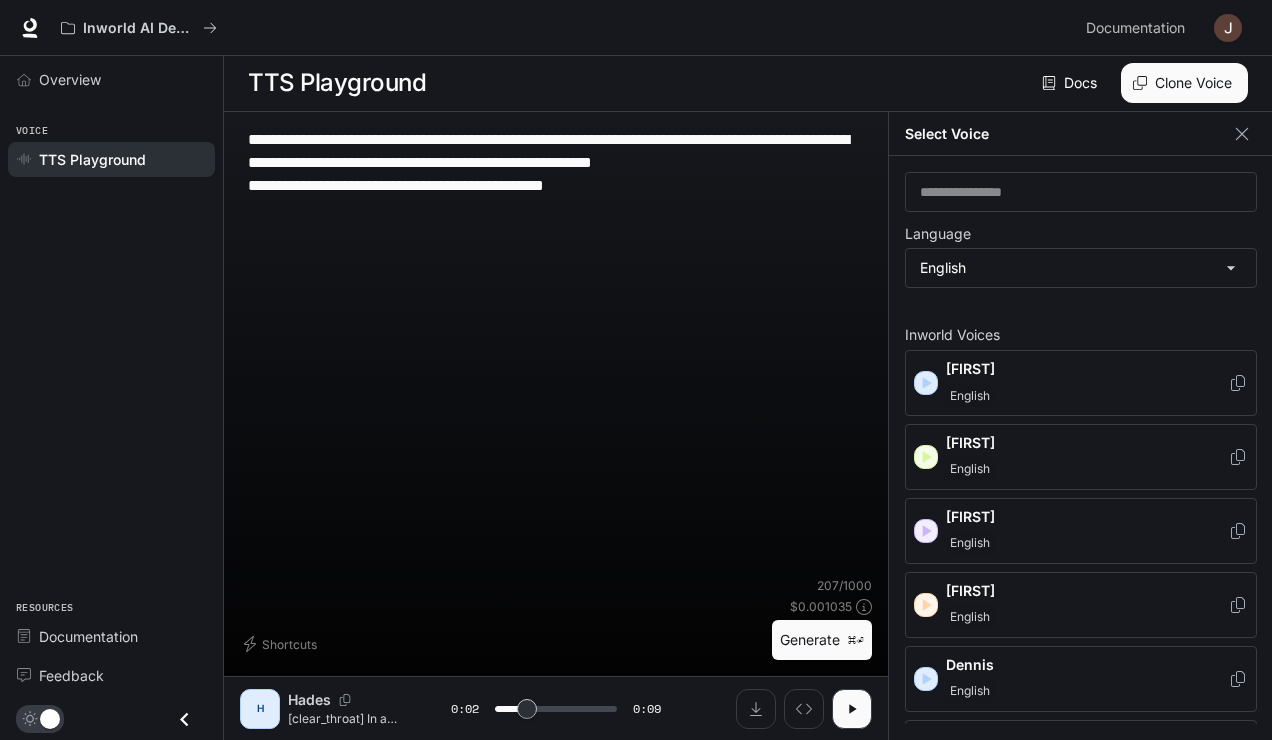 type on "**********" 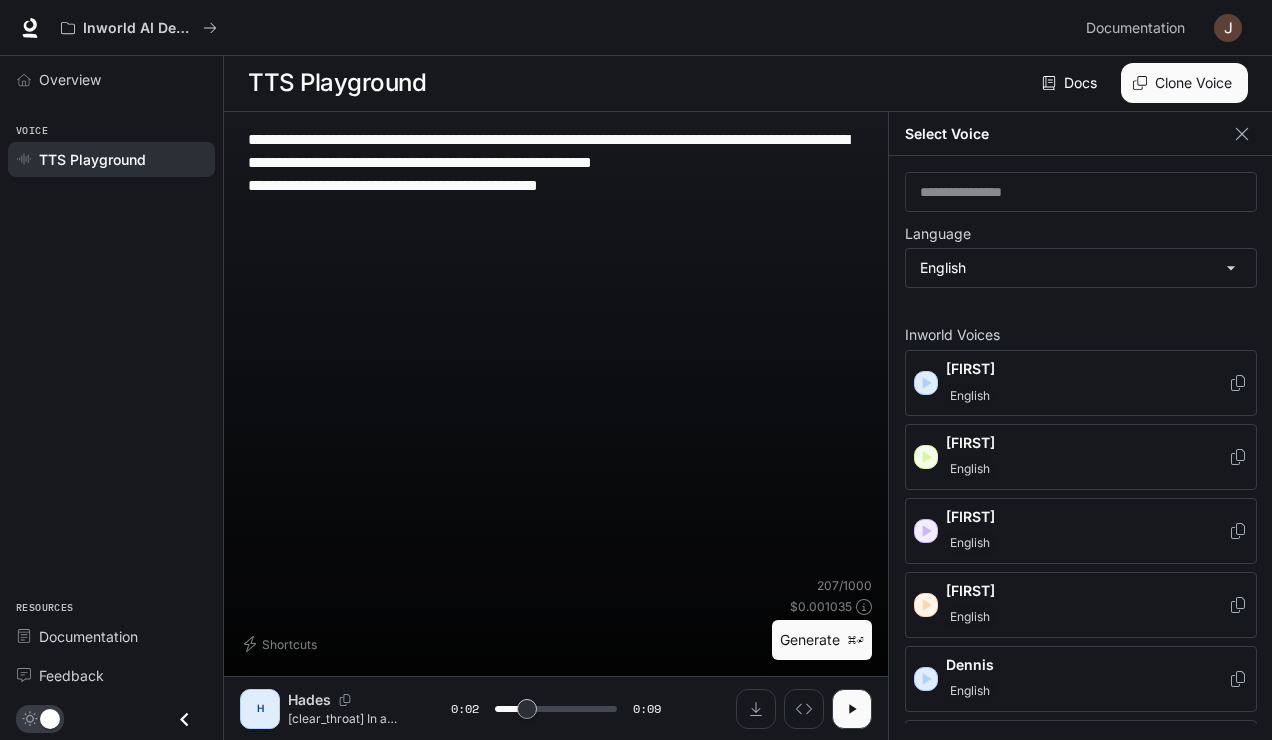 type on "**********" 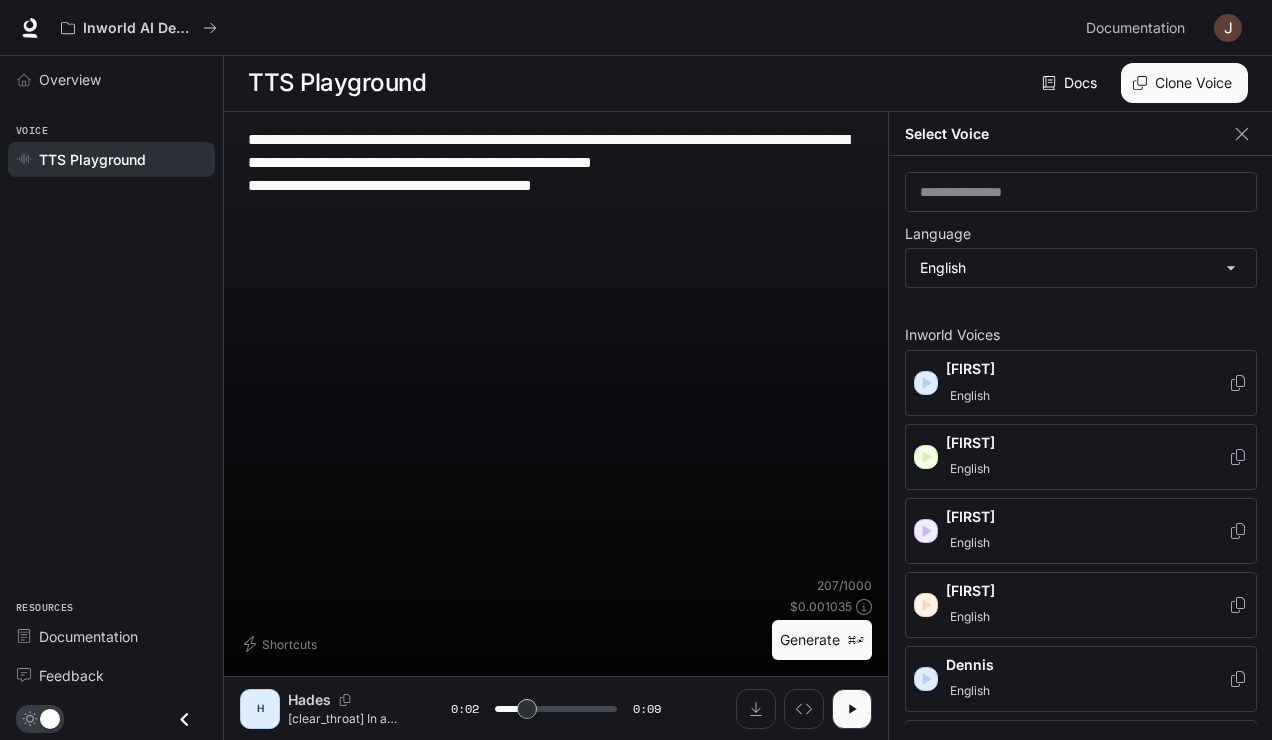 type on "**********" 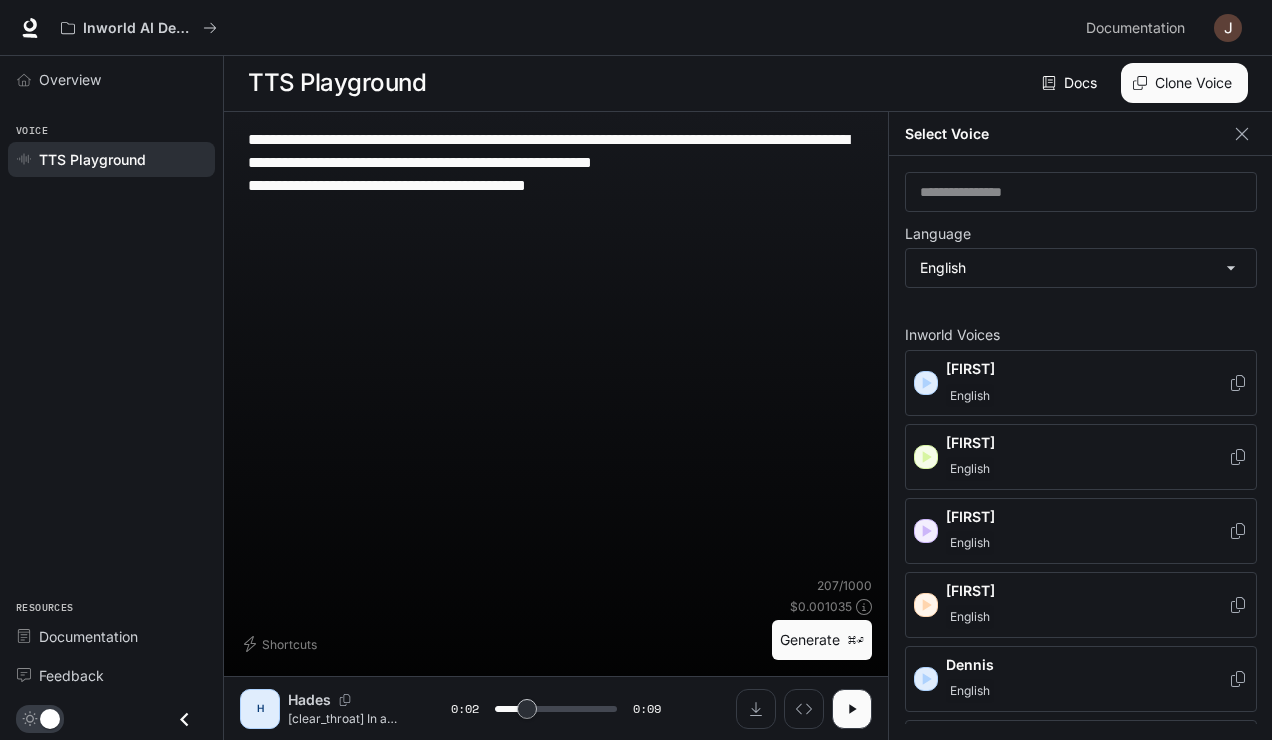 type on "**********" 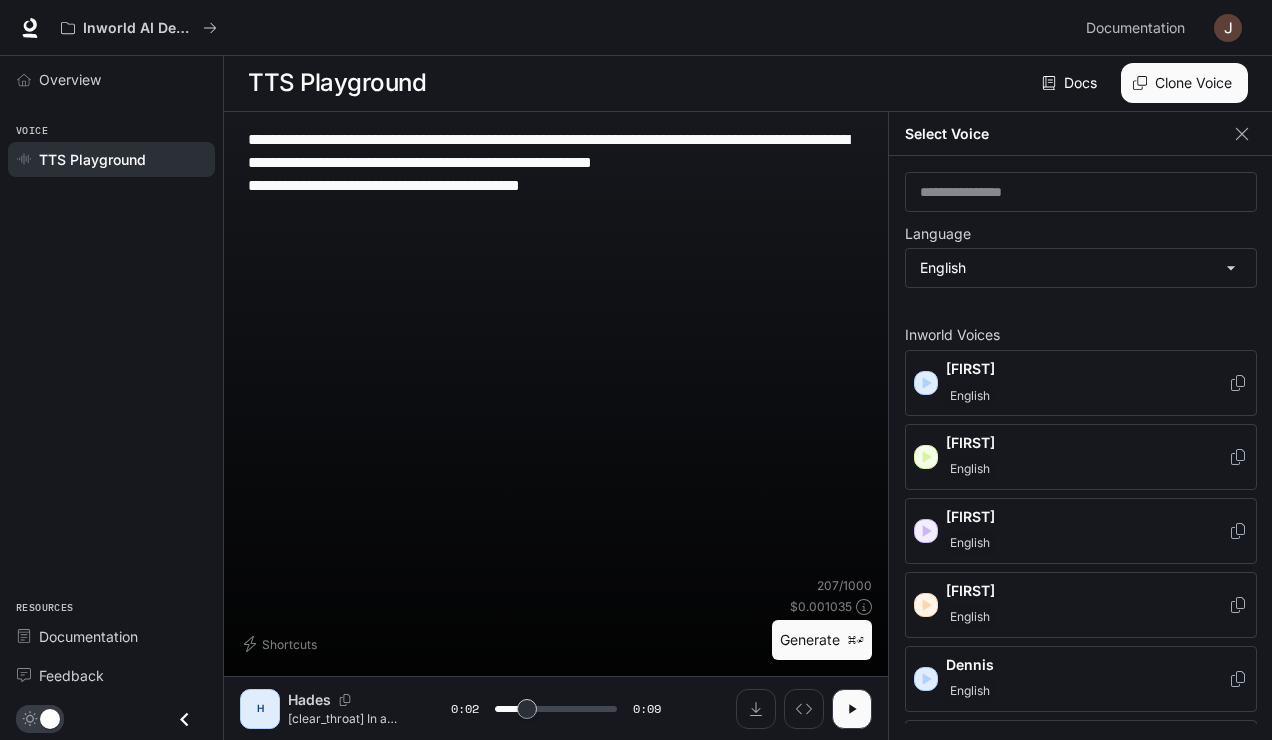 type on "***" 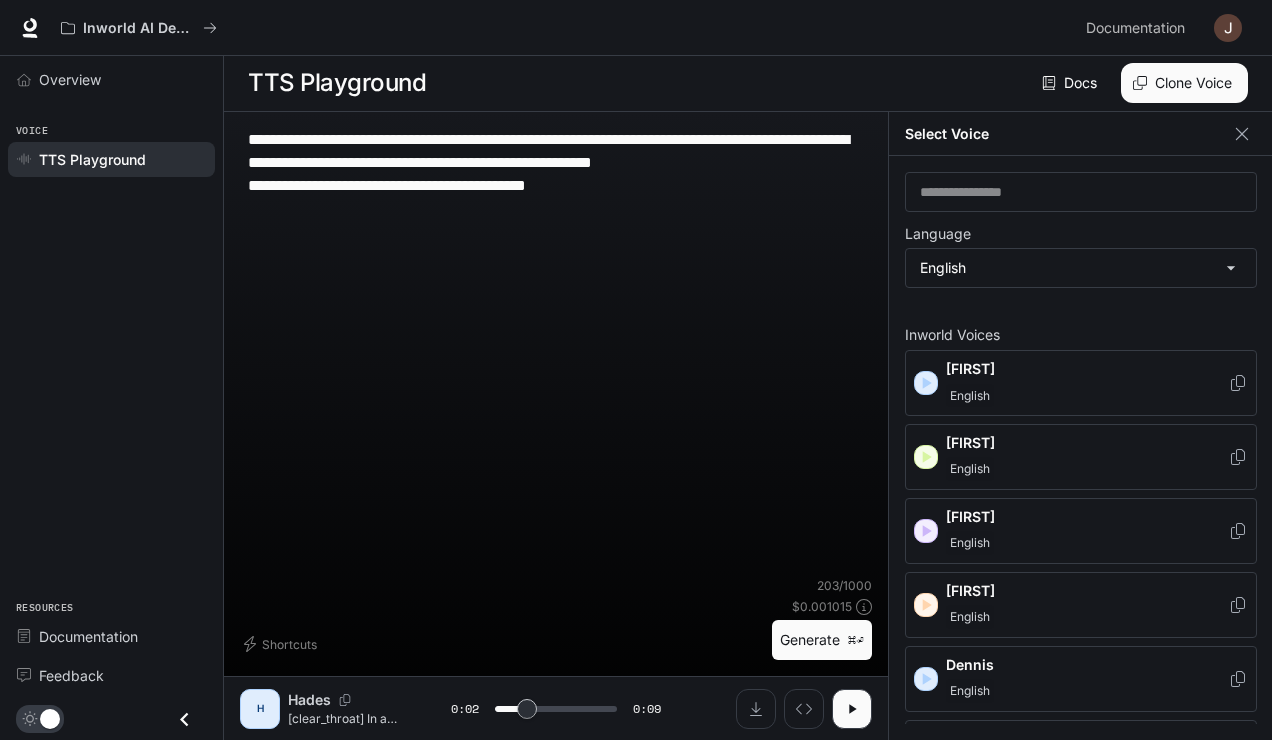 type on "**********" 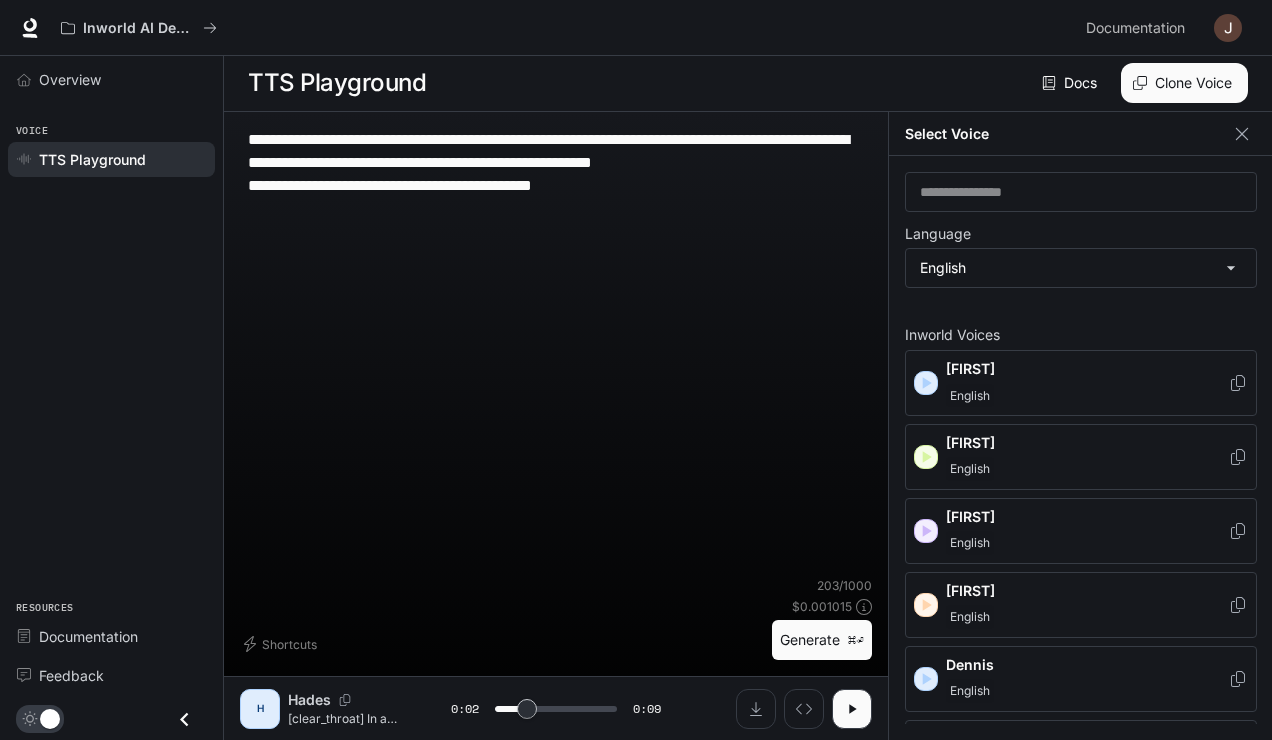type on "**********" 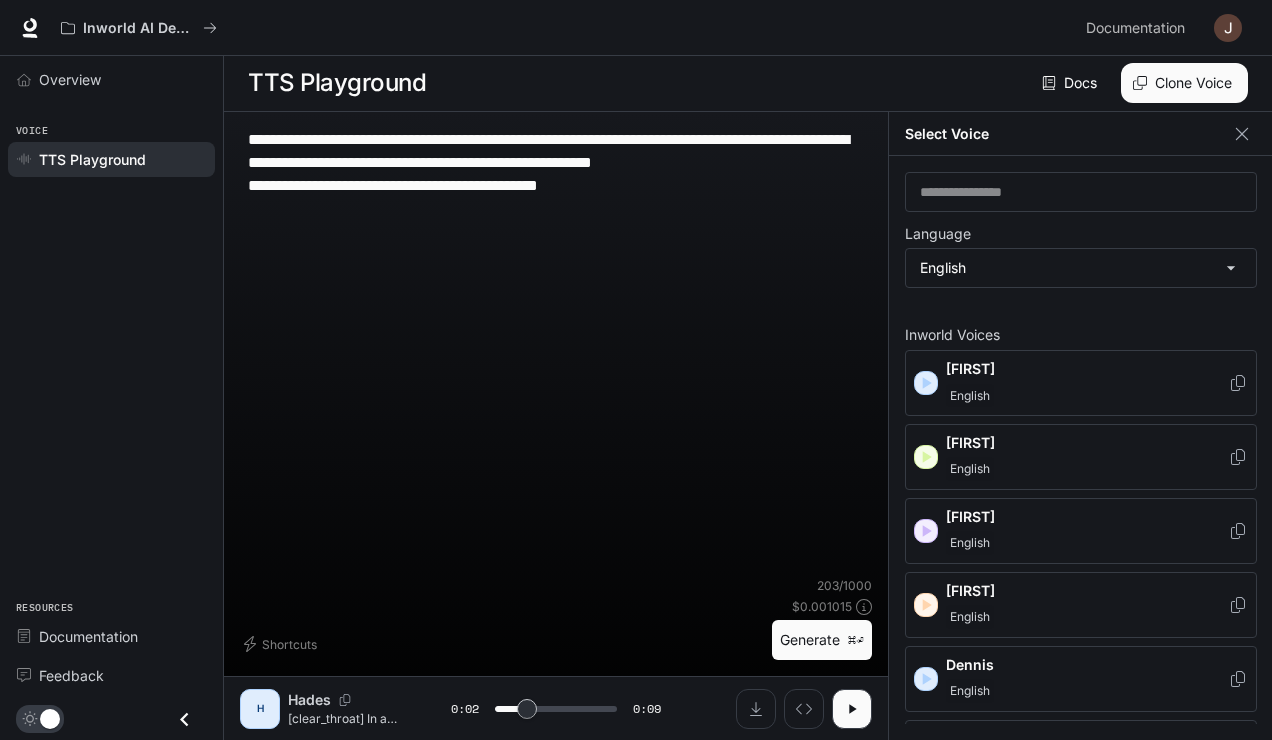 type on "***" 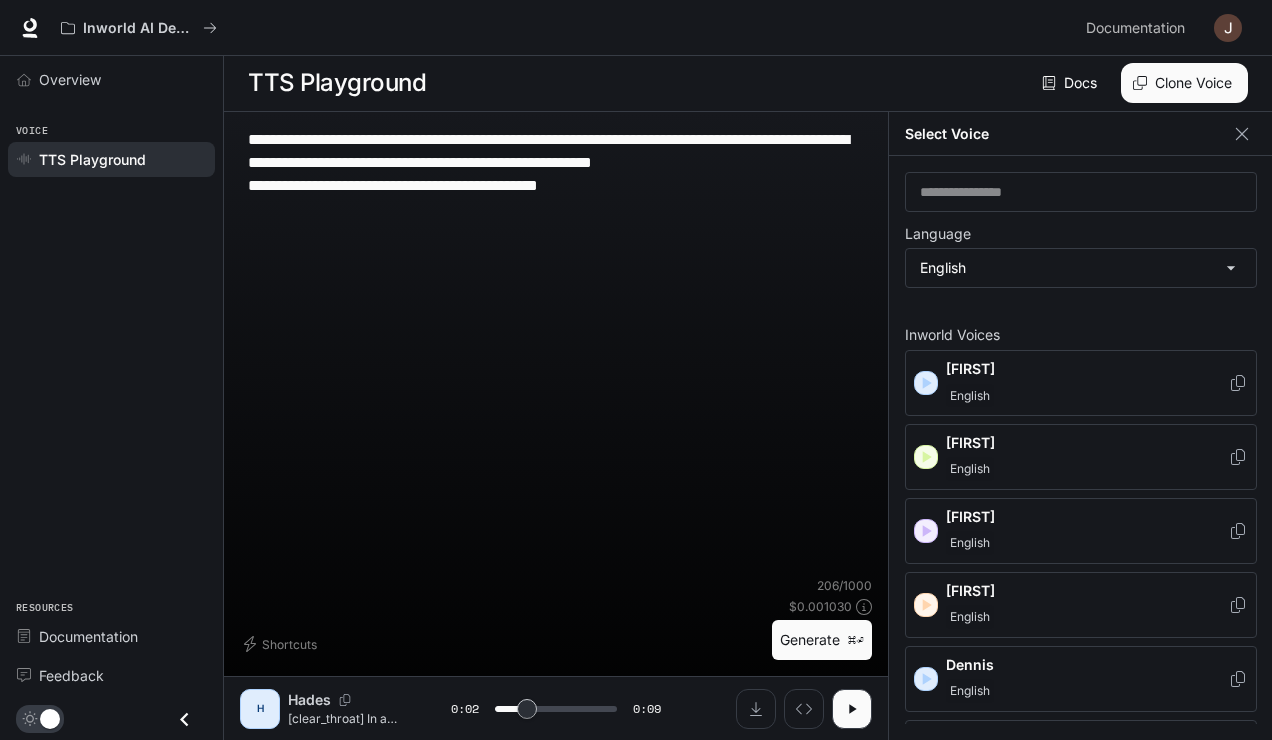 click on "**********" at bounding box center (556, 352) 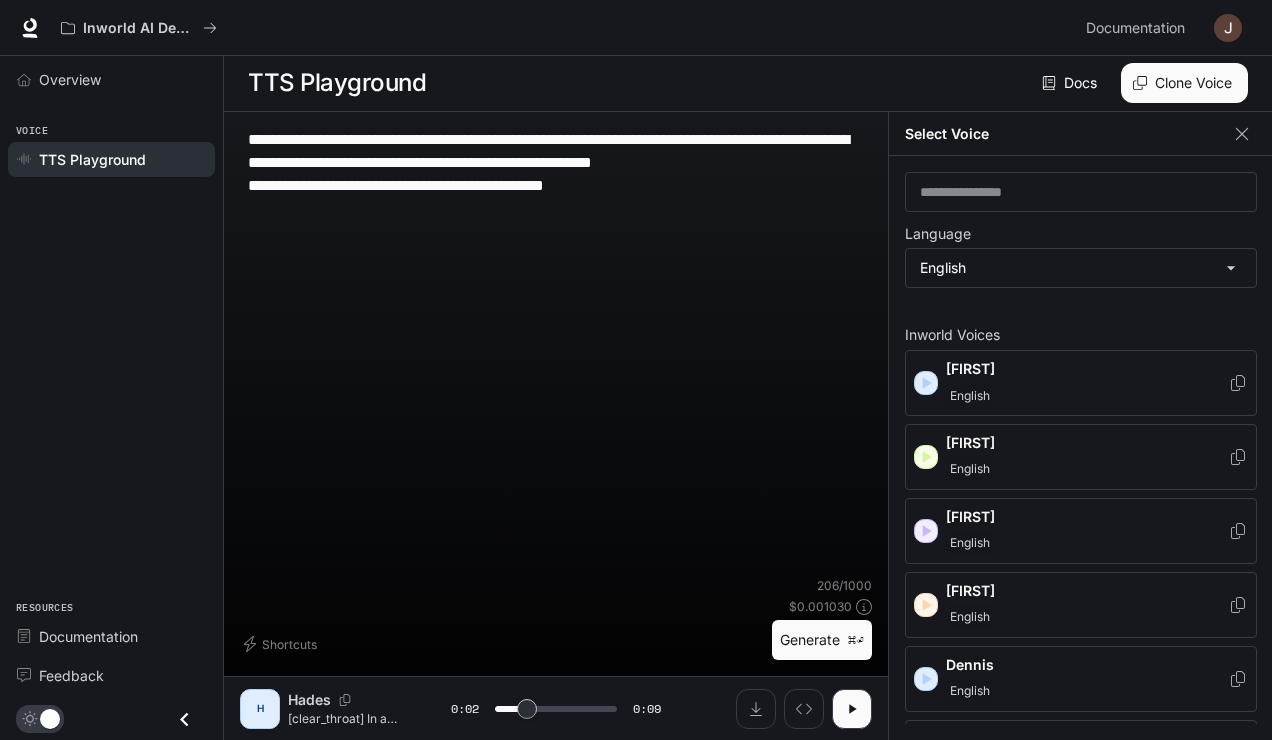 type on "***" 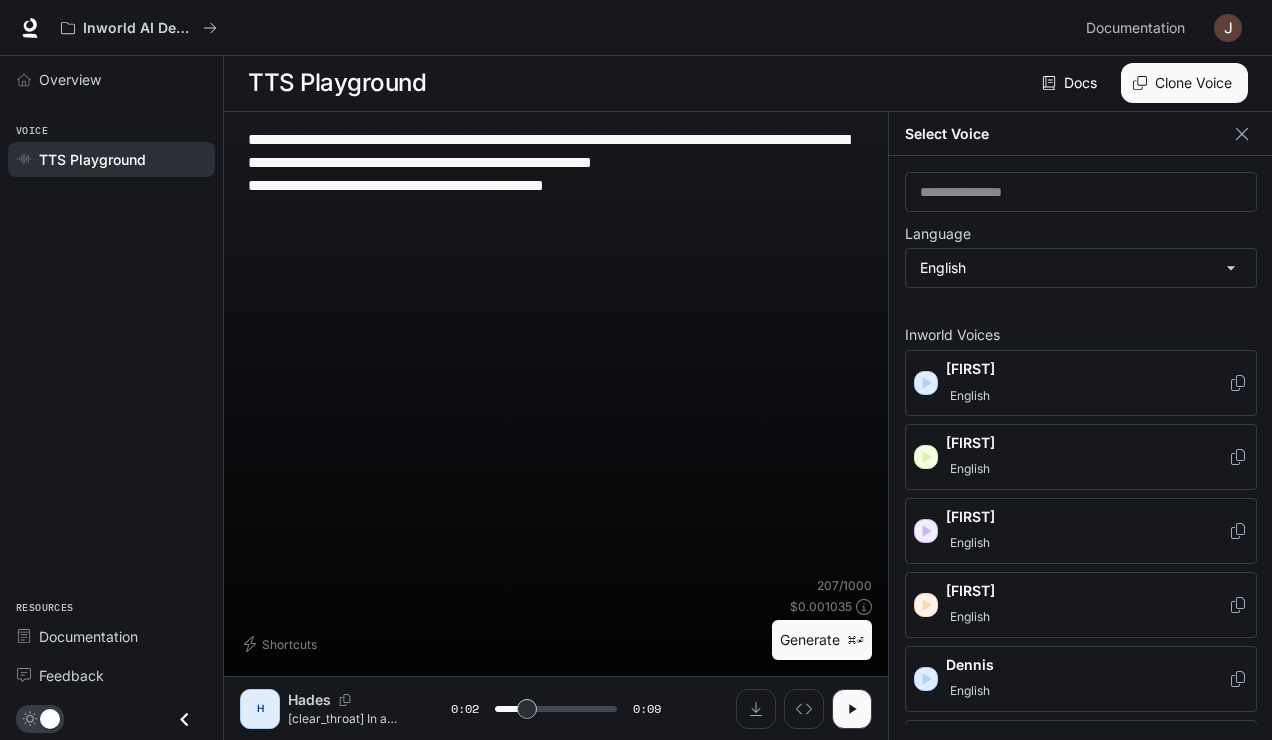 click on "**********" at bounding box center (556, 162) 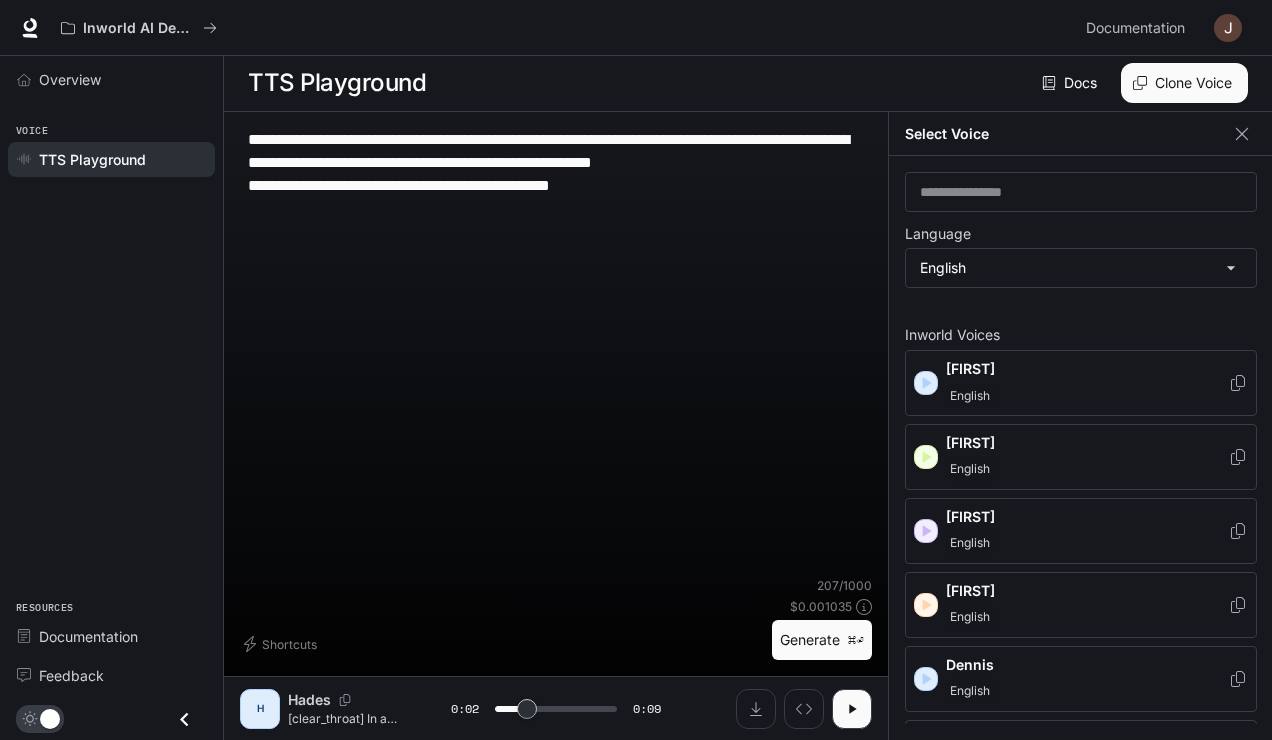 type on "**********" 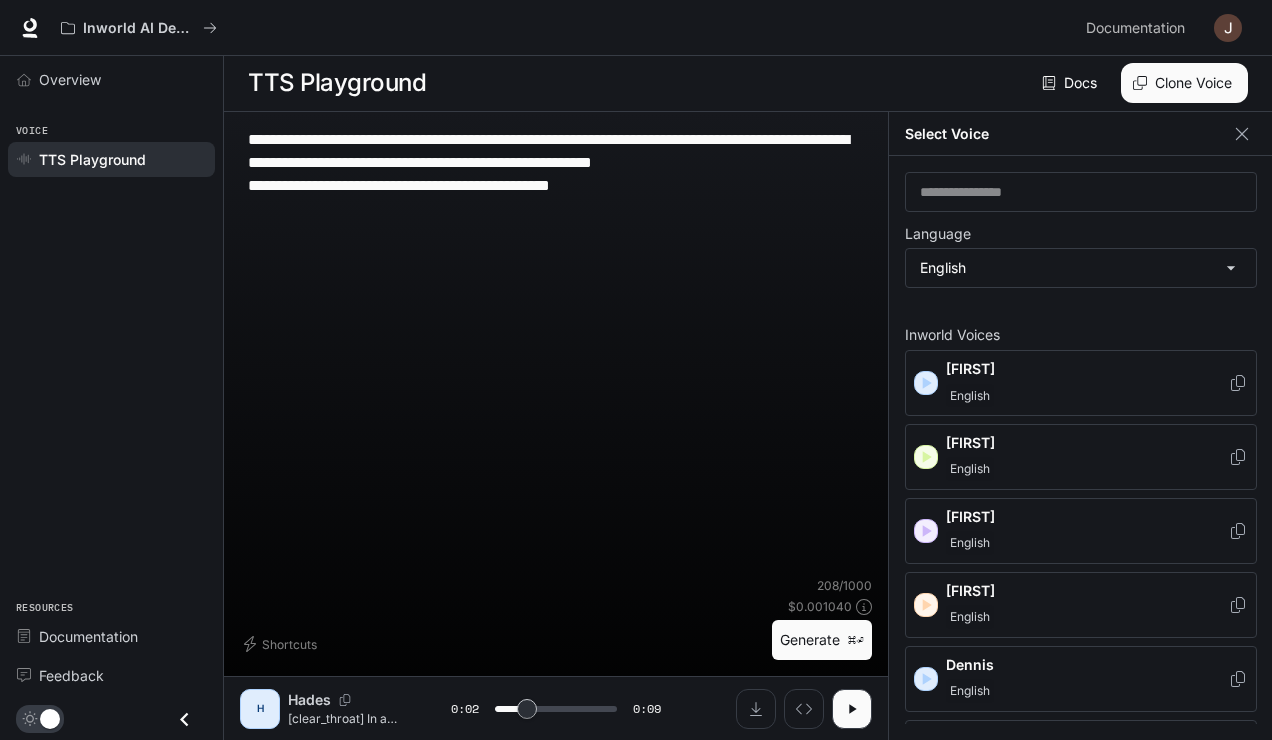 click on "Generate ⌘⏎" at bounding box center (822, 640) 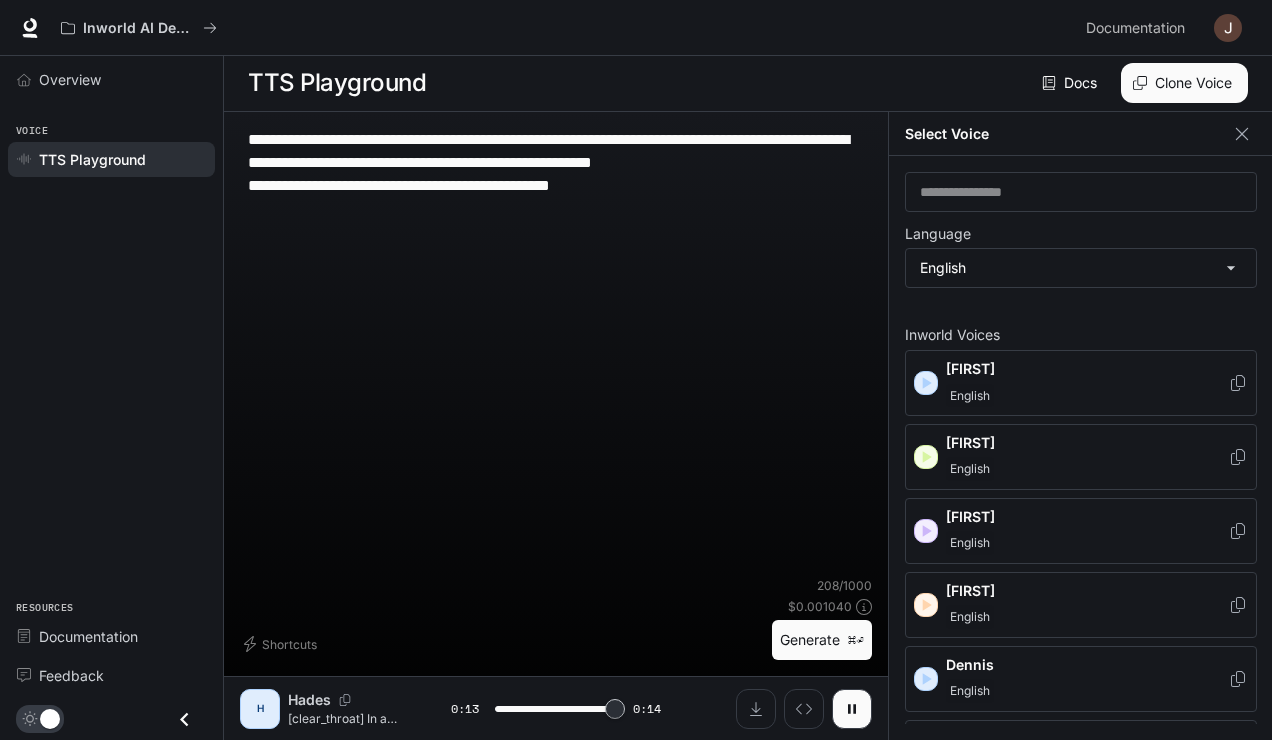type on "*" 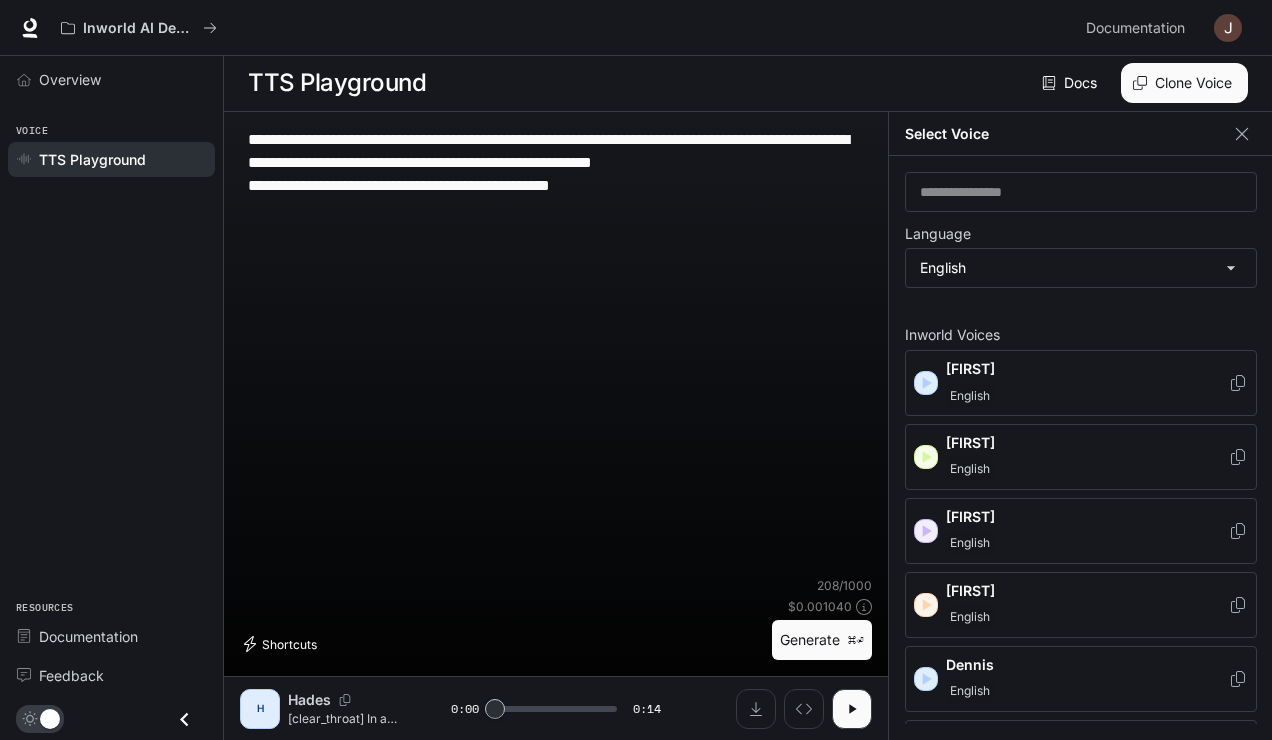 click on "Shortcuts" at bounding box center (282, 644) 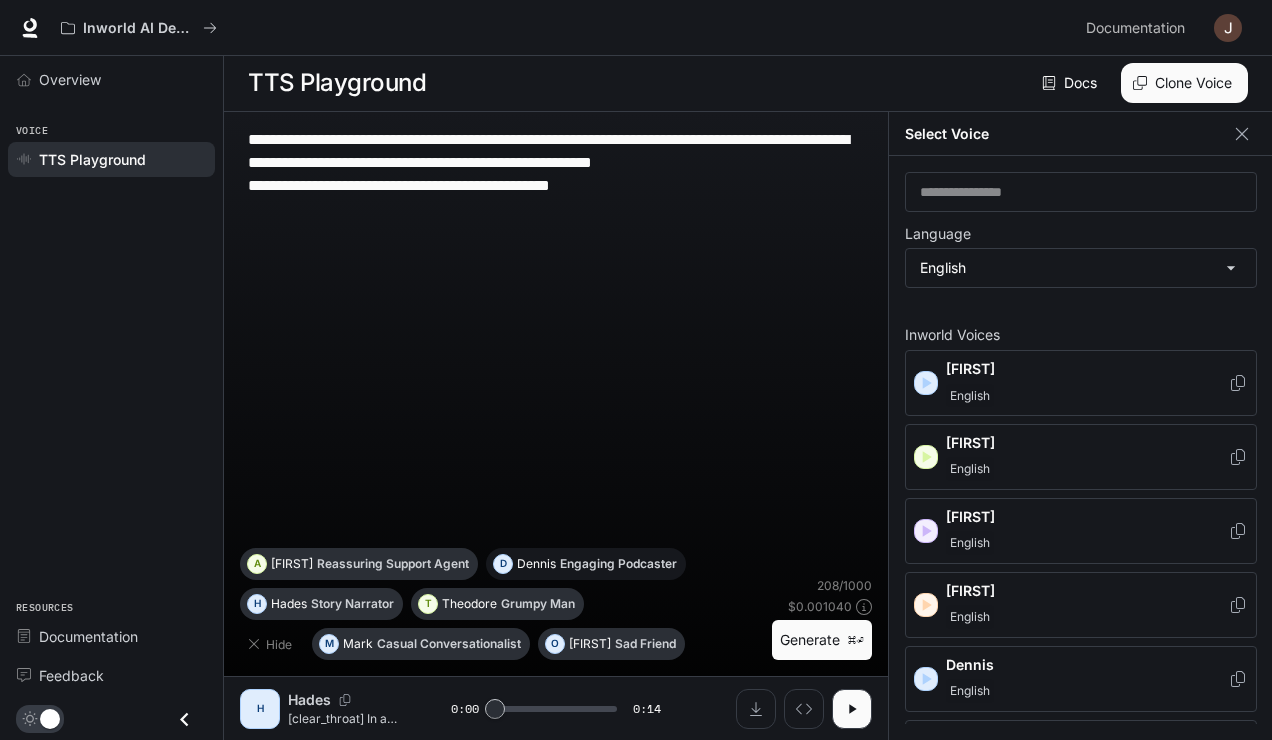 click on "D [LAST]" at bounding box center [586, 564] 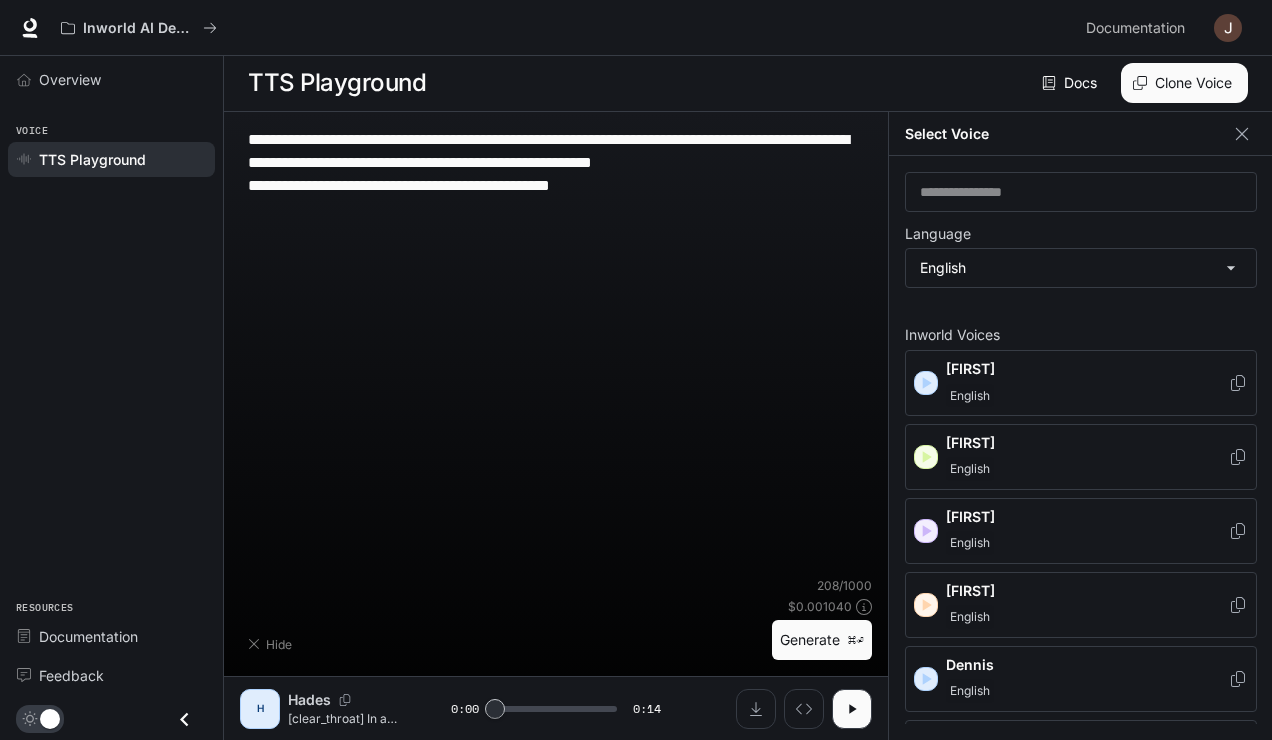 type on "**********" 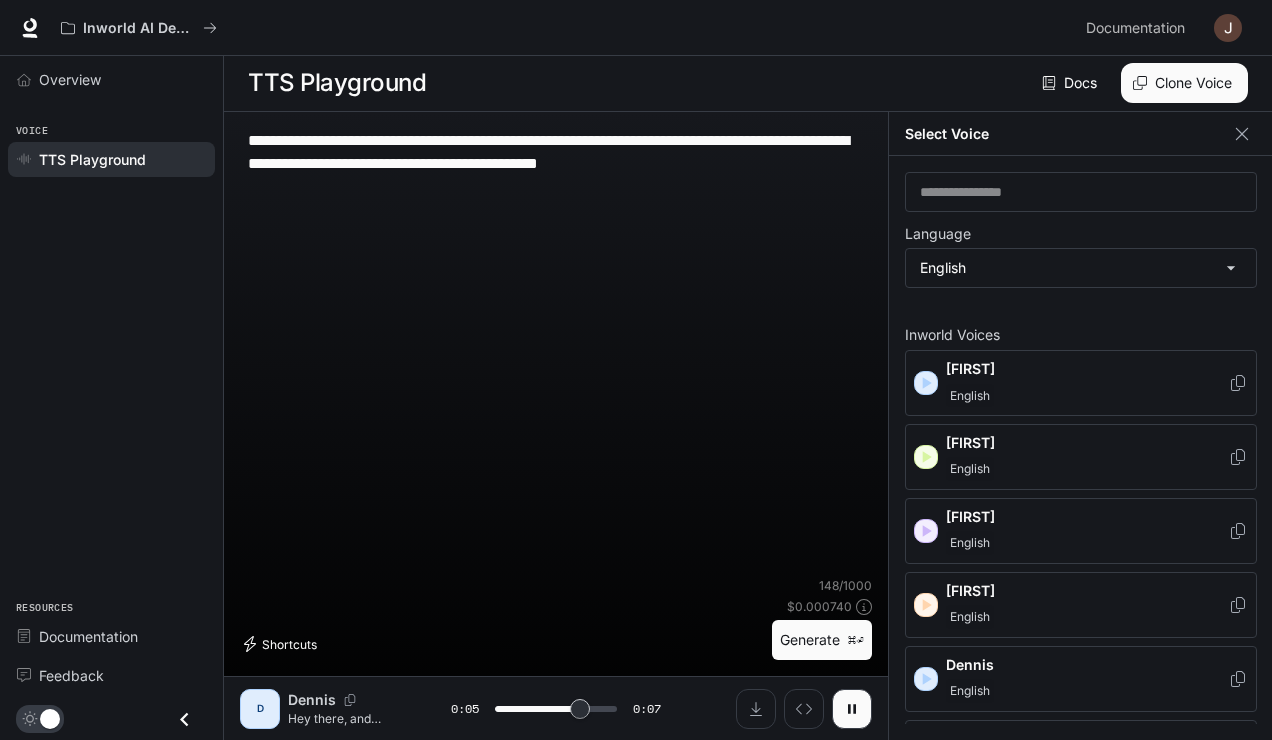 click on "Shortcuts" at bounding box center (282, 644) 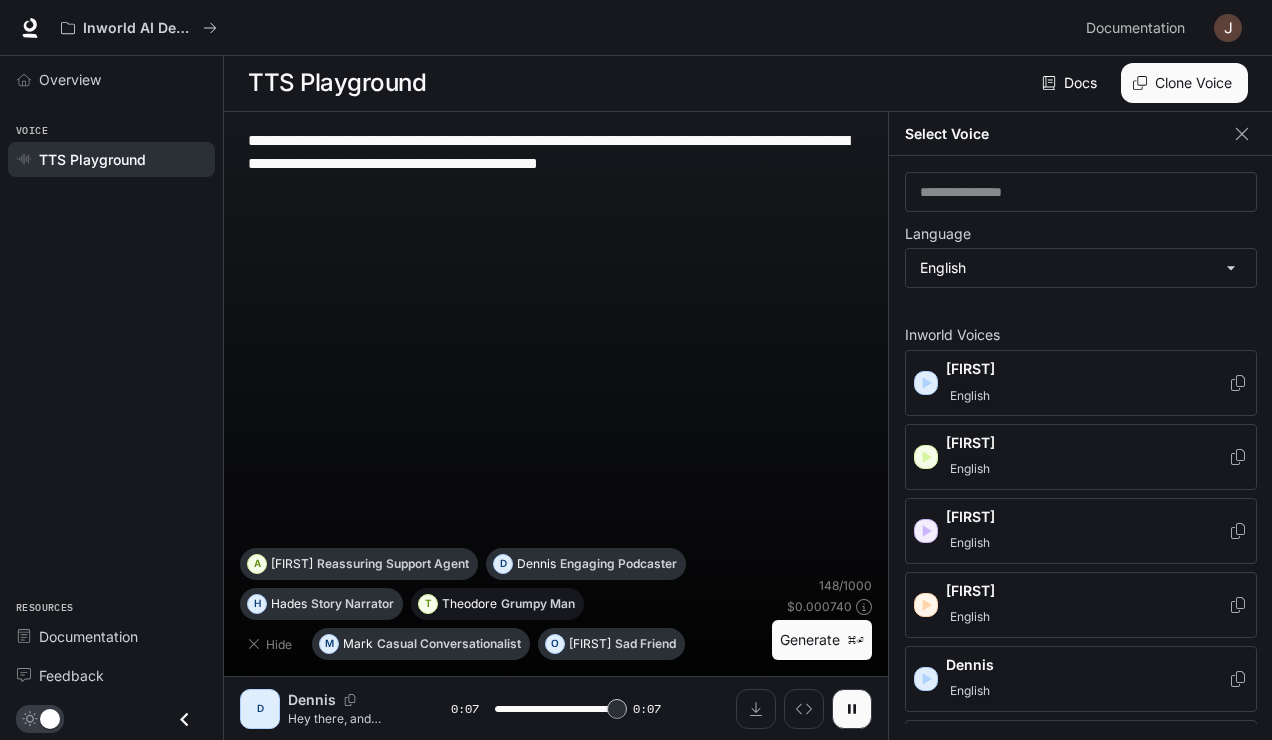 type on "*" 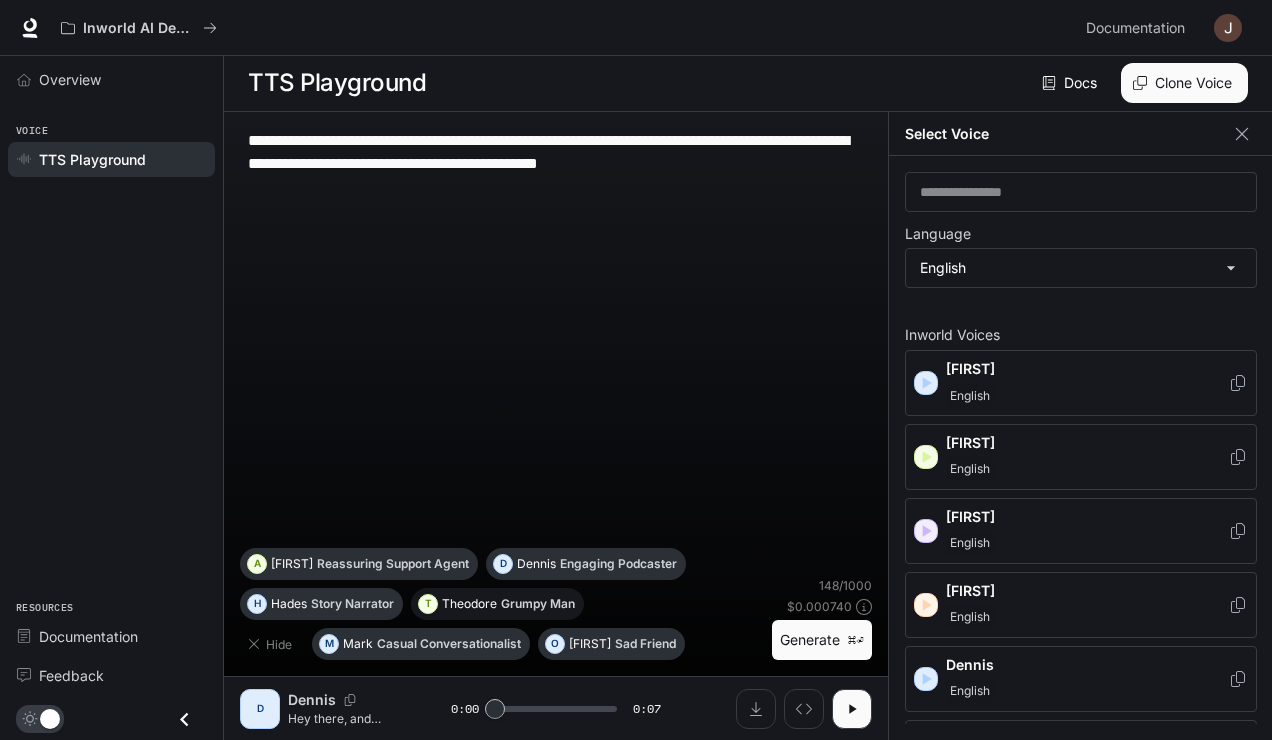 click on "Theodore" at bounding box center [469, 604] 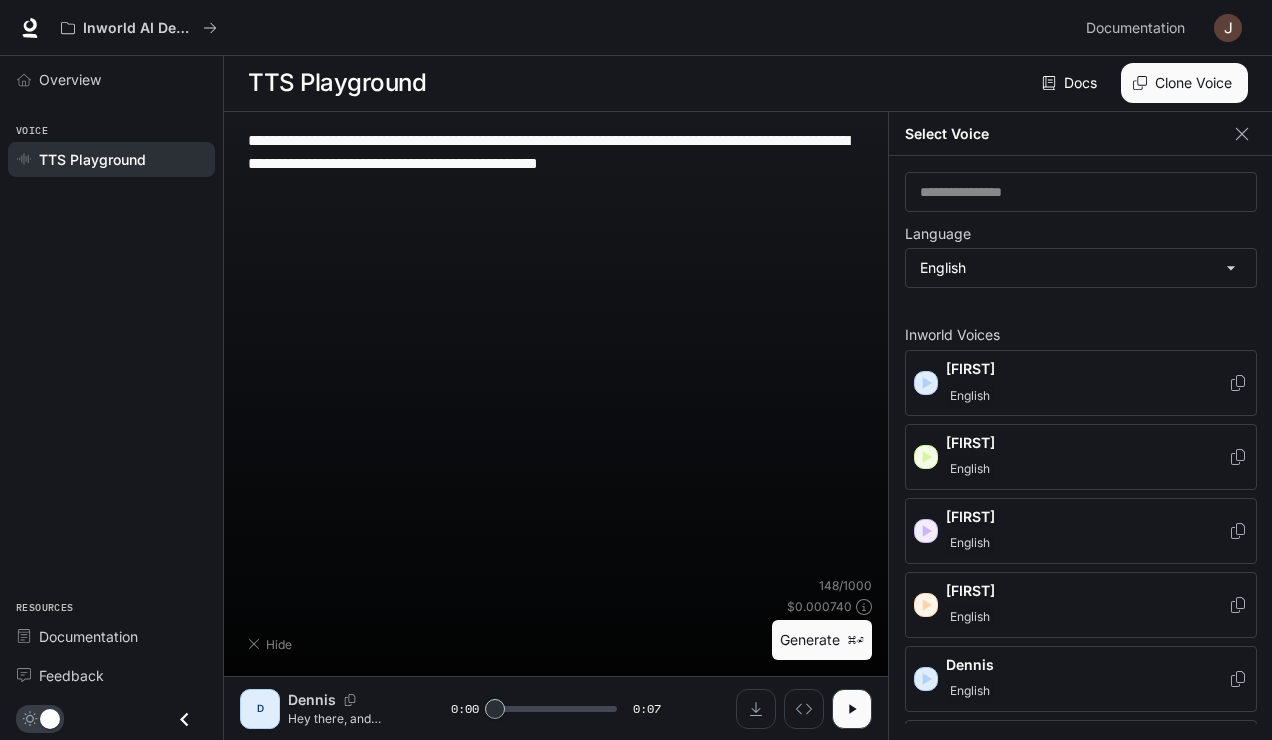 type on "**********" 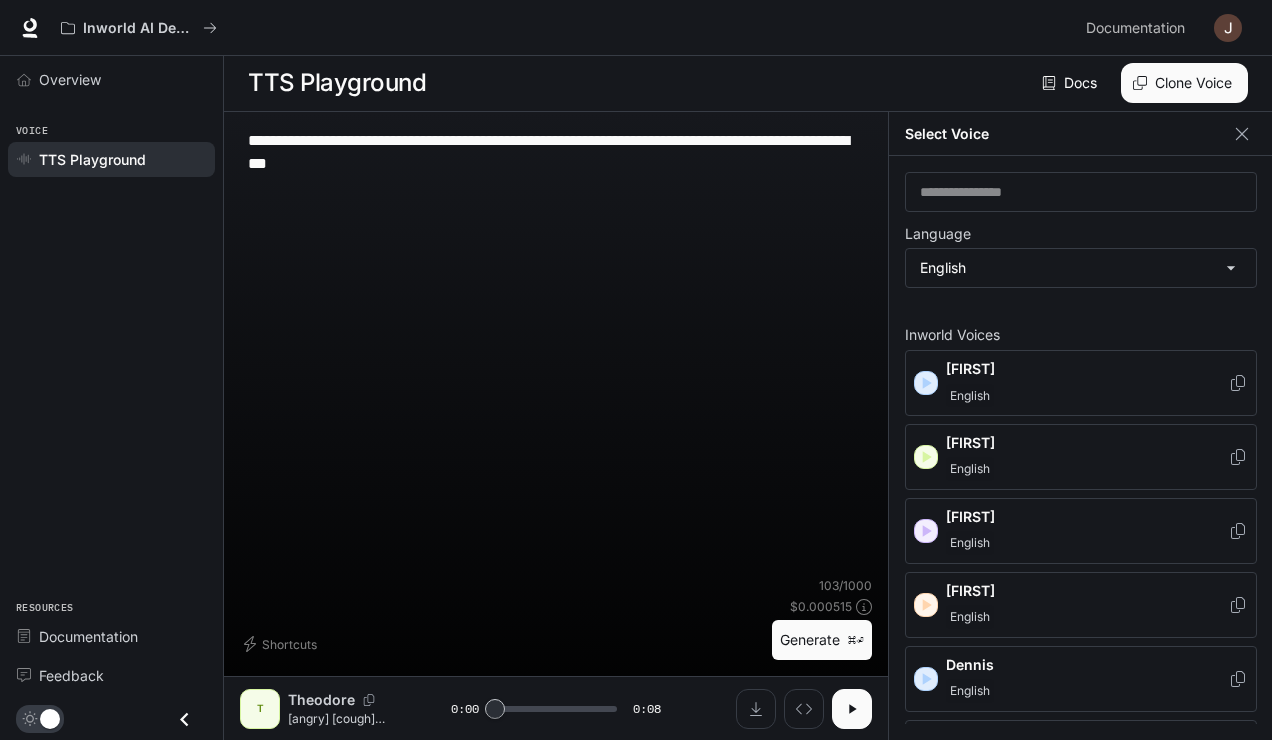 click 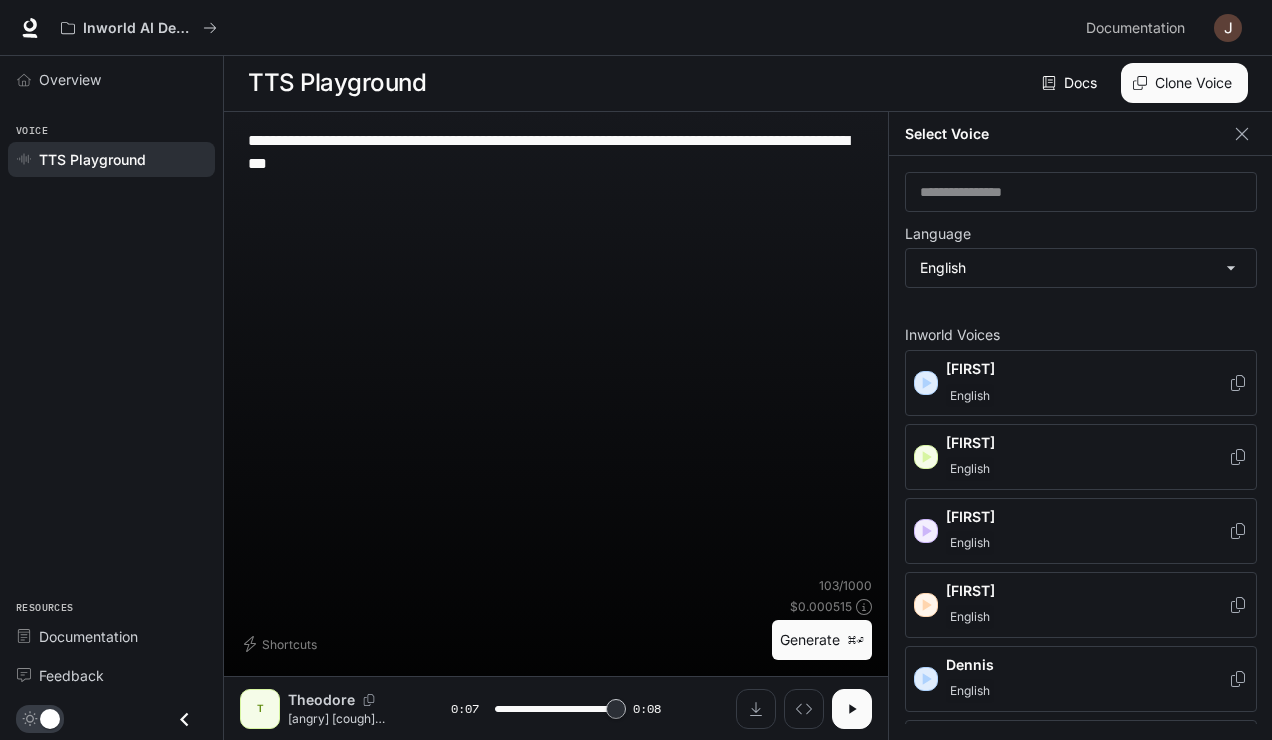 type on "*" 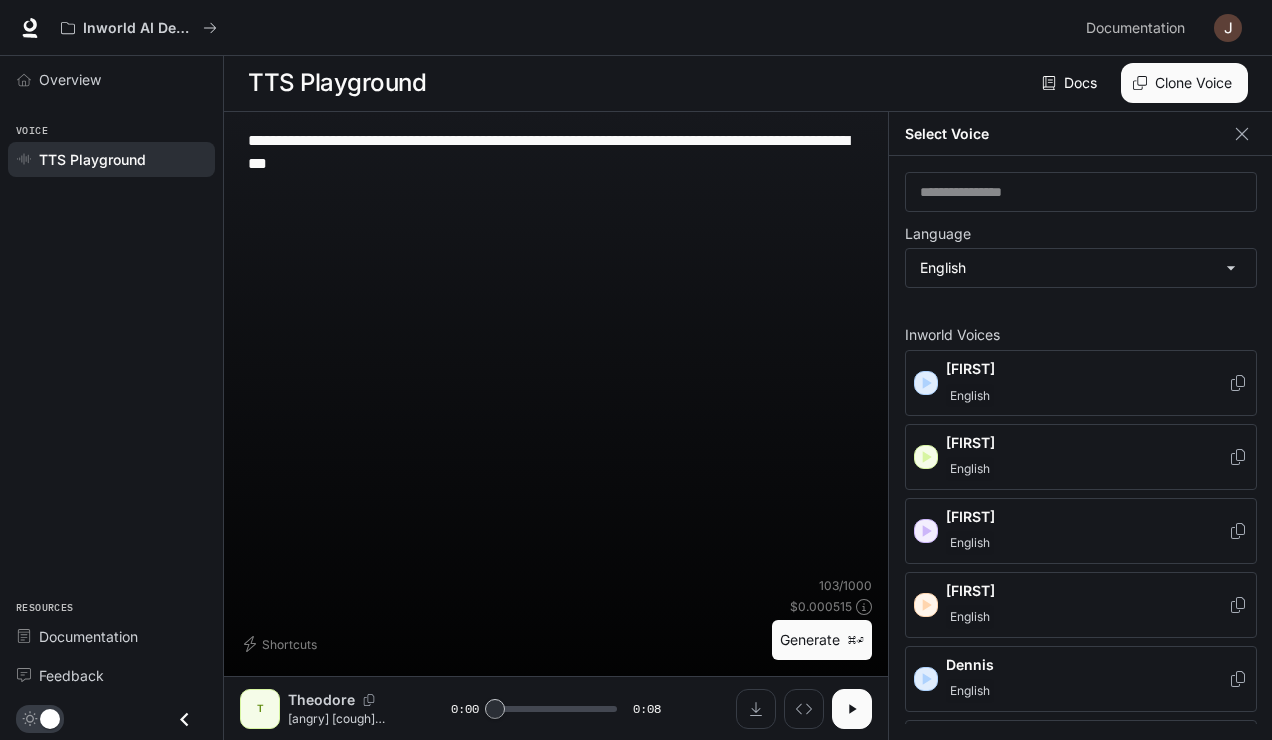 click on "**********" at bounding box center [556, 152] 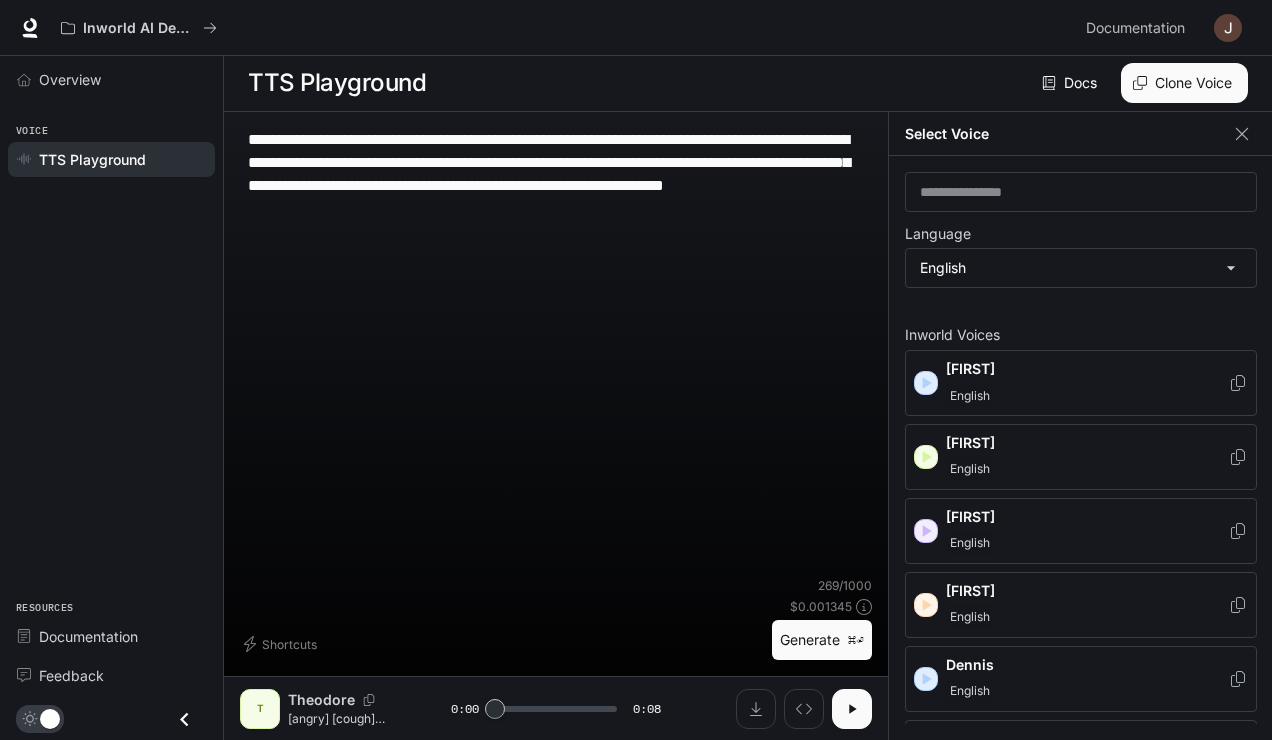 type on "**********" 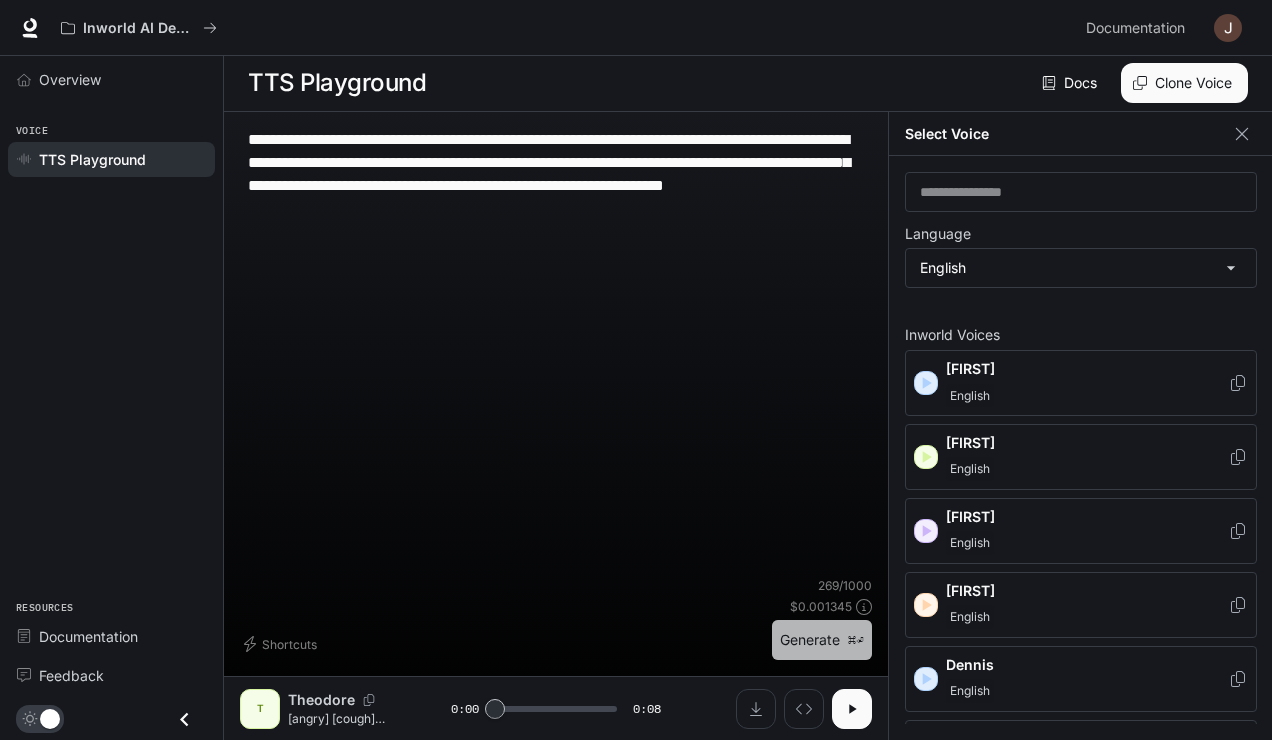 click on "Generate ⌘⏎" at bounding box center (822, 640) 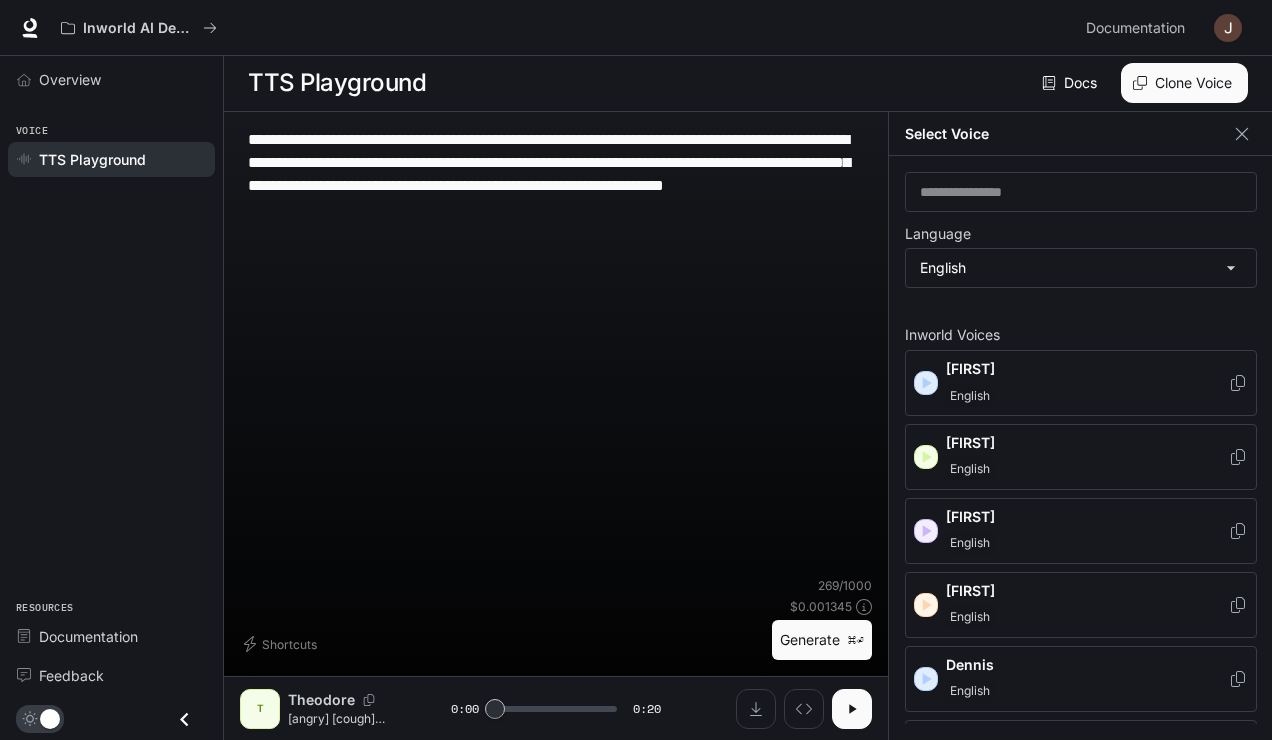 click at bounding box center (852, 709) 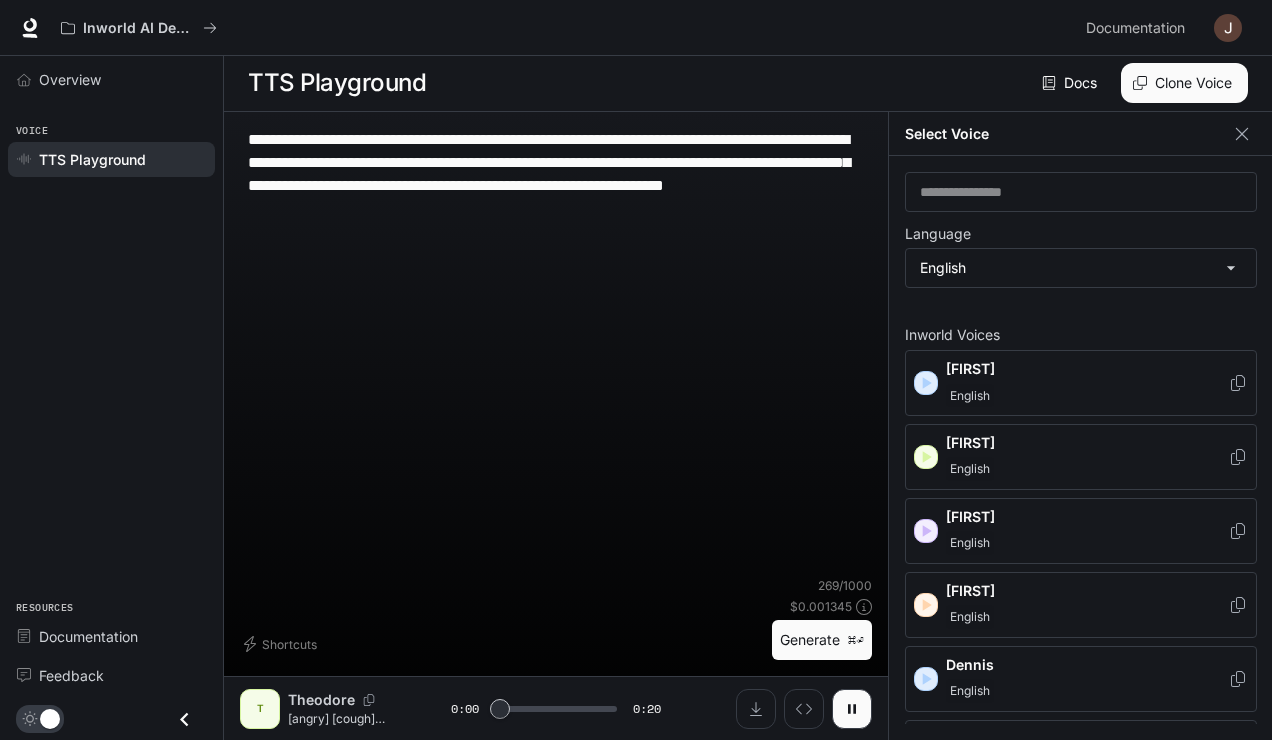 click on "Generate ⌘⏎" at bounding box center [822, 640] 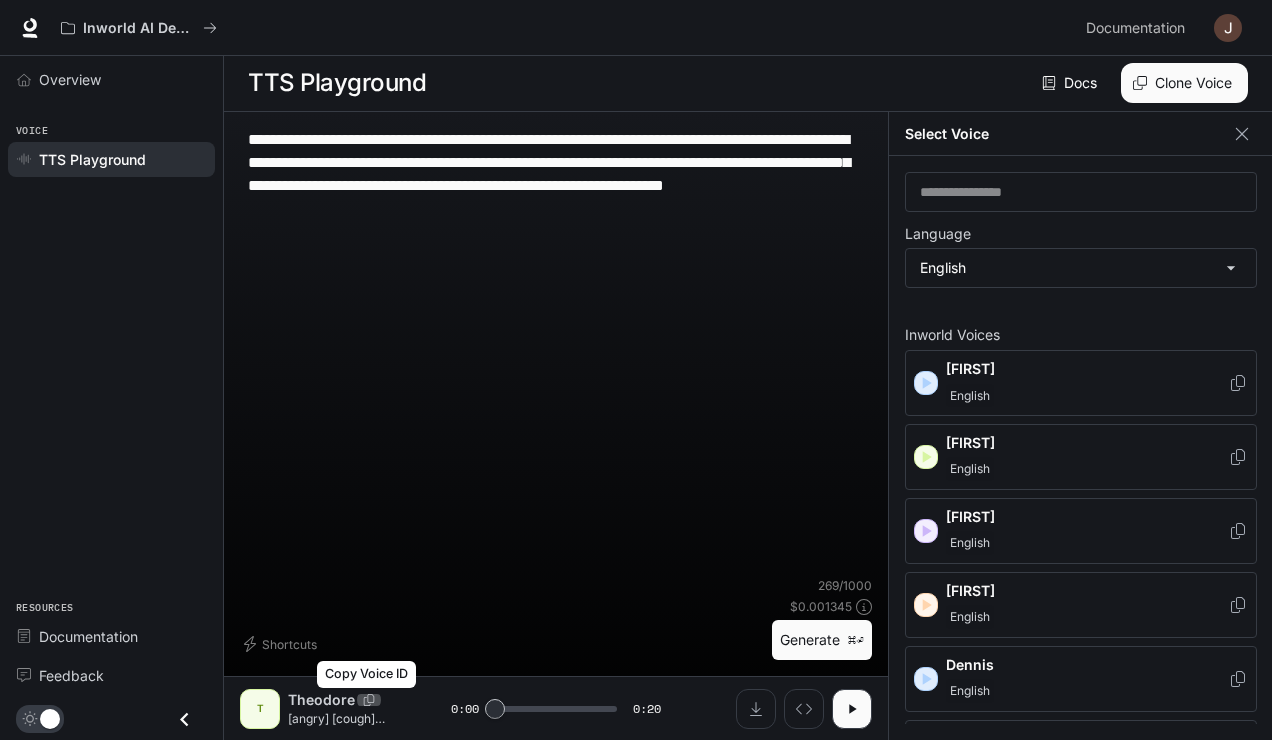 click 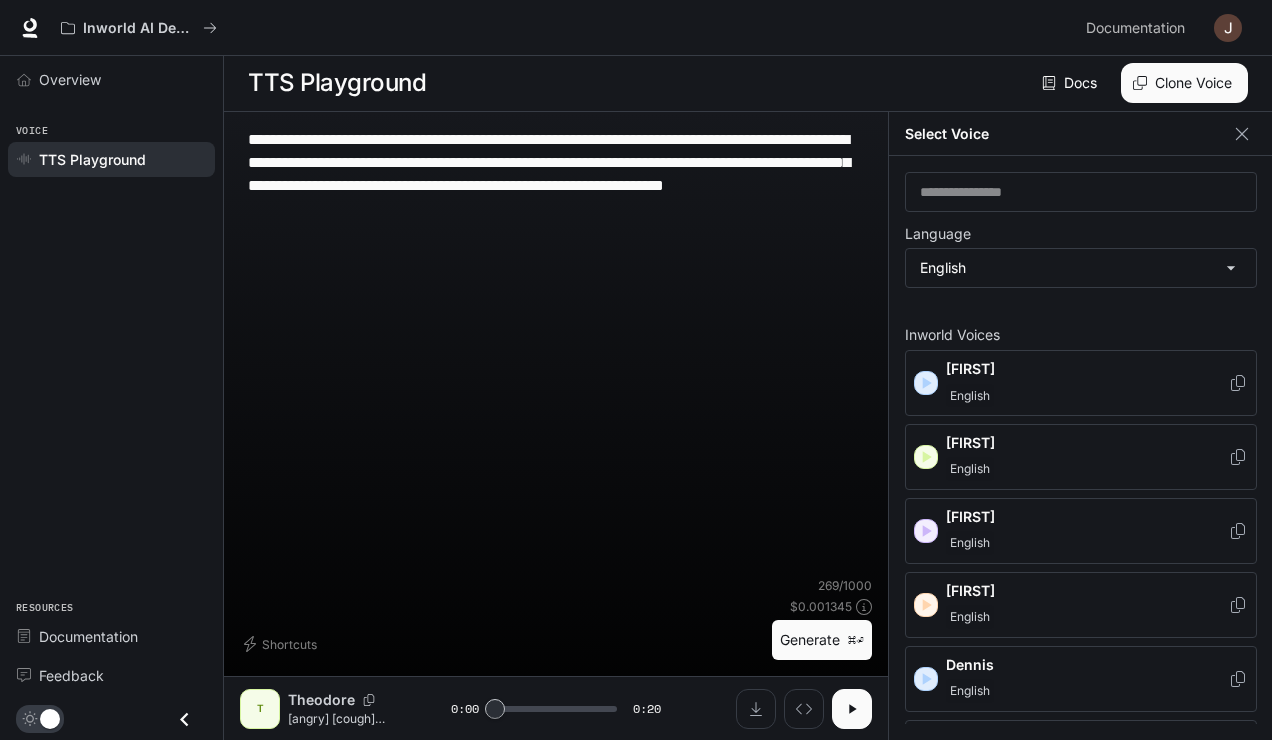 click 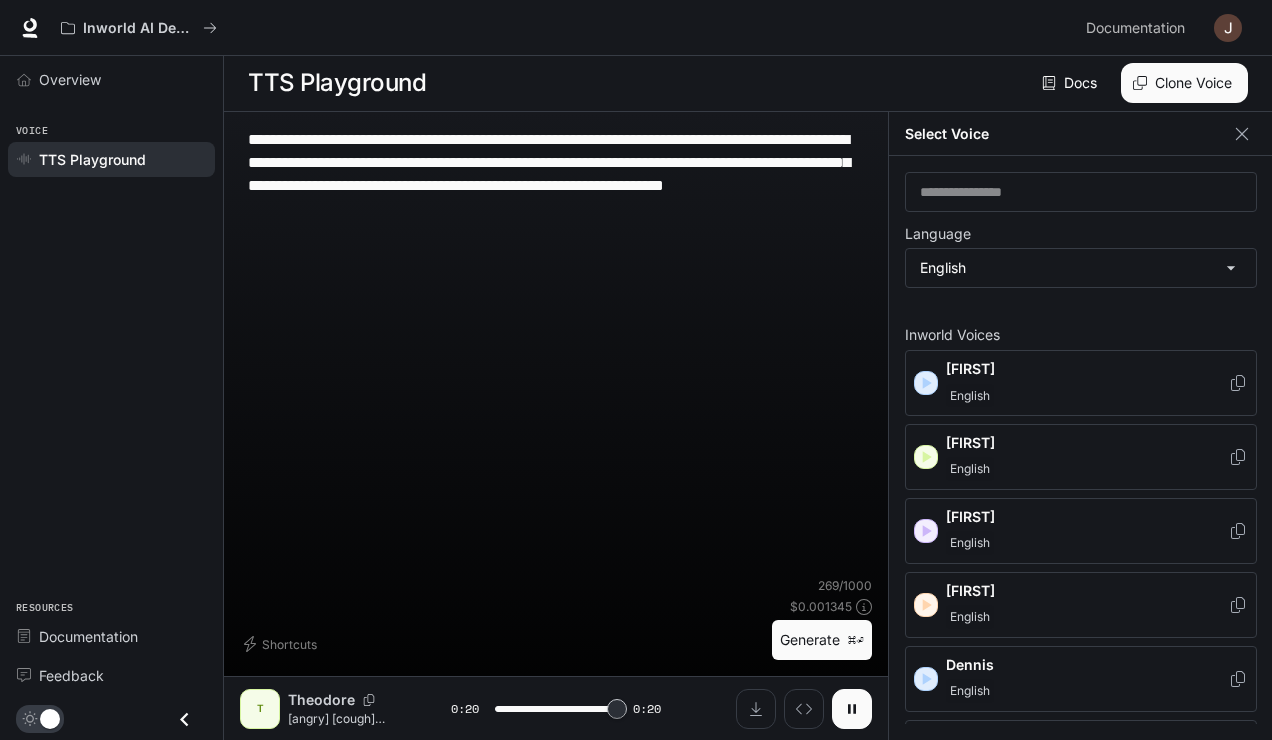 type on "*" 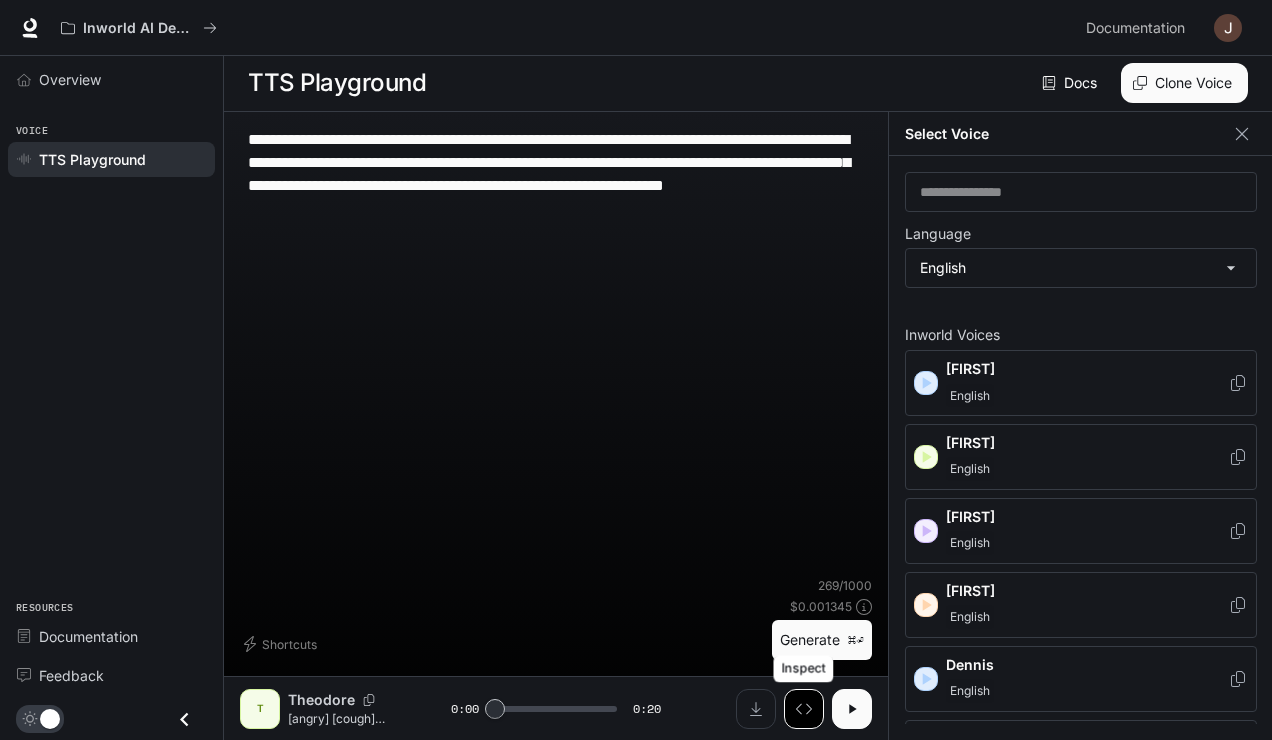click at bounding box center (804, 709) 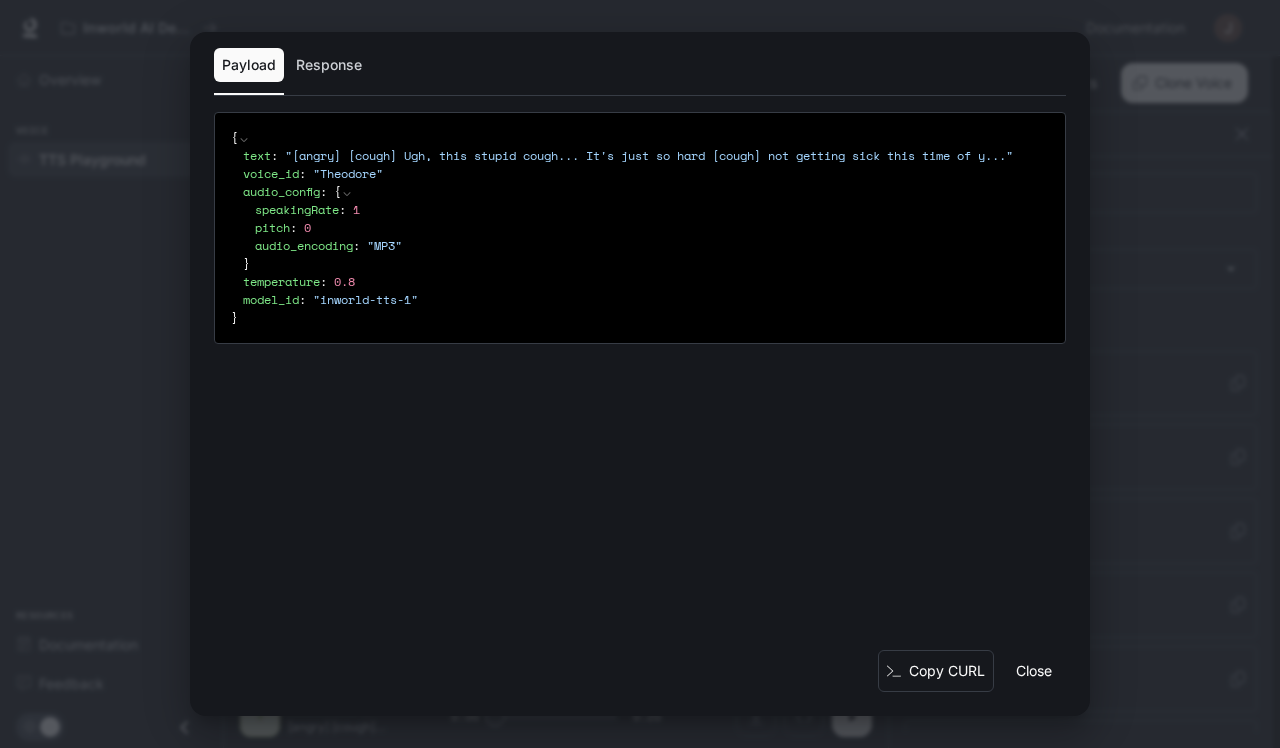 click on "Close" at bounding box center [1034, 671] 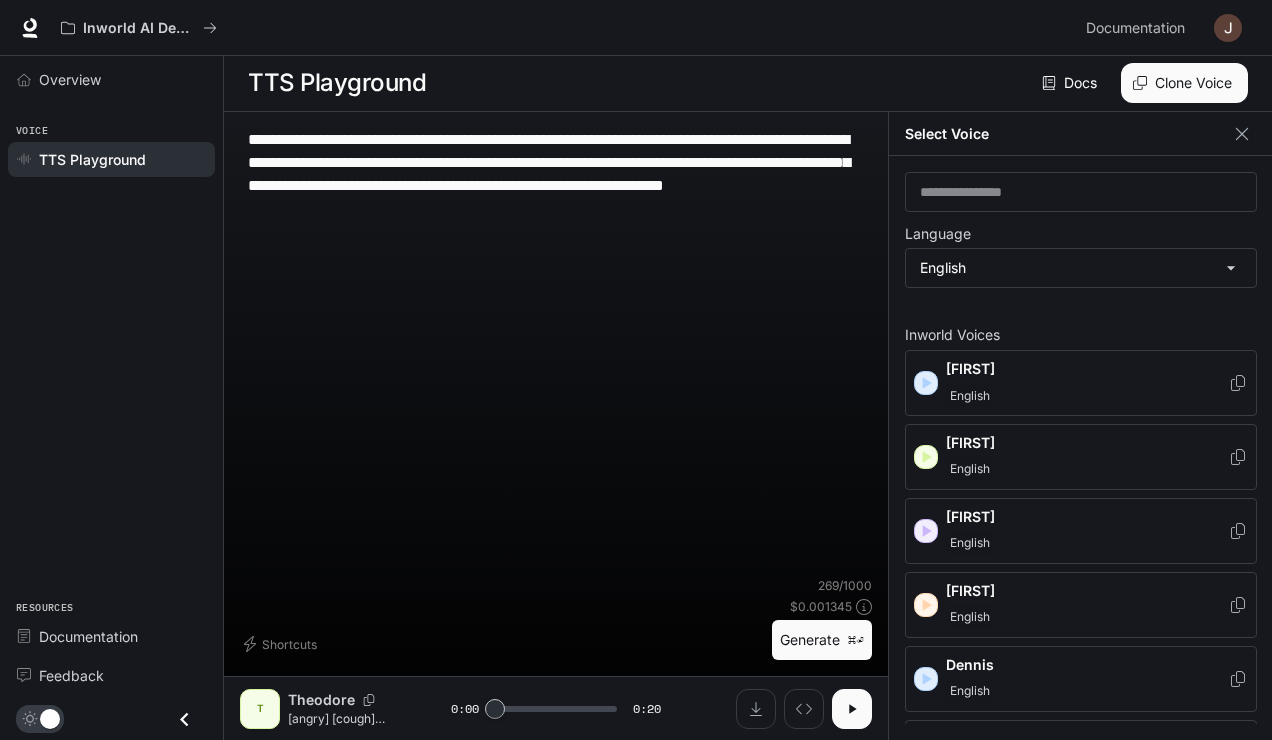 scroll, scrollTop: 0, scrollLeft: 0, axis: both 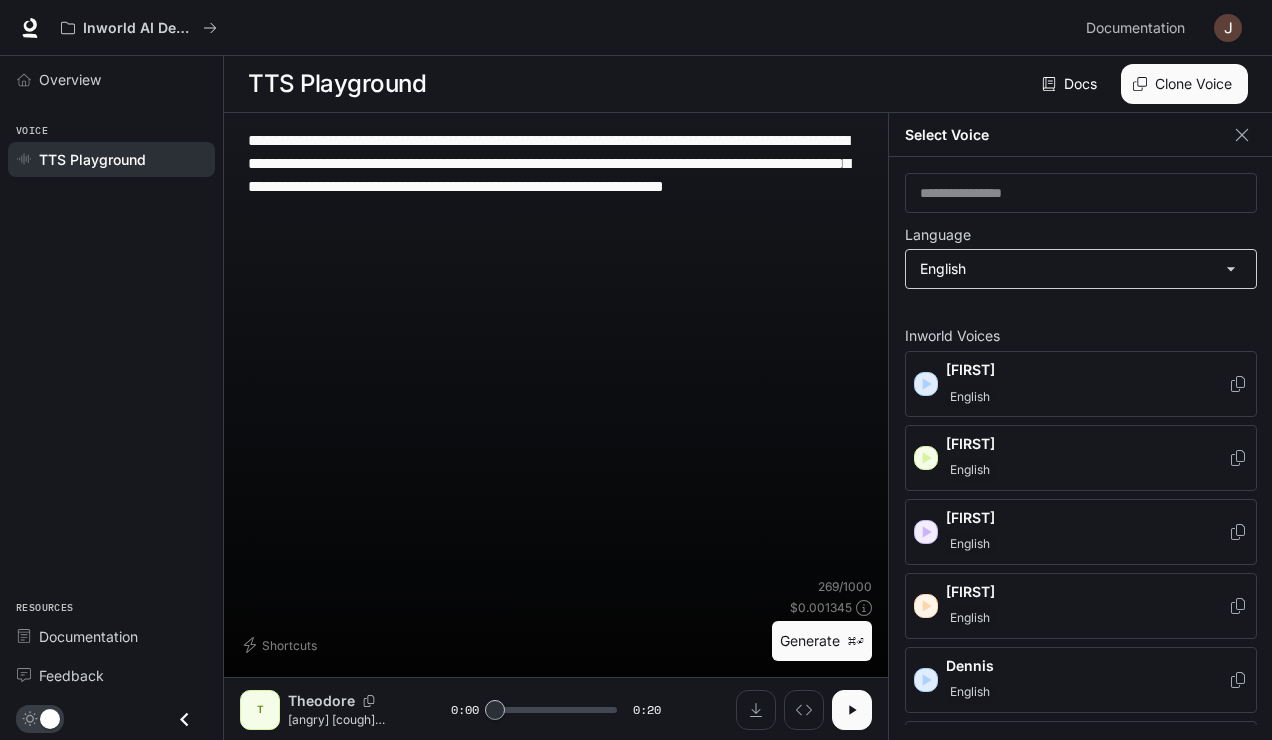 click on "**********" at bounding box center (636, 370) 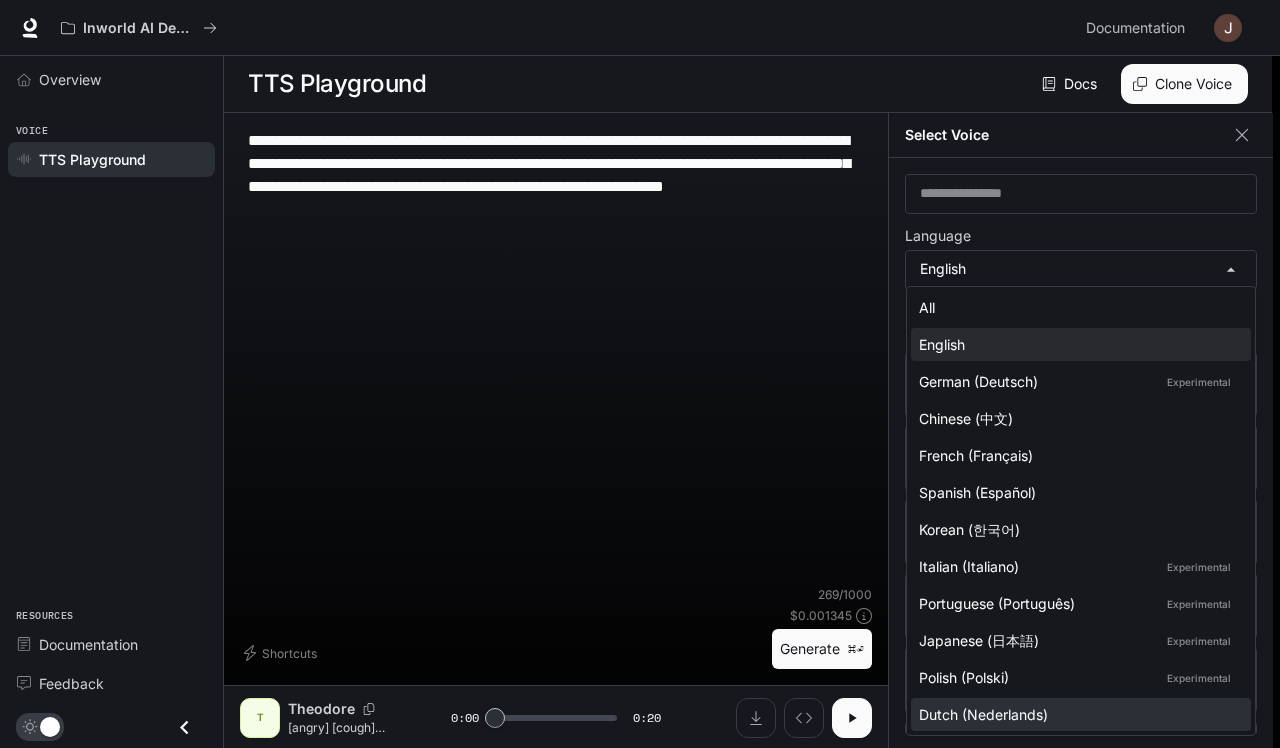 click on "Dutch (Nederlands)" at bounding box center (1077, 714) 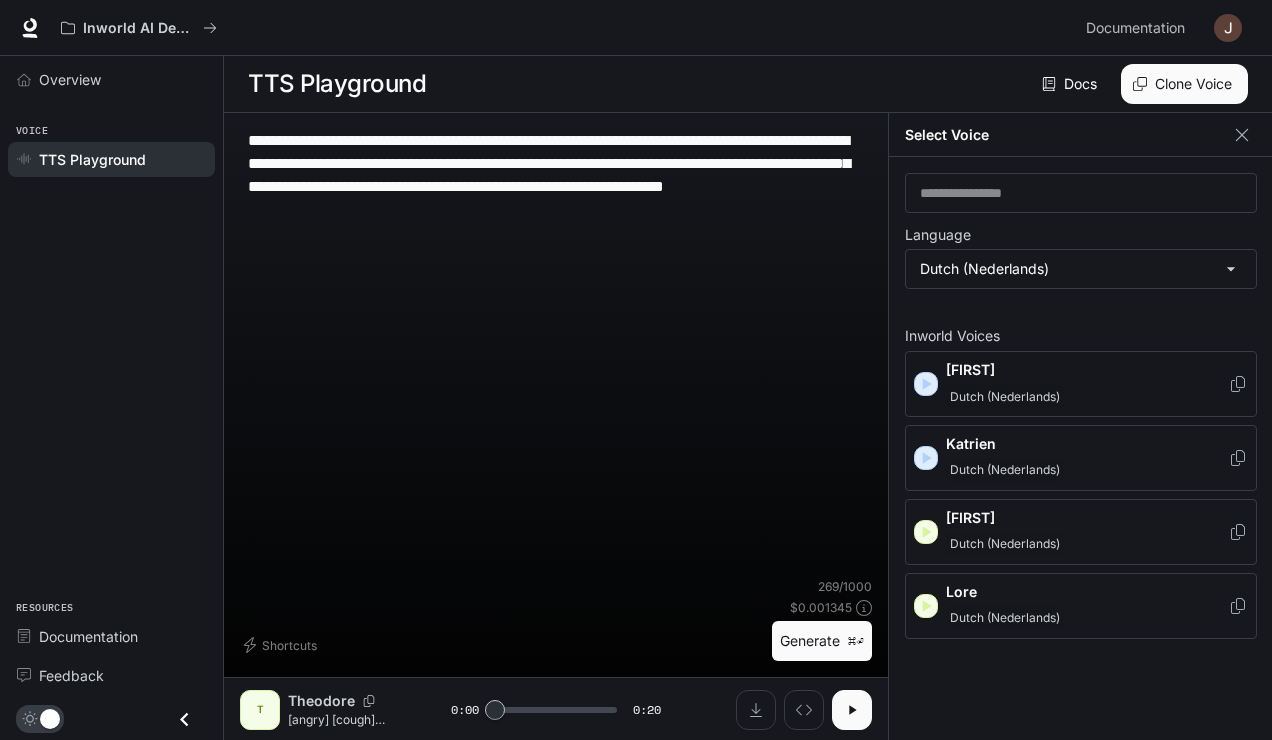 click 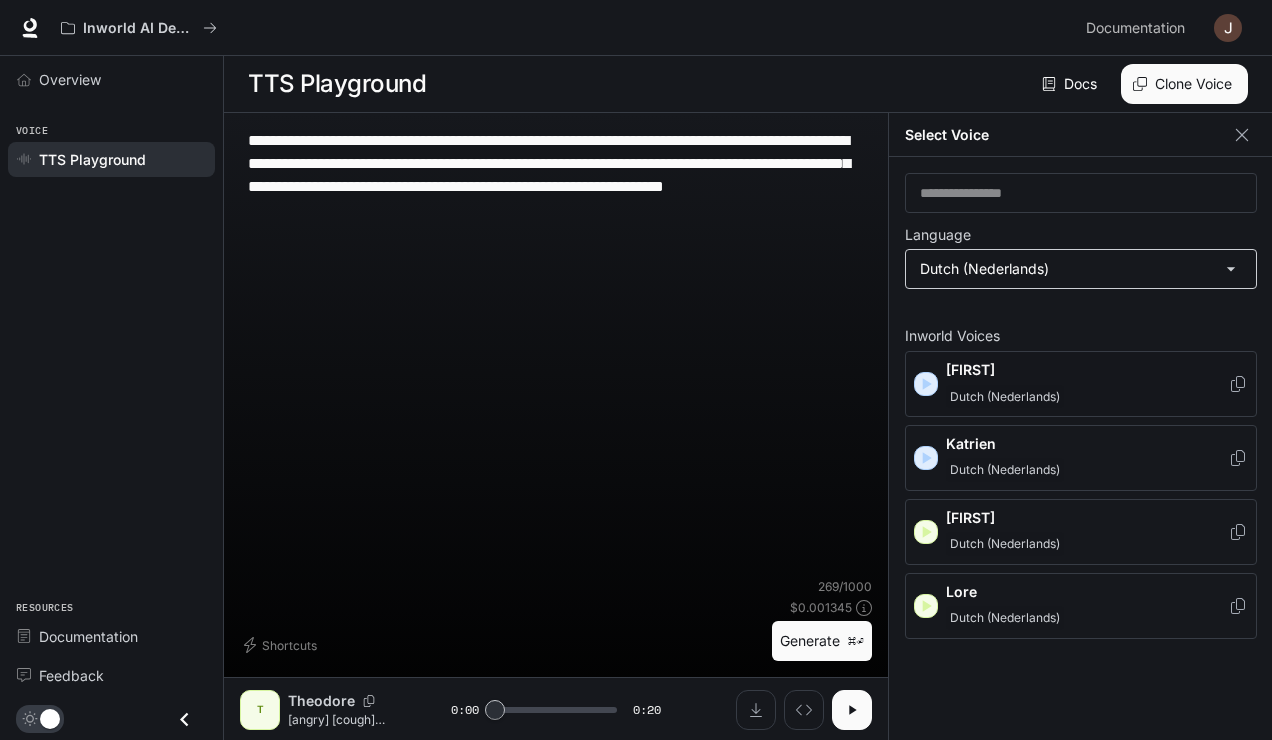 click on "**********" at bounding box center (636, 370) 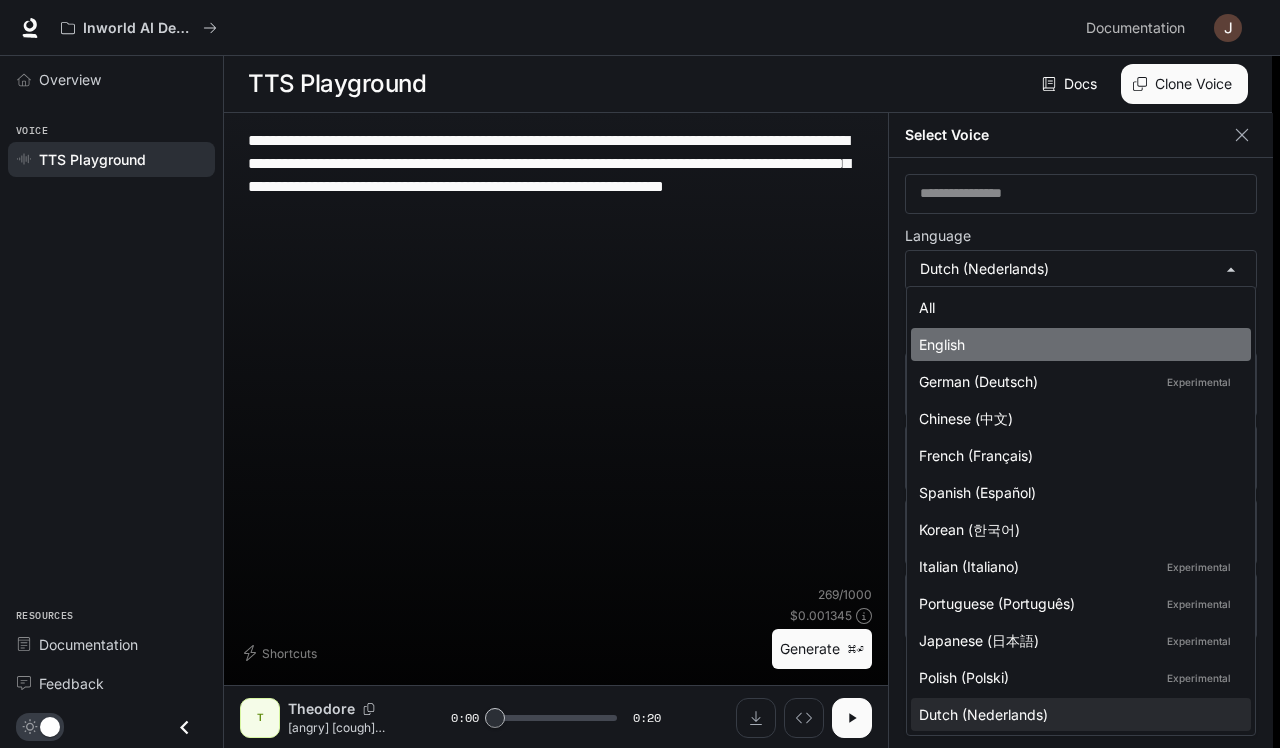 click on "English" at bounding box center [1077, 344] 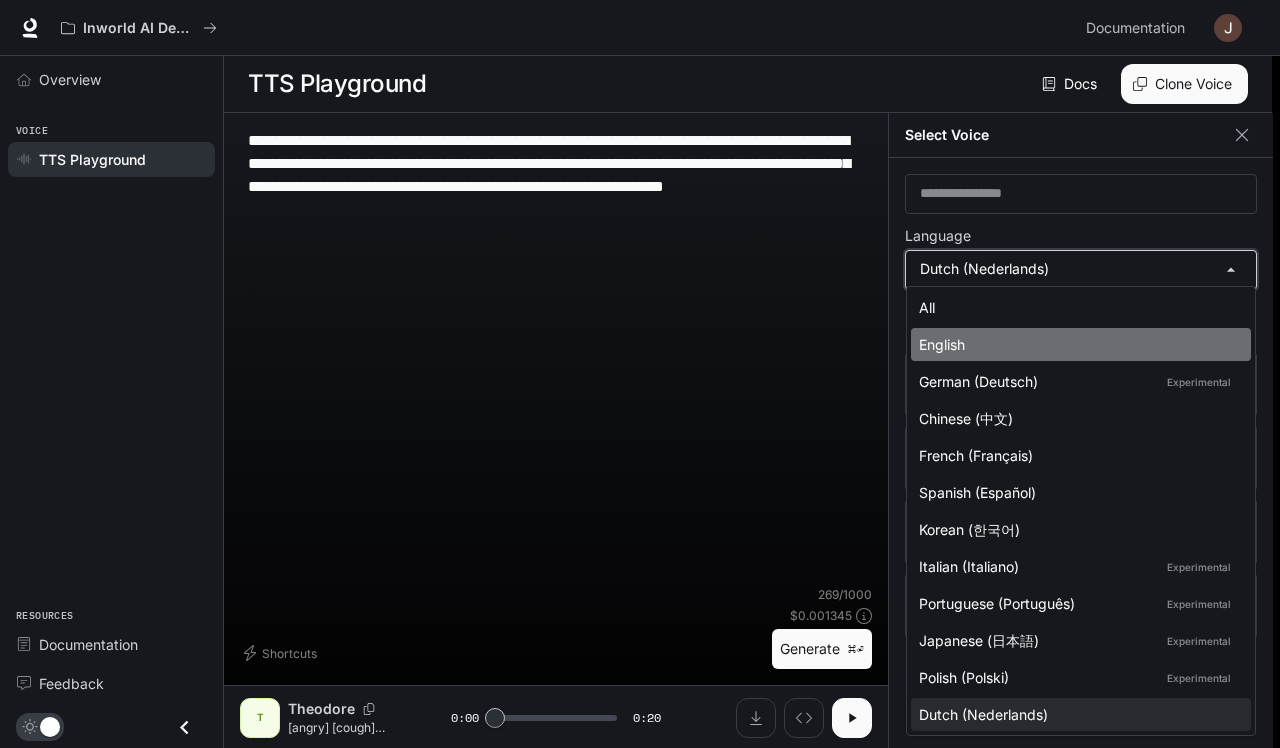 type on "*****" 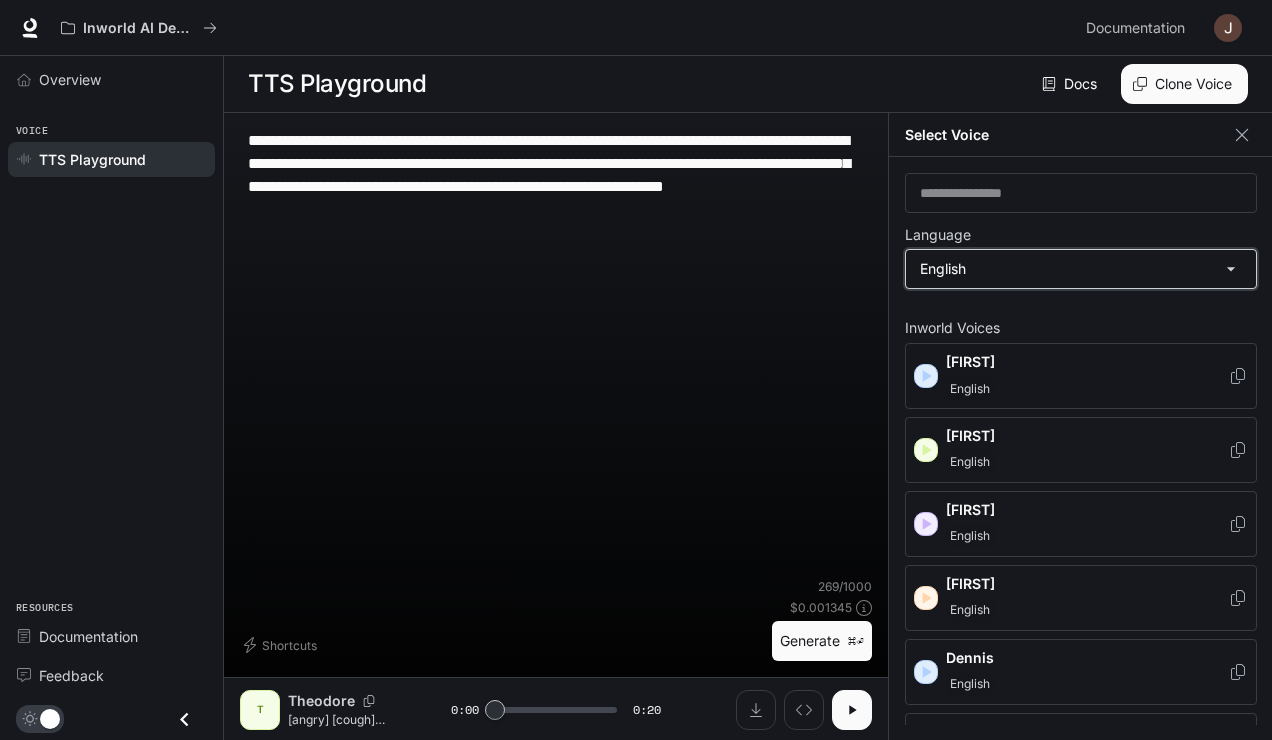 scroll, scrollTop: 0, scrollLeft: 0, axis: both 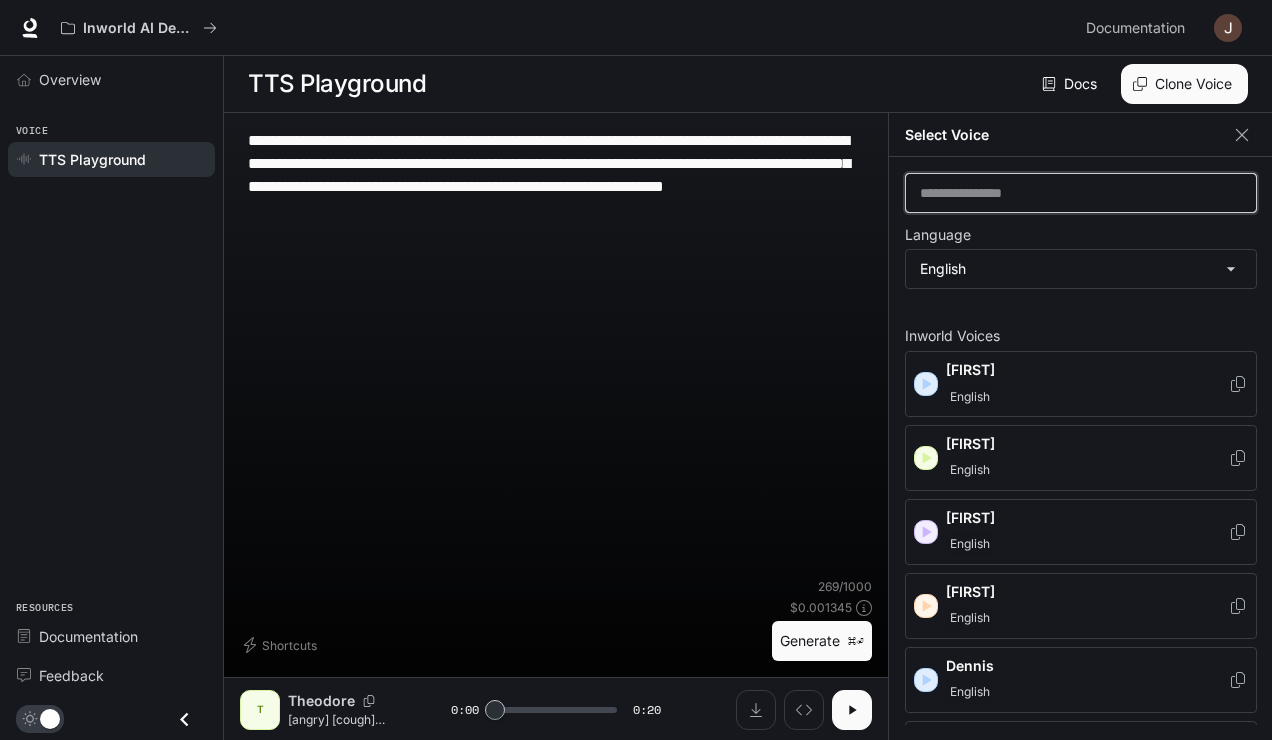click at bounding box center (1081, 193) 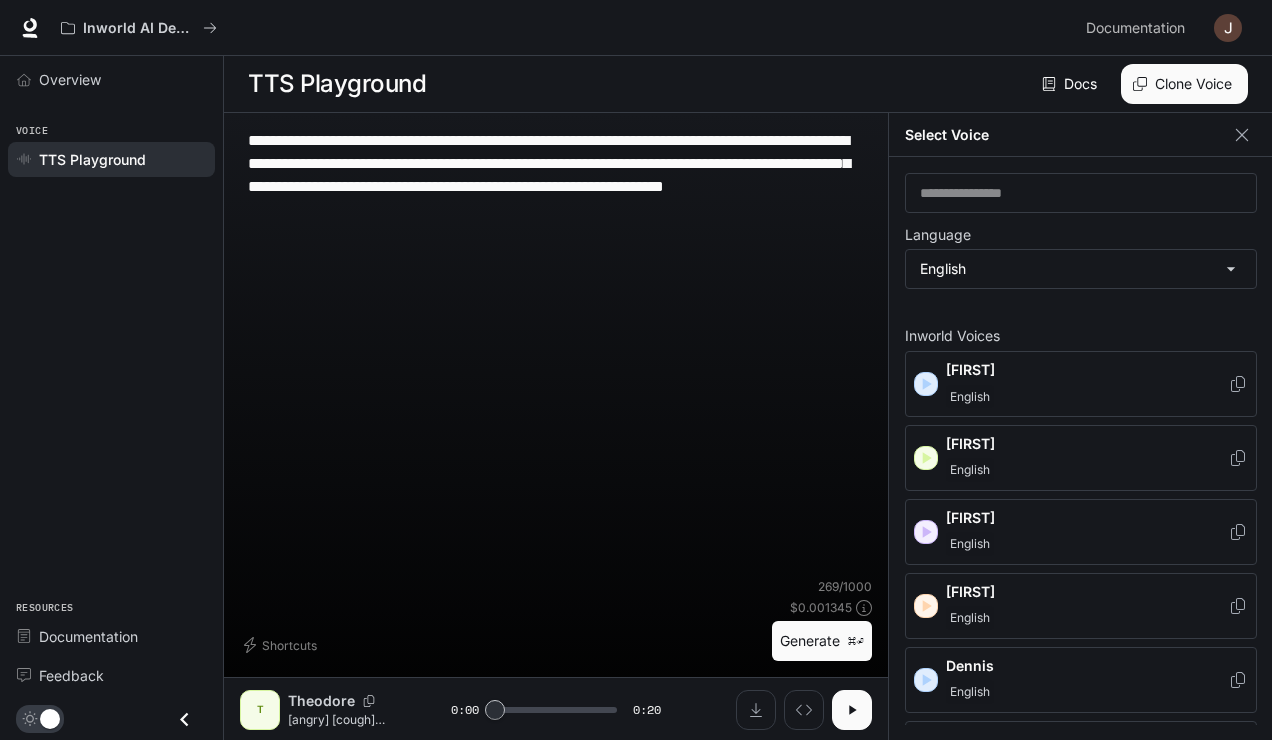 click on "Language" at bounding box center (1081, 239) 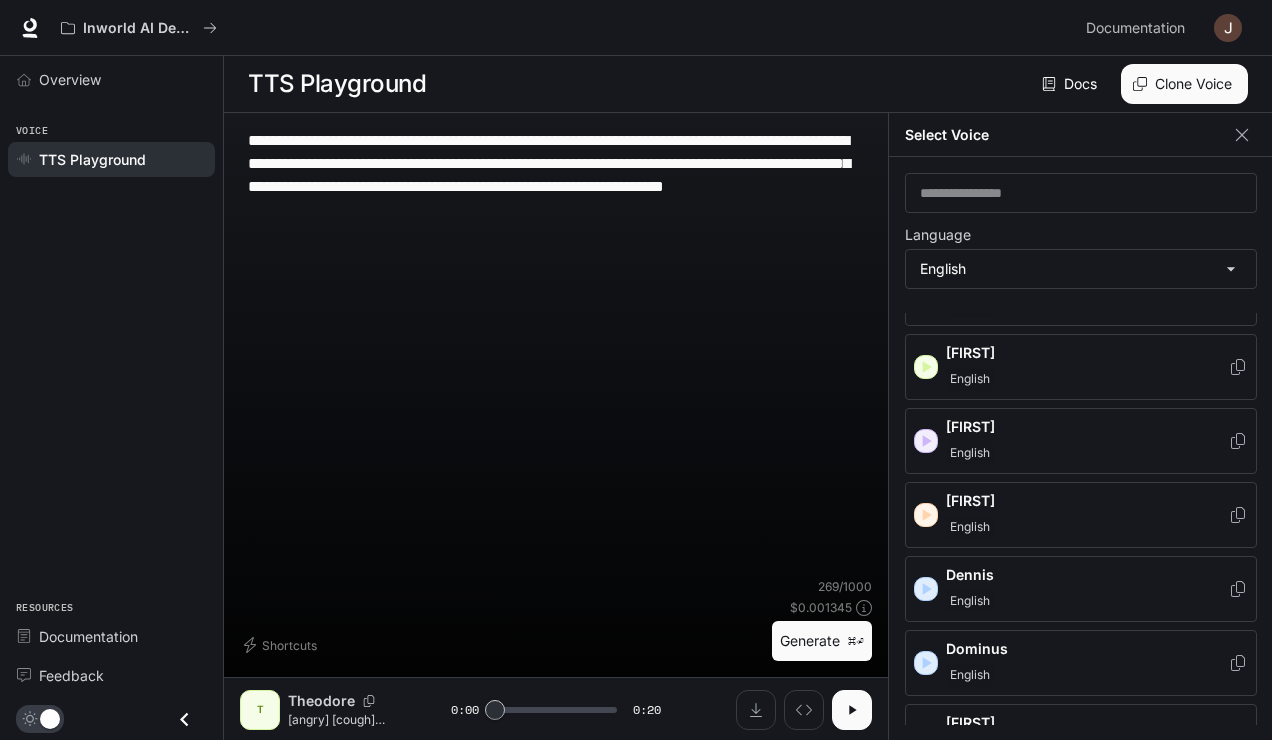 scroll, scrollTop: 0, scrollLeft: 0, axis: both 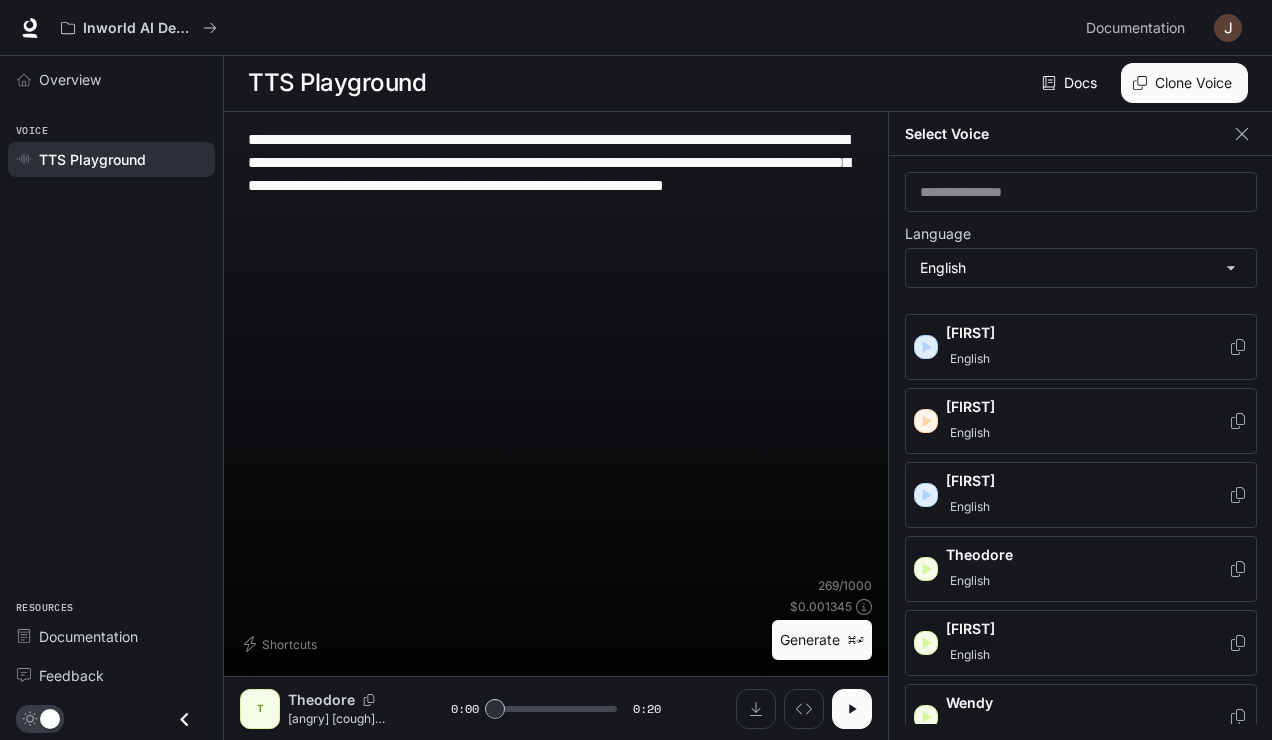click 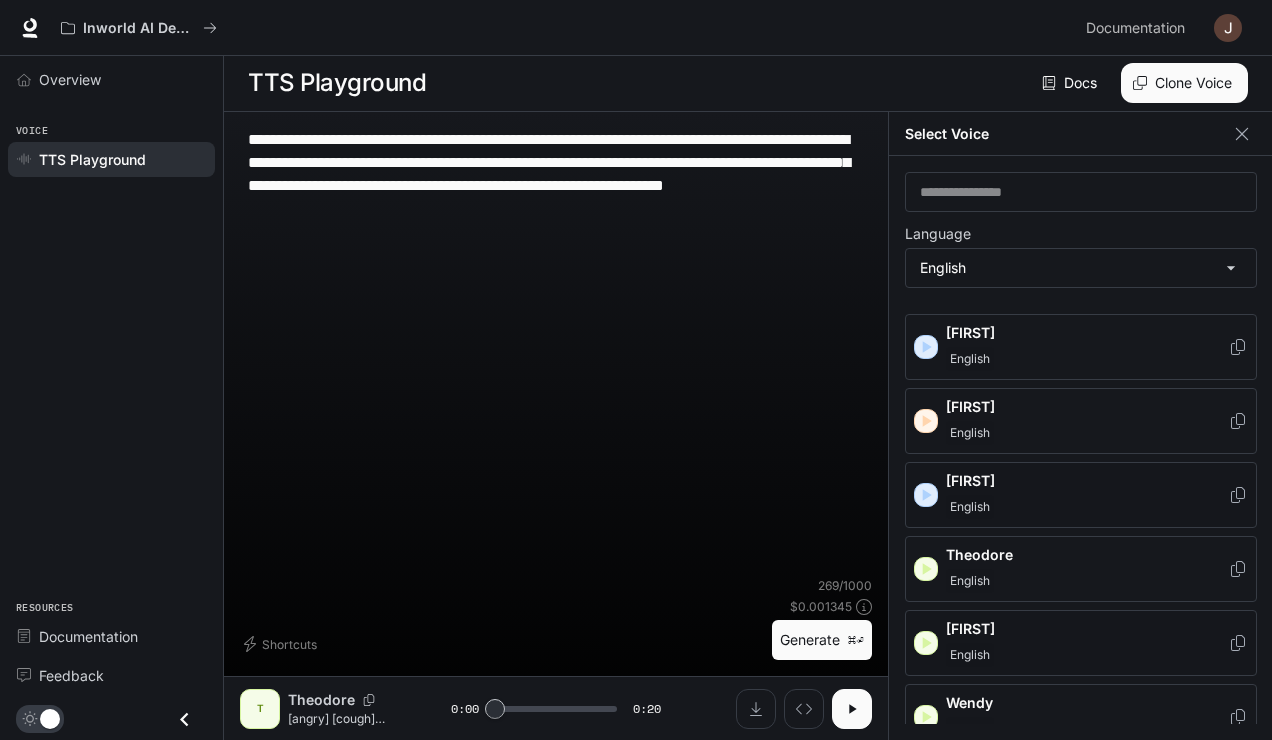 click 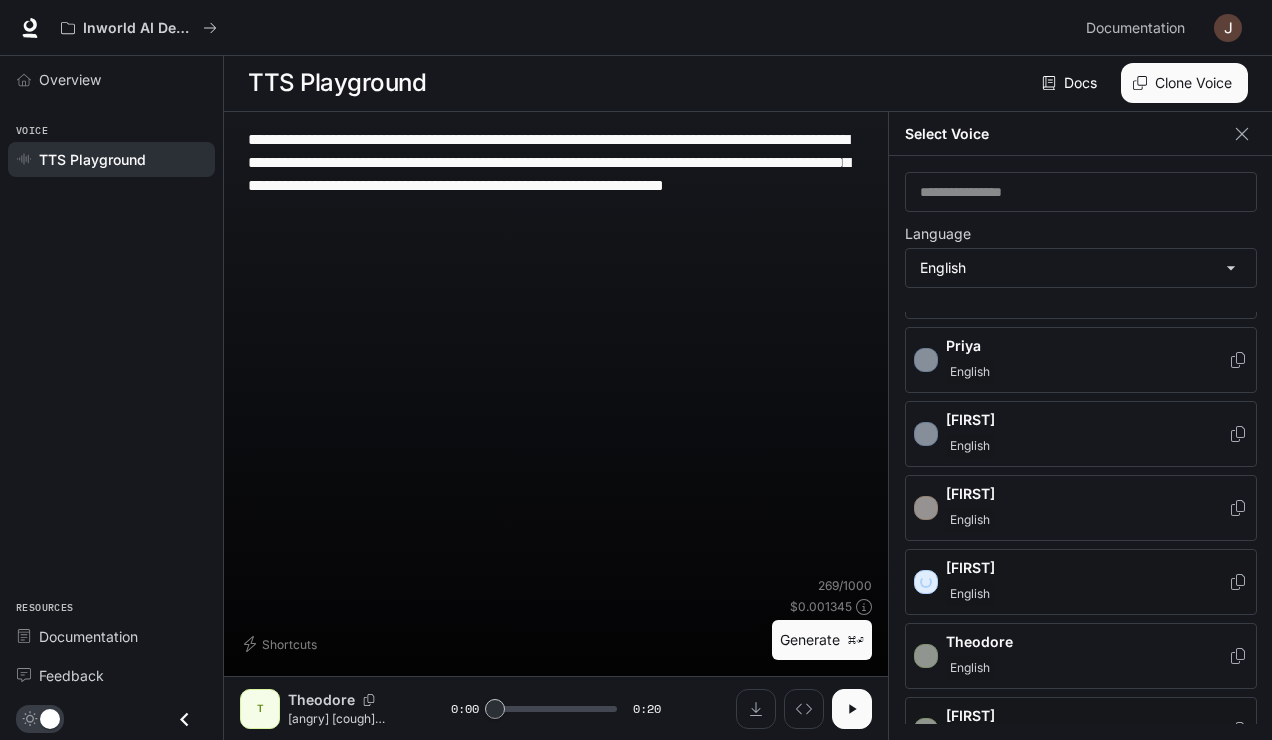 scroll, scrollTop: 947, scrollLeft: 0, axis: vertical 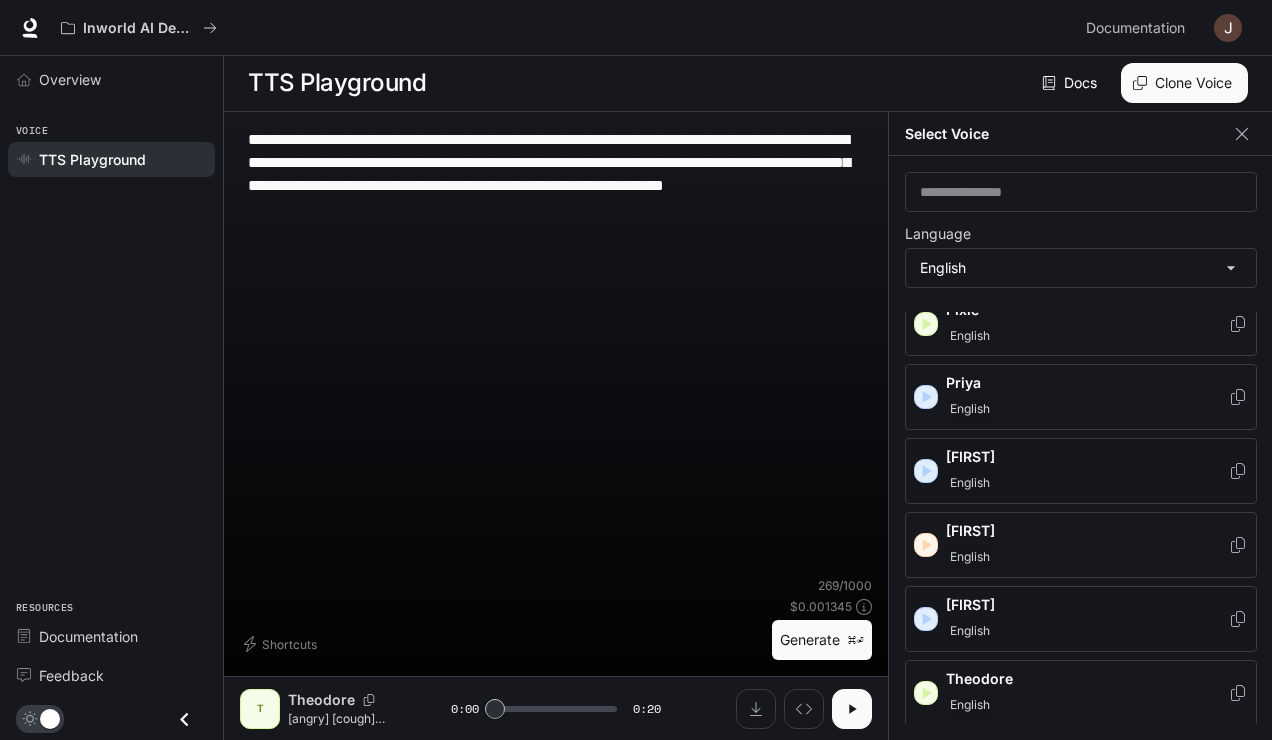 click 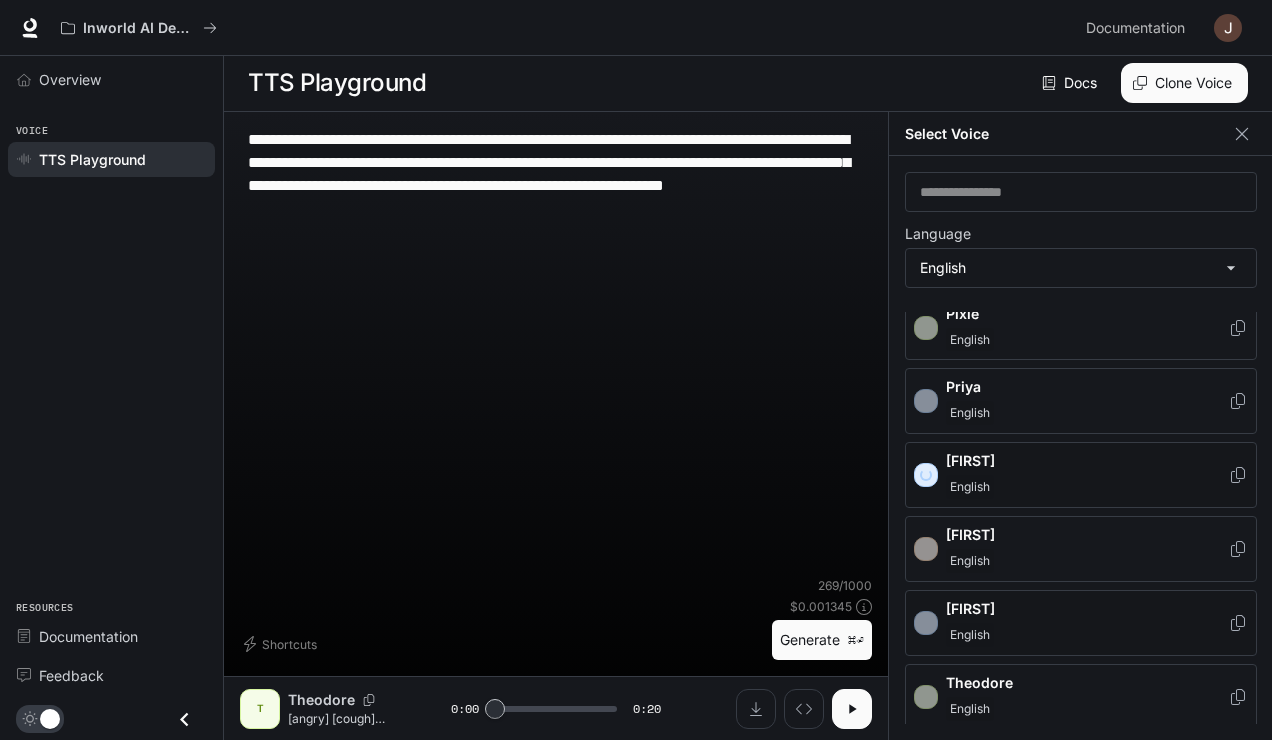 scroll, scrollTop: 932, scrollLeft: 0, axis: vertical 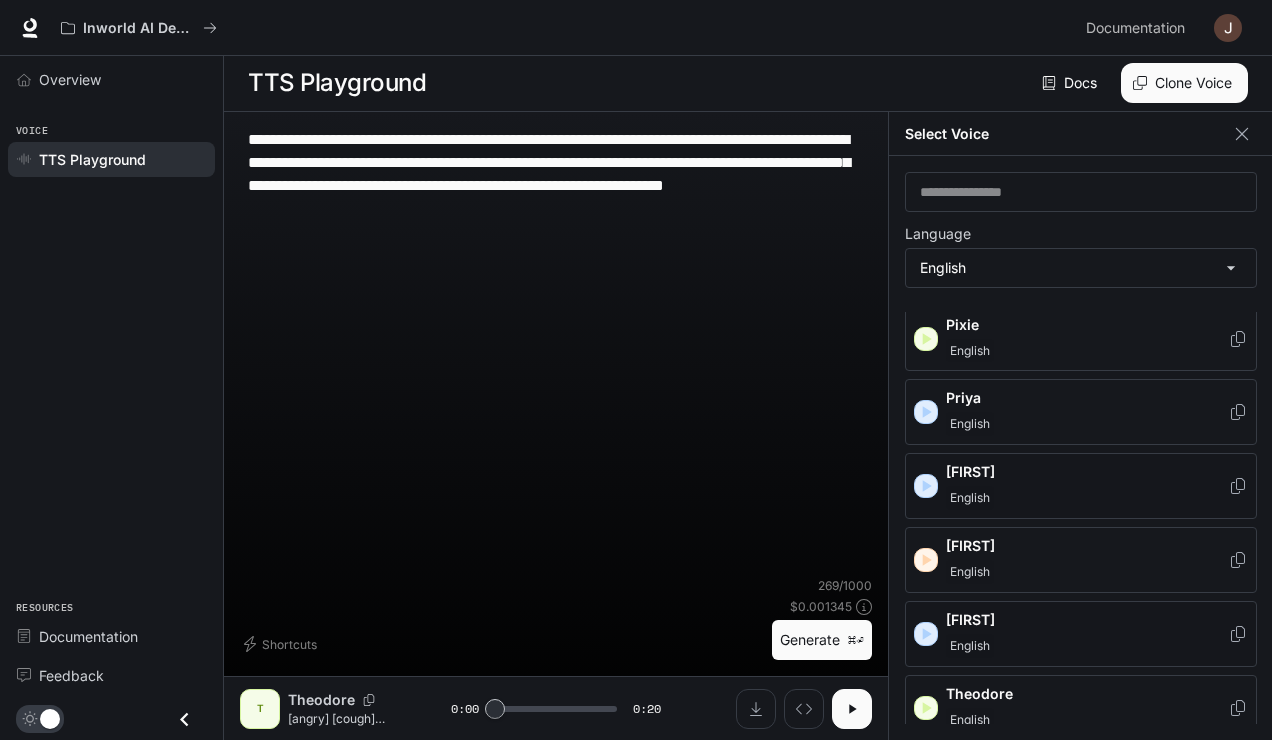 click on "[FIRST]" at bounding box center [1087, 472] 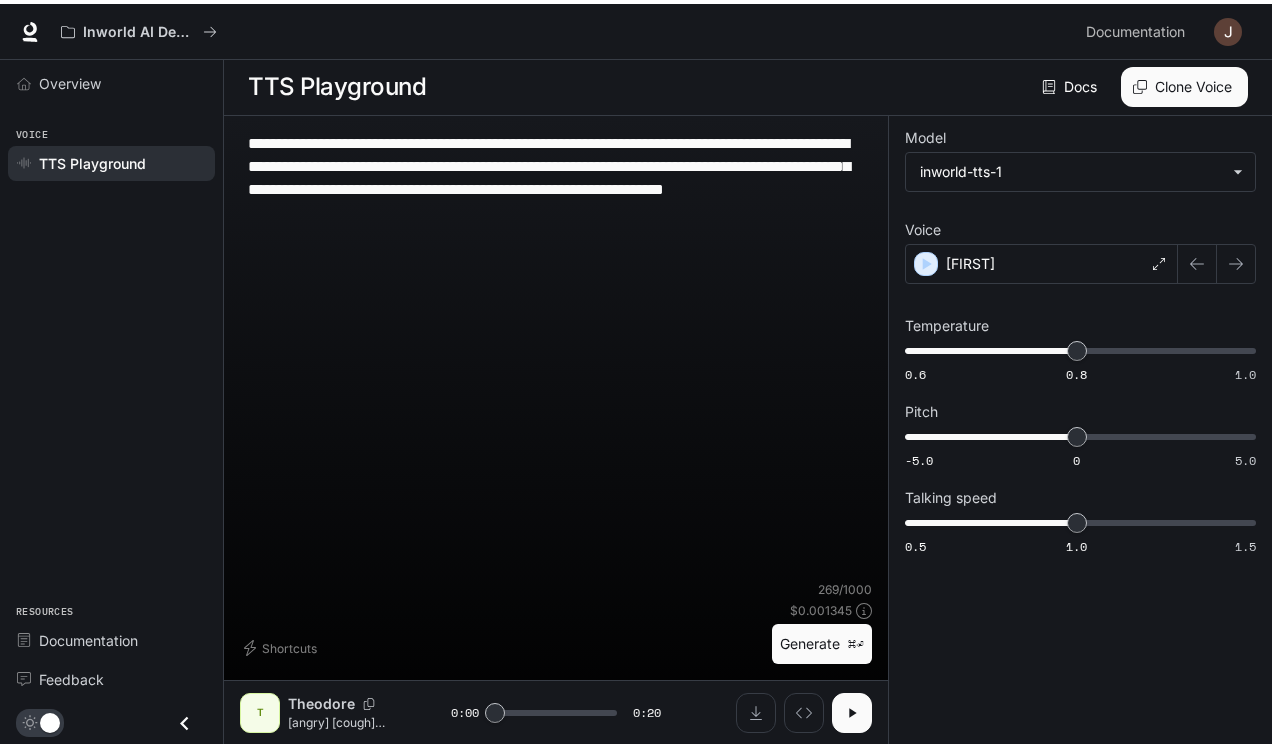 scroll, scrollTop: 1, scrollLeft: 0, axis: vertical 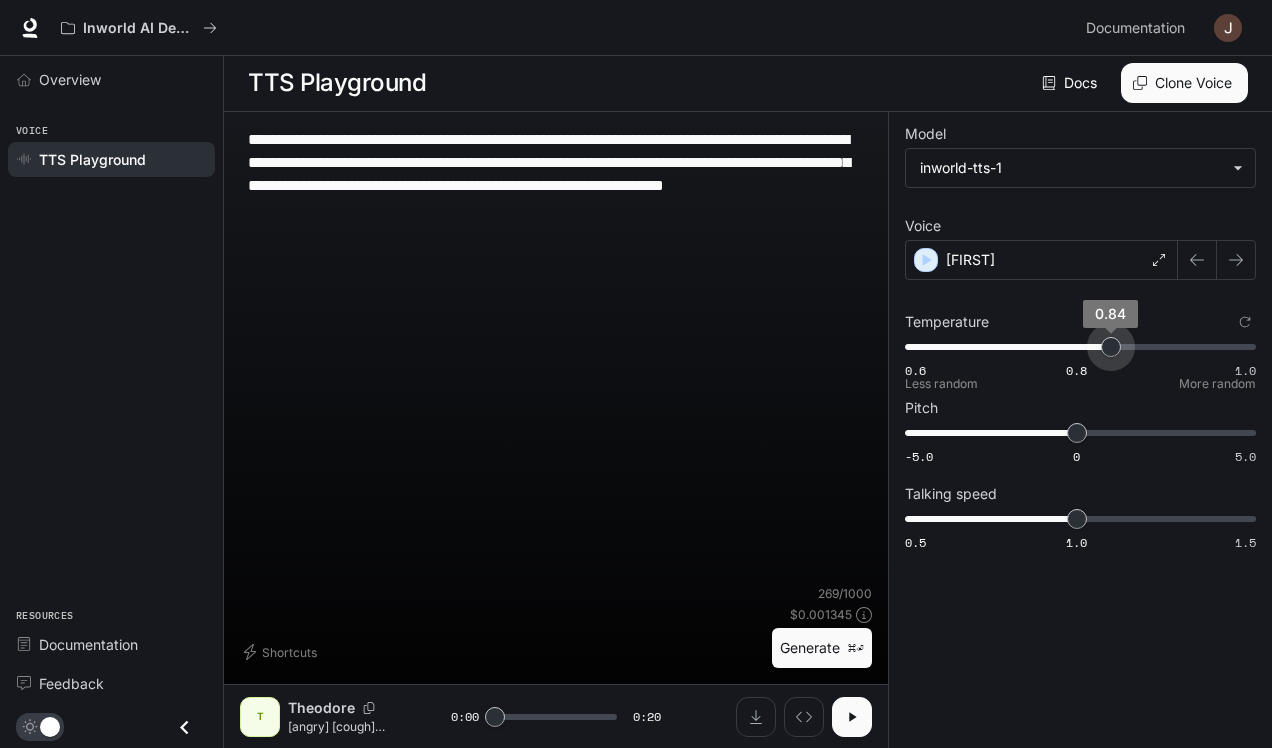 drag, startPoint x: 1072, startPoint y: 361, endPoint x: 1110, endPoint y: 349, distance: 39.849716 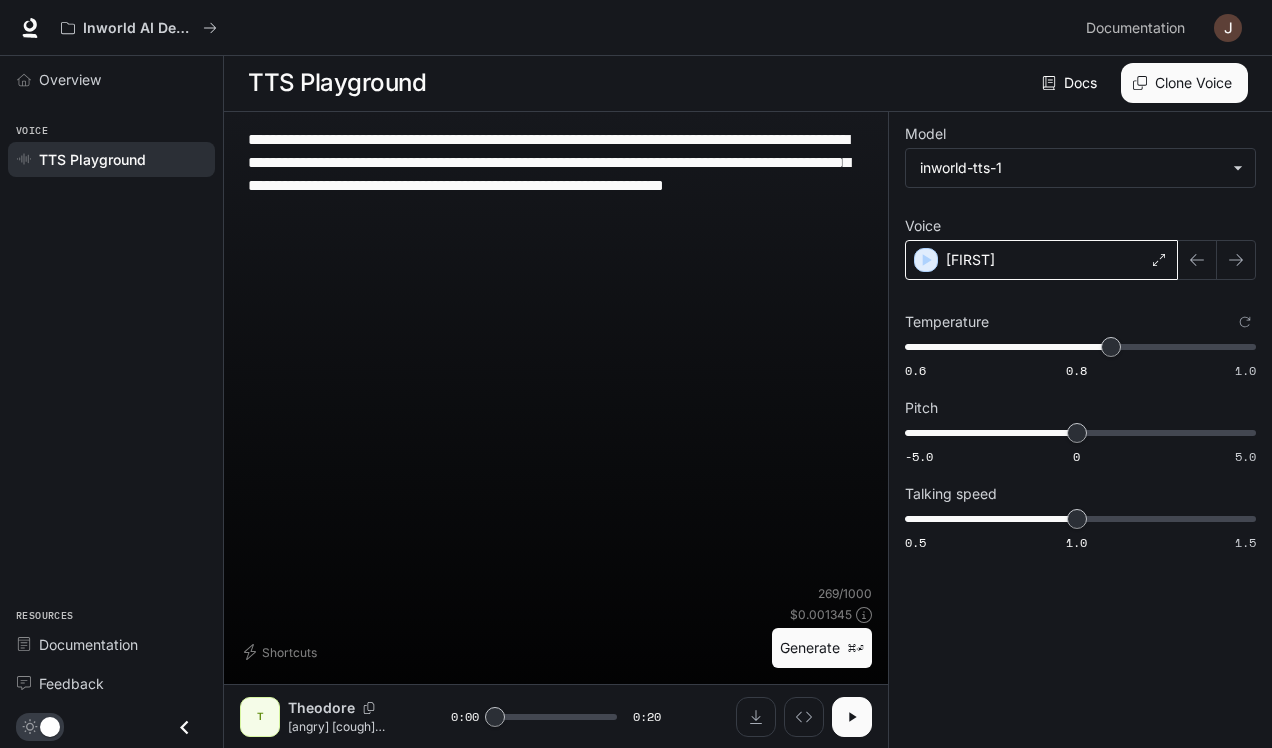 click on "[FIRST]" at bounding box center [1041, 260] 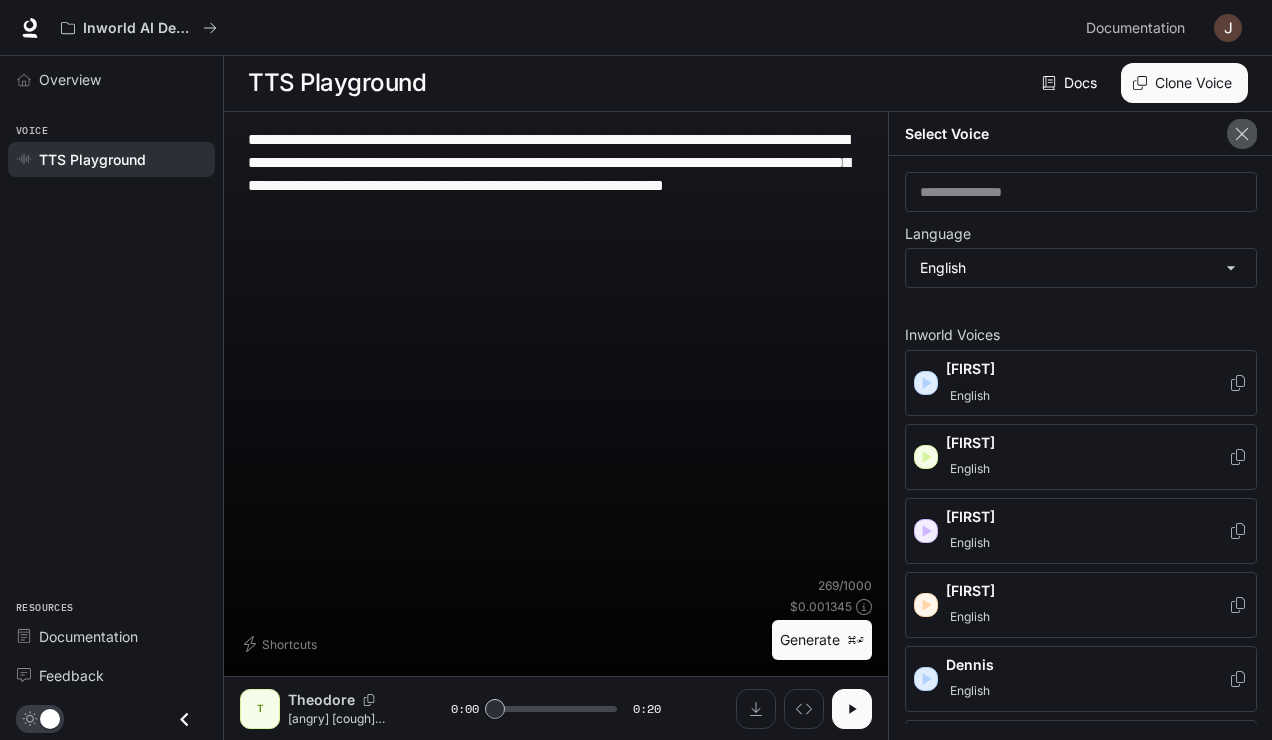 click at bounding box center (1242, 134) 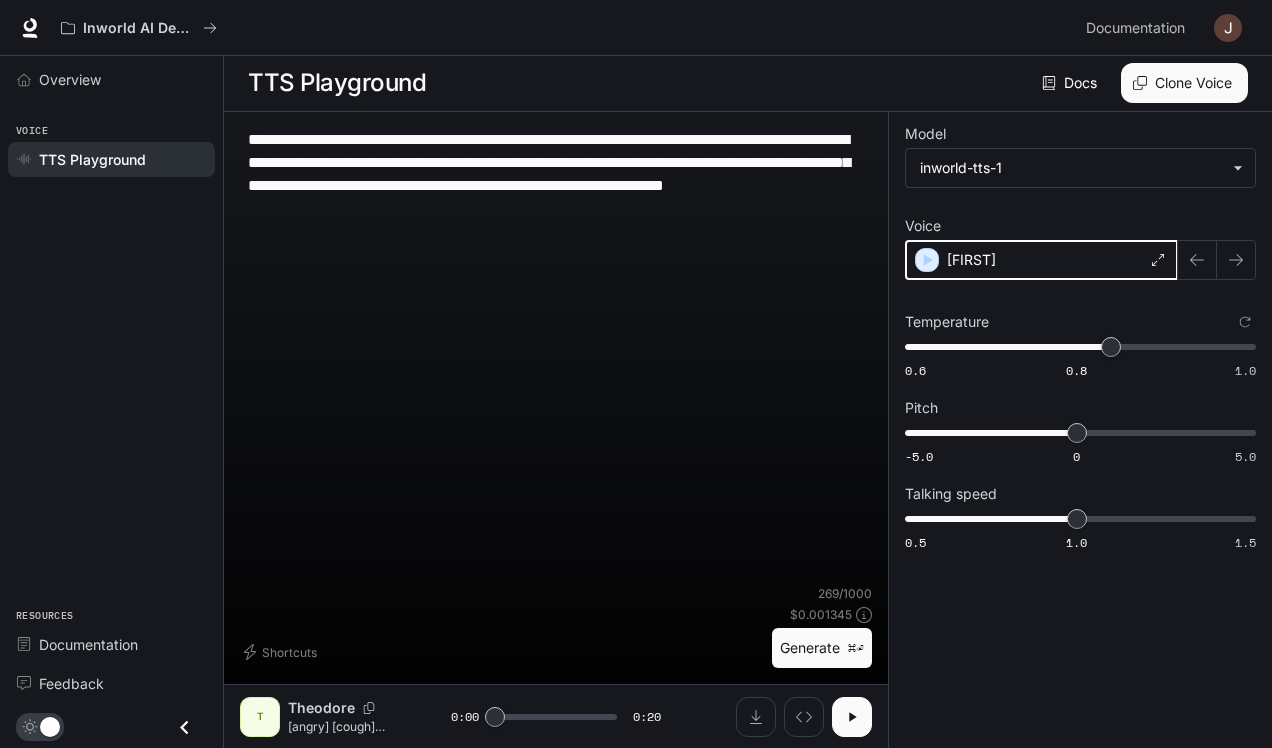 click 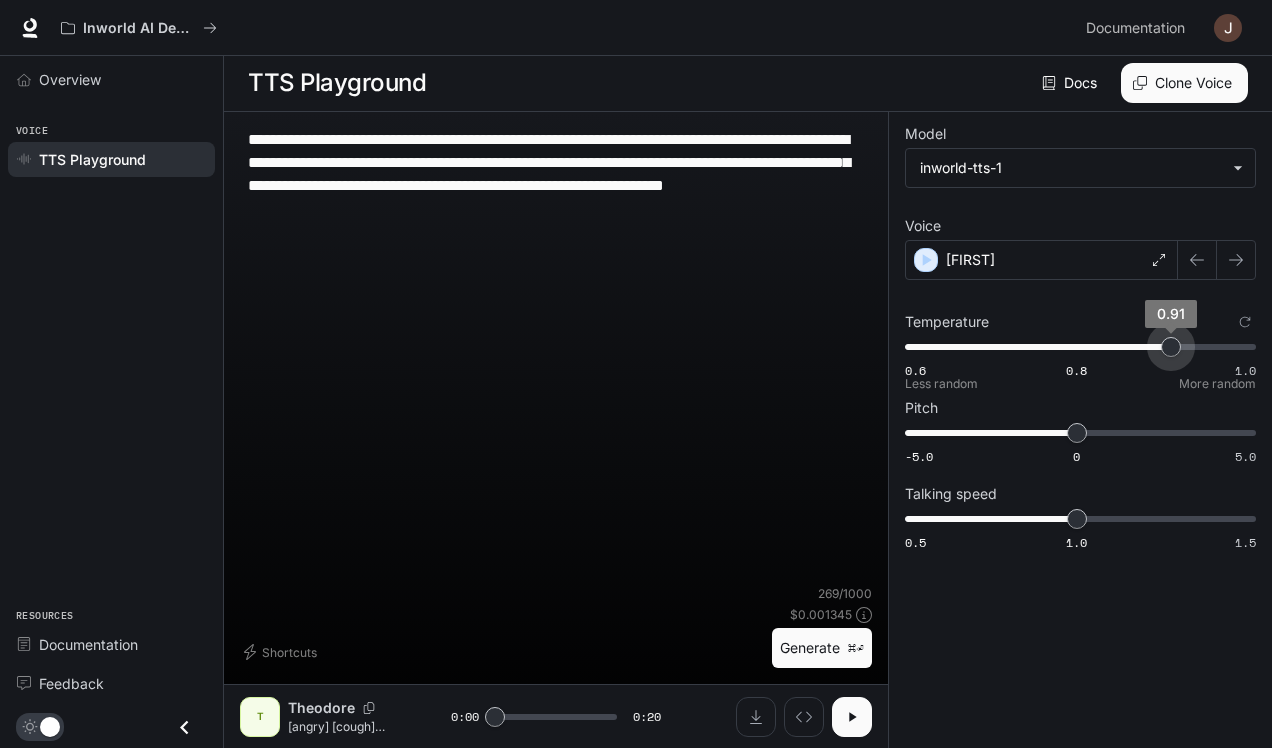 drag, startPoint x: 1112, startPoint y: 355, endPoint x: 1167, endPoint y: 351, distance: 55.145264 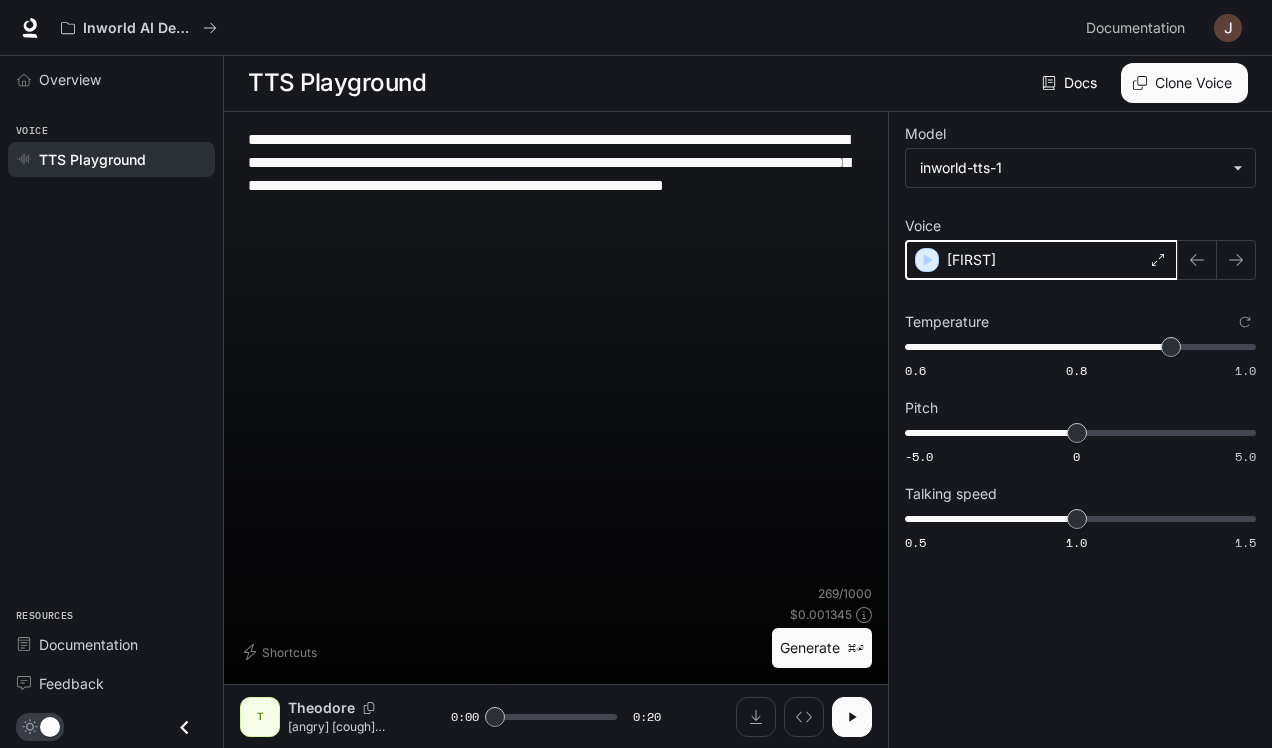 click 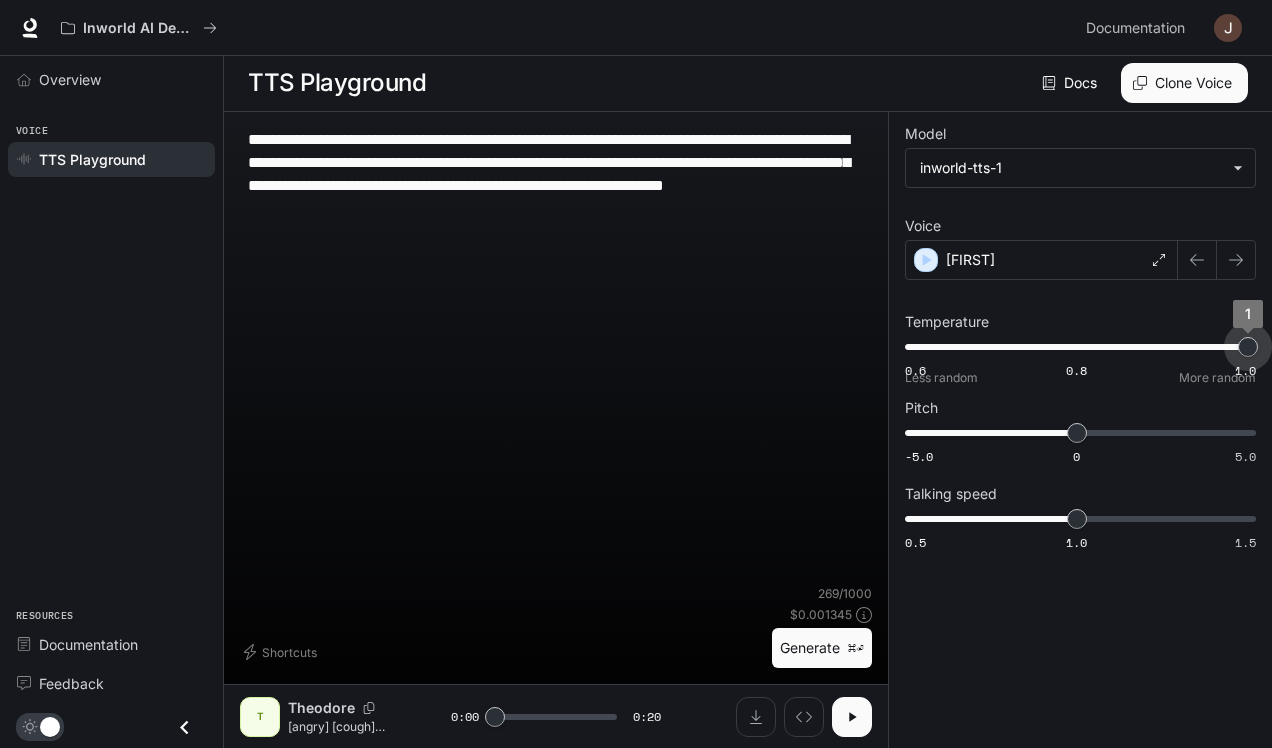 drag, startPoint x: 1170, startPoint y: 351, endPoint x: 1279, endPoint y: 351, distance: 109 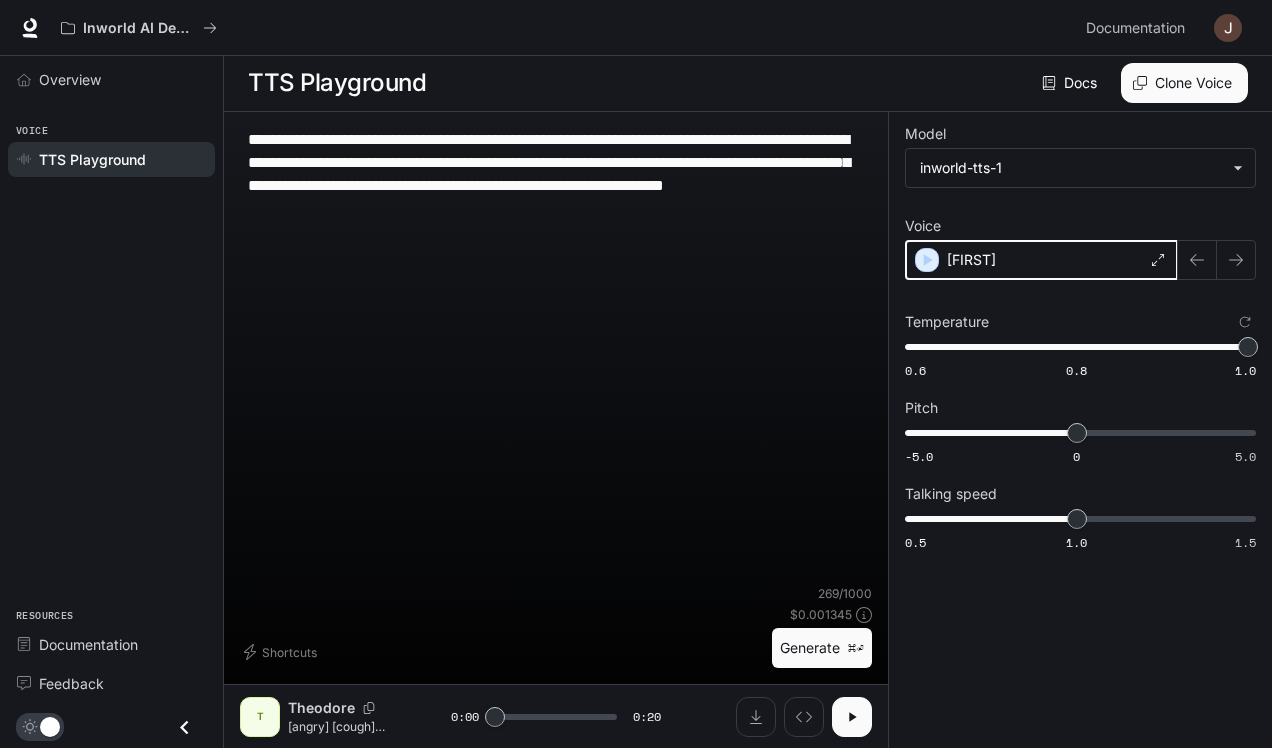 click 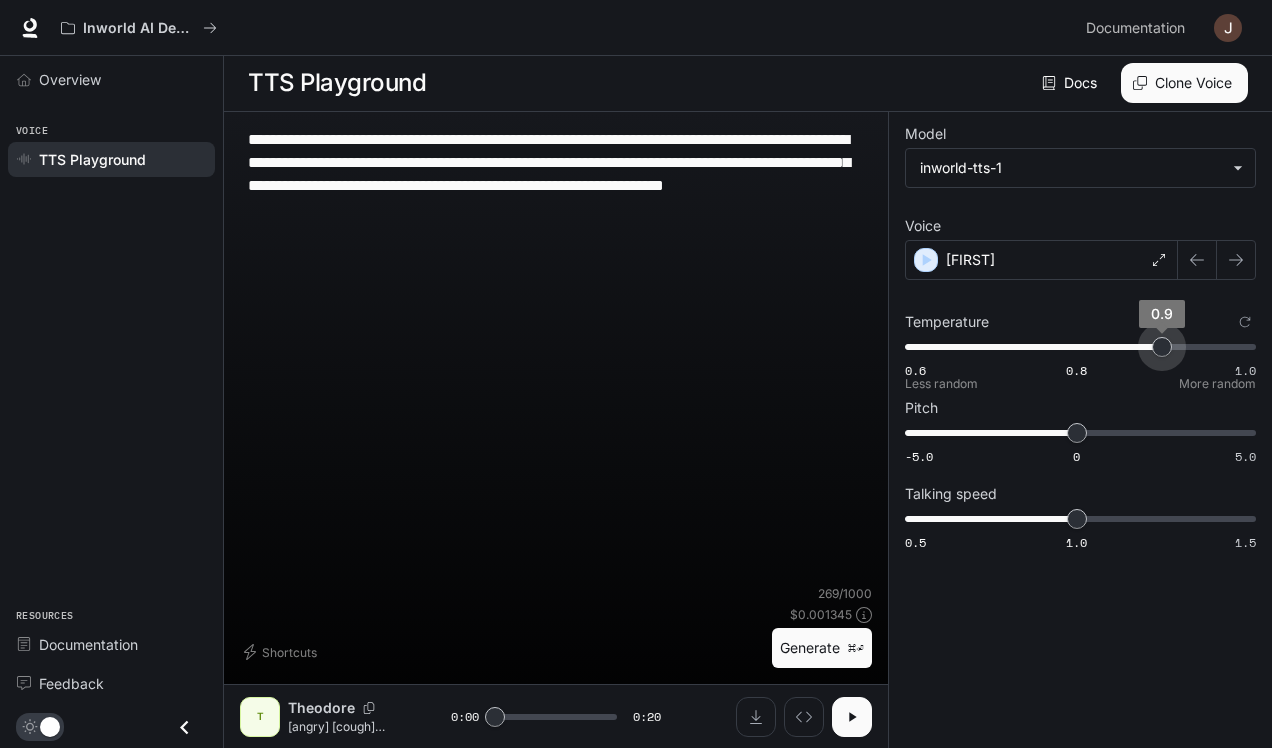 drag, startPoint x: 1241, startPoint y: 356, endPoint x: 1166, endPoint y: 354, distance: 75.026665 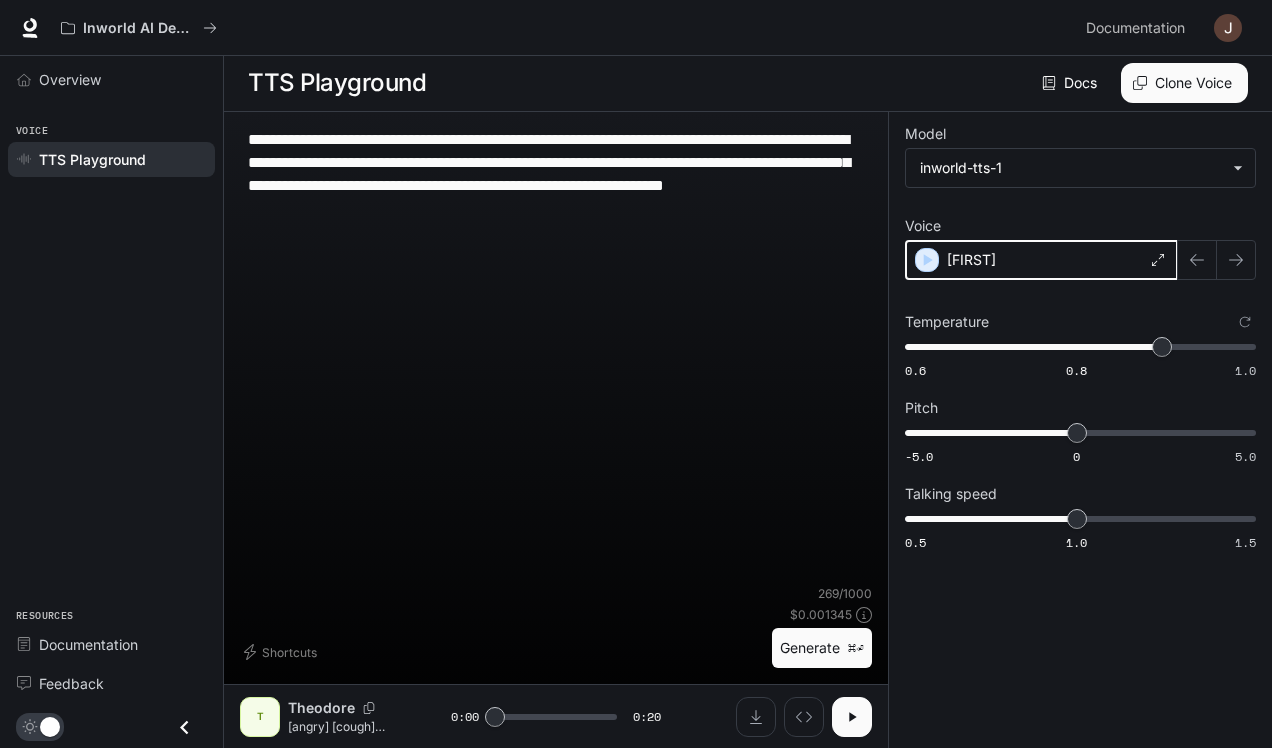 click 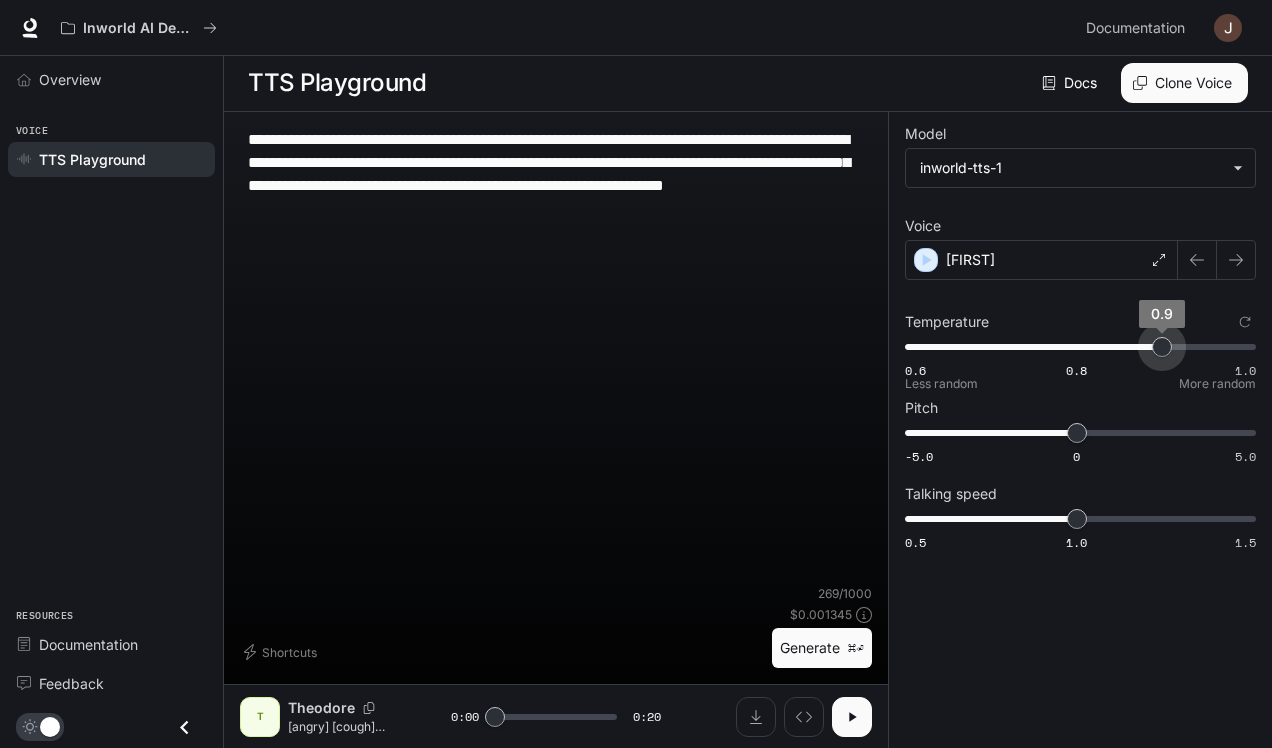 type on "****" 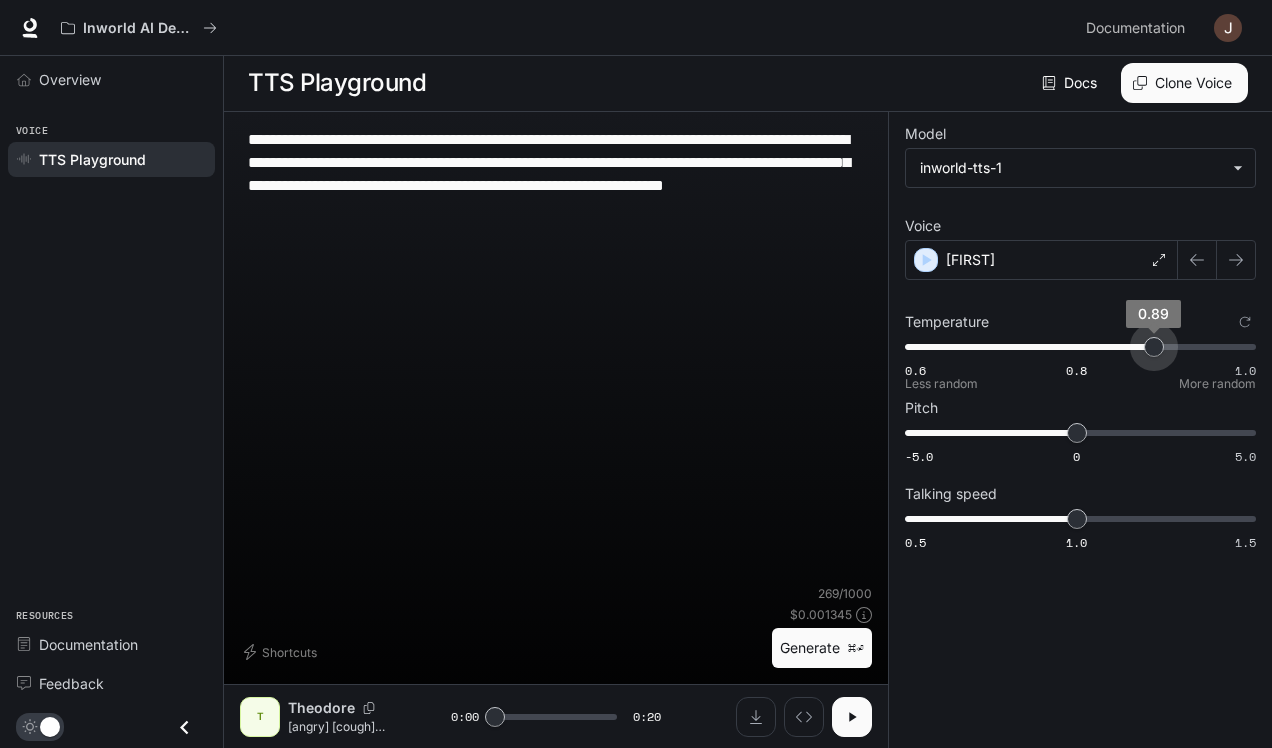 click on "0.89" at bounding box center (1154, 347) 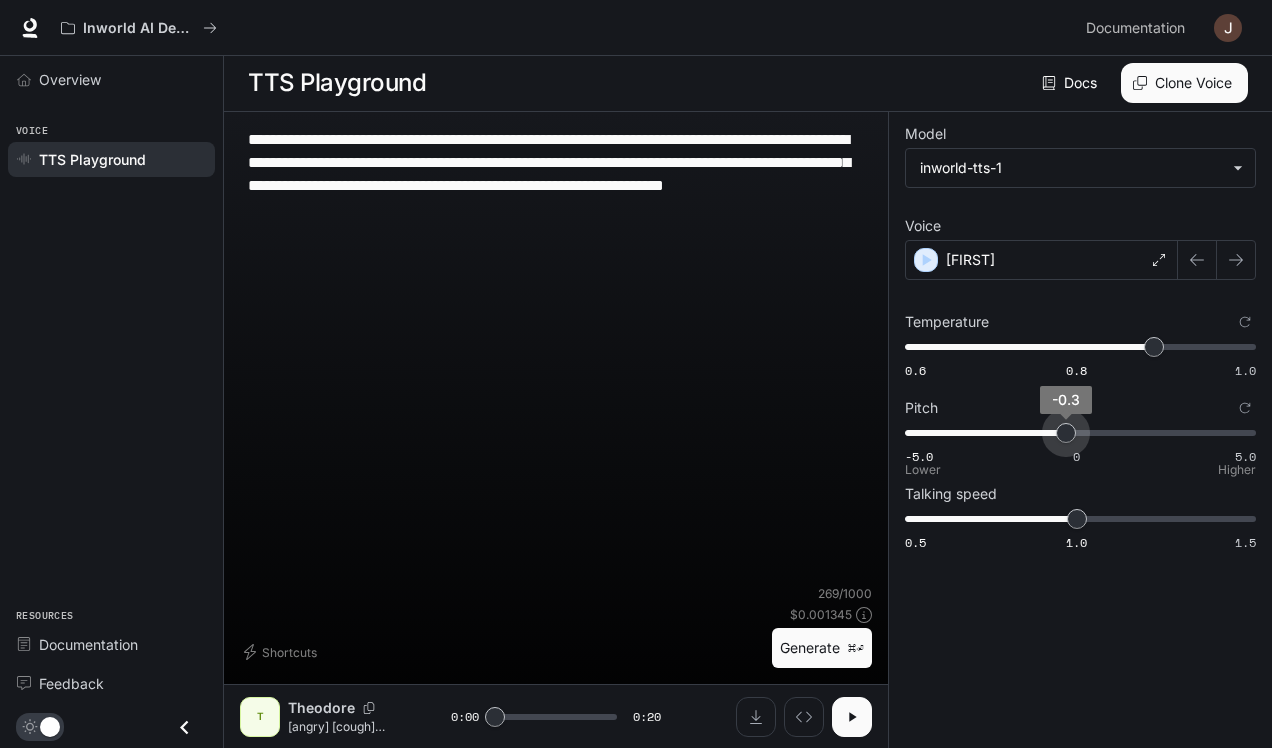 type on "****" 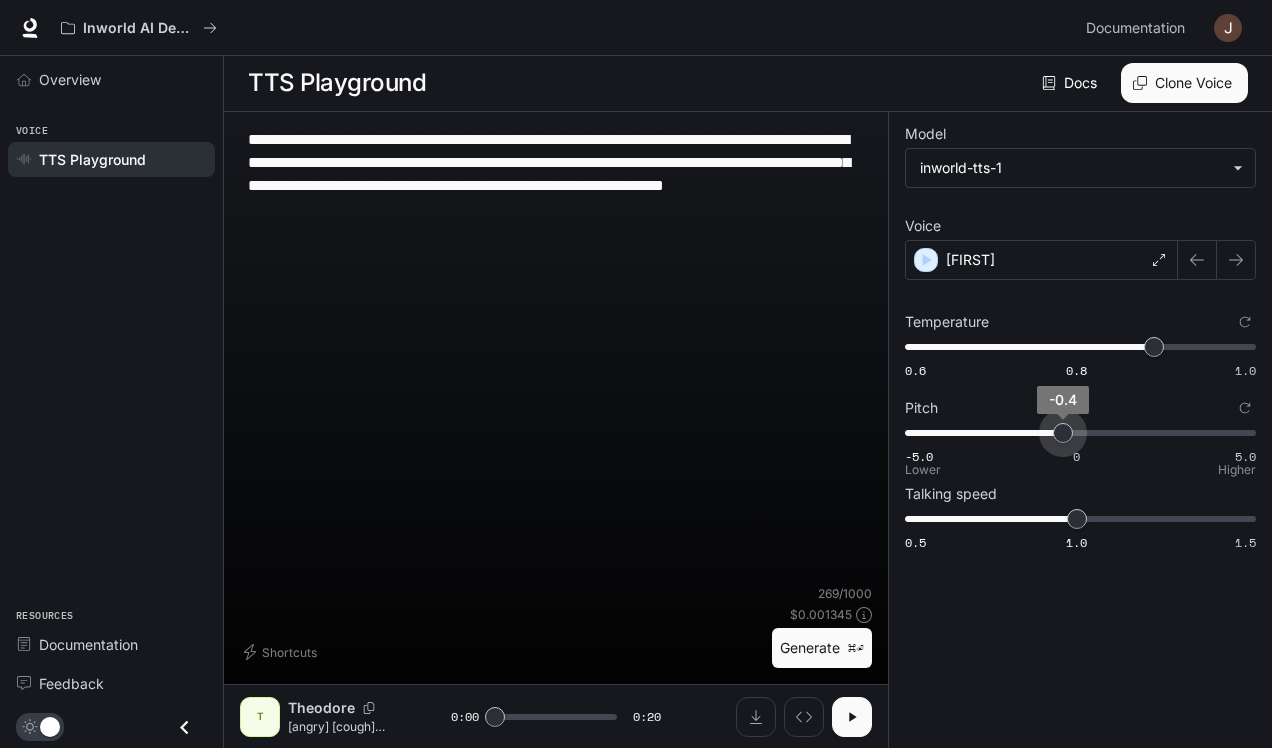 drag, startPoint x: 1072, startPoint y: 436, endPoint x: 1062, endPoint y: 445, distance: 13.453624 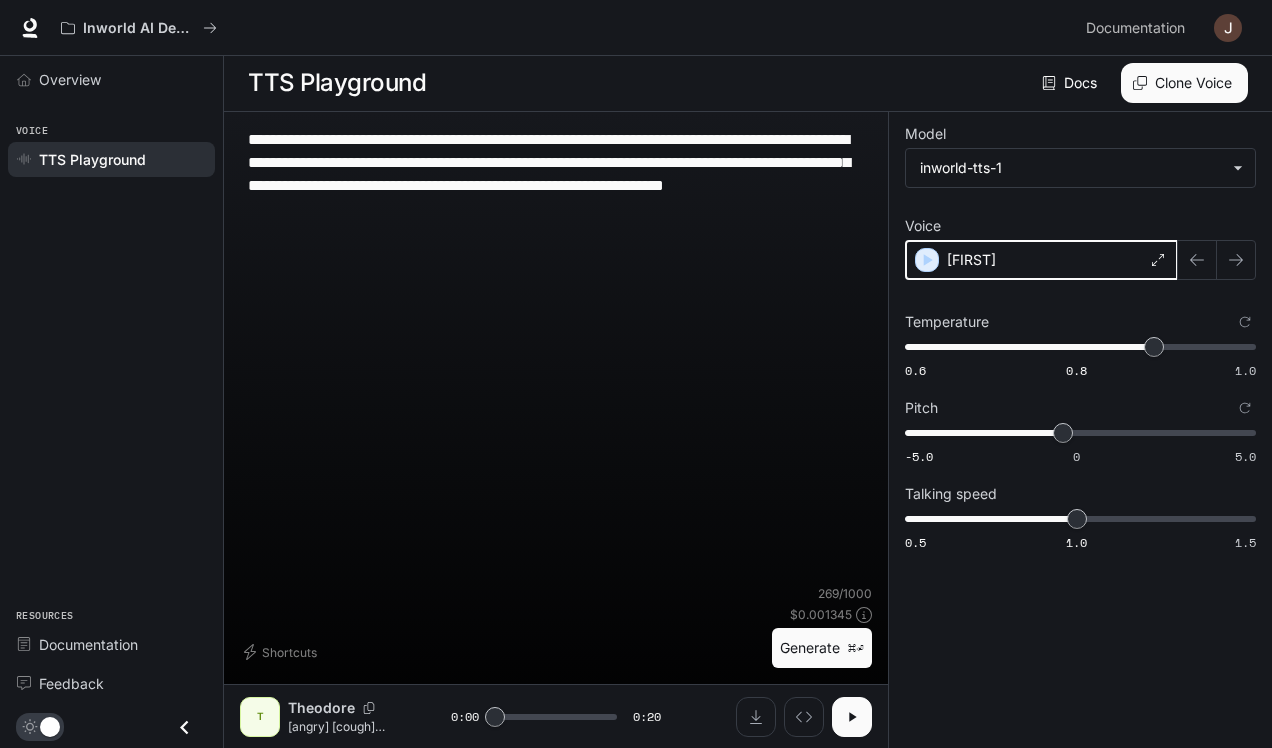 click 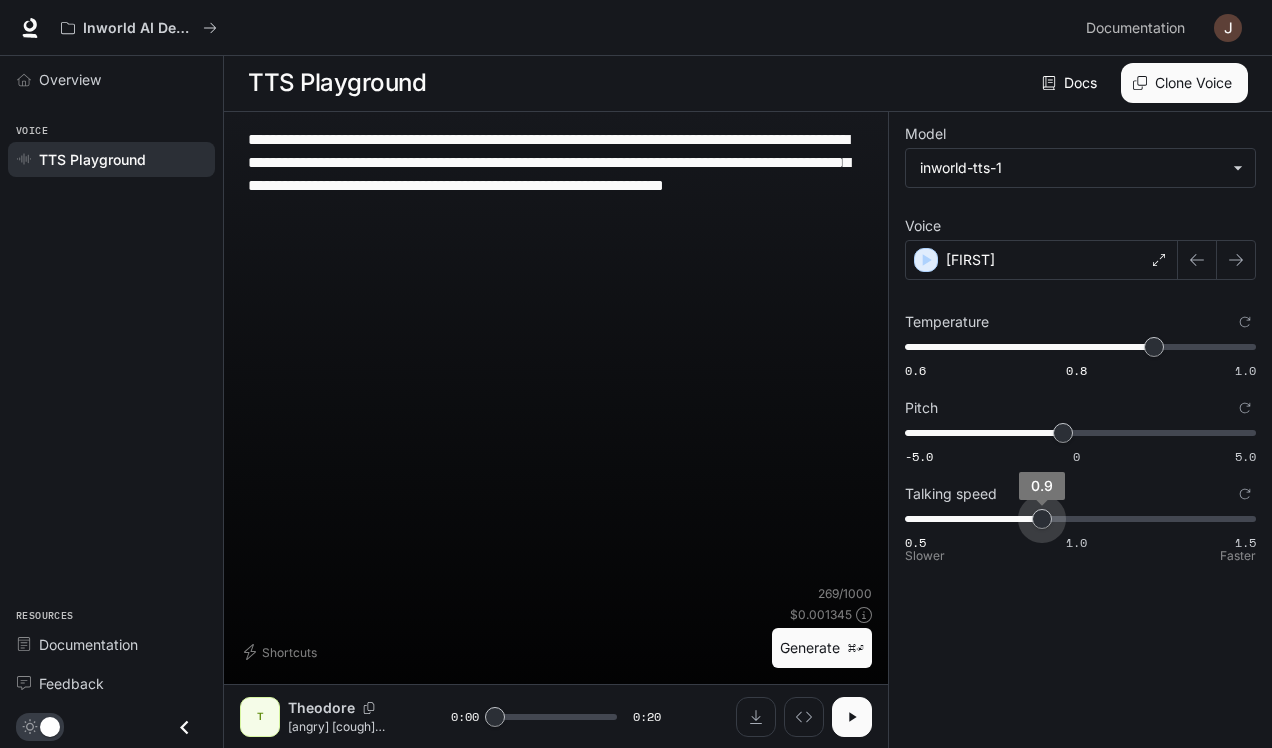 drag, startPoint x: 1074, startPoint y: 515, endPoint x: 1057, endPoint y: 514, distance: 17.029387 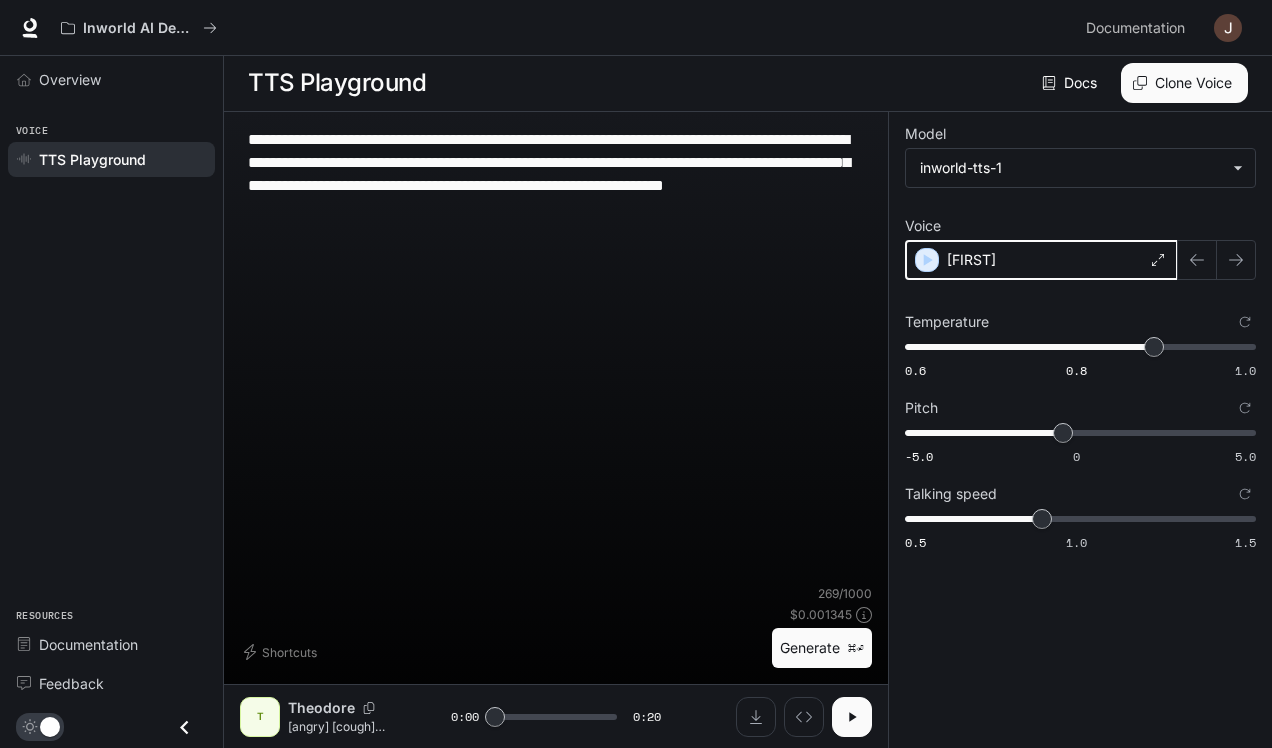 click 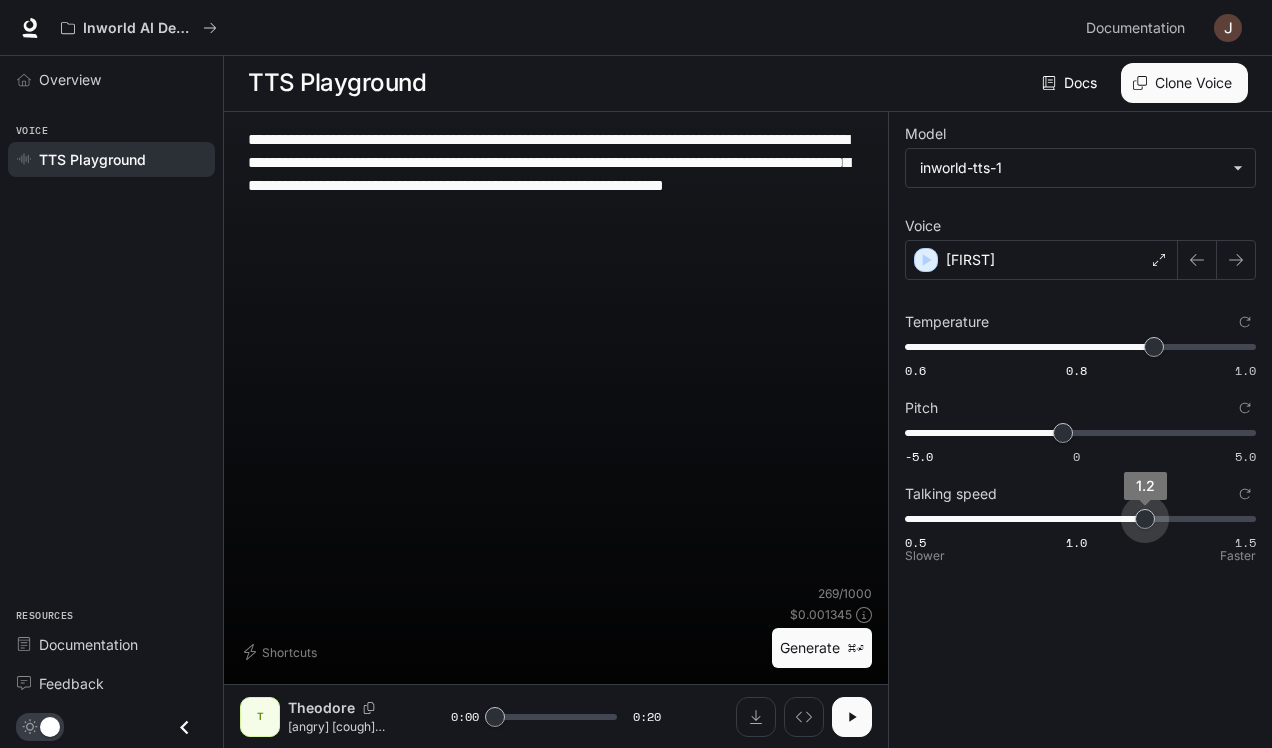 drag, startPoint x: 1044, startPoint y: 505, endPoint x: 1155, endPoint y: 506, distance: 111.0045 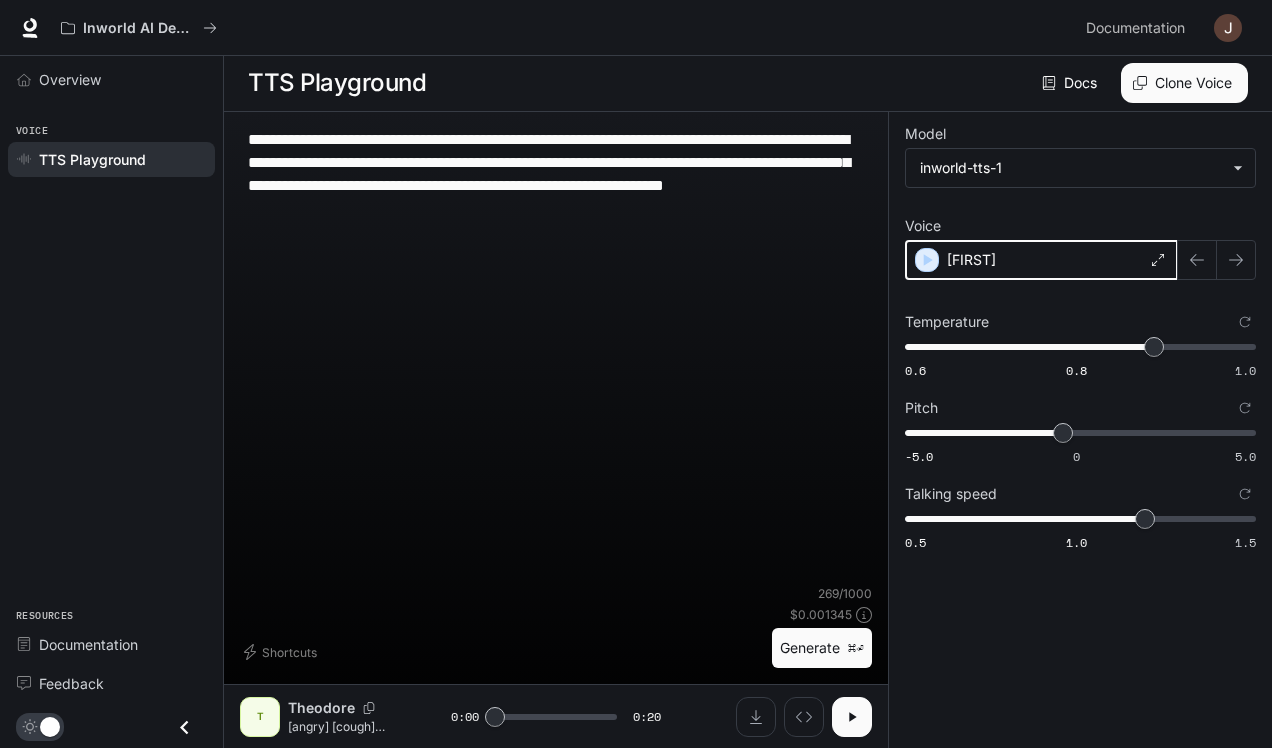 click 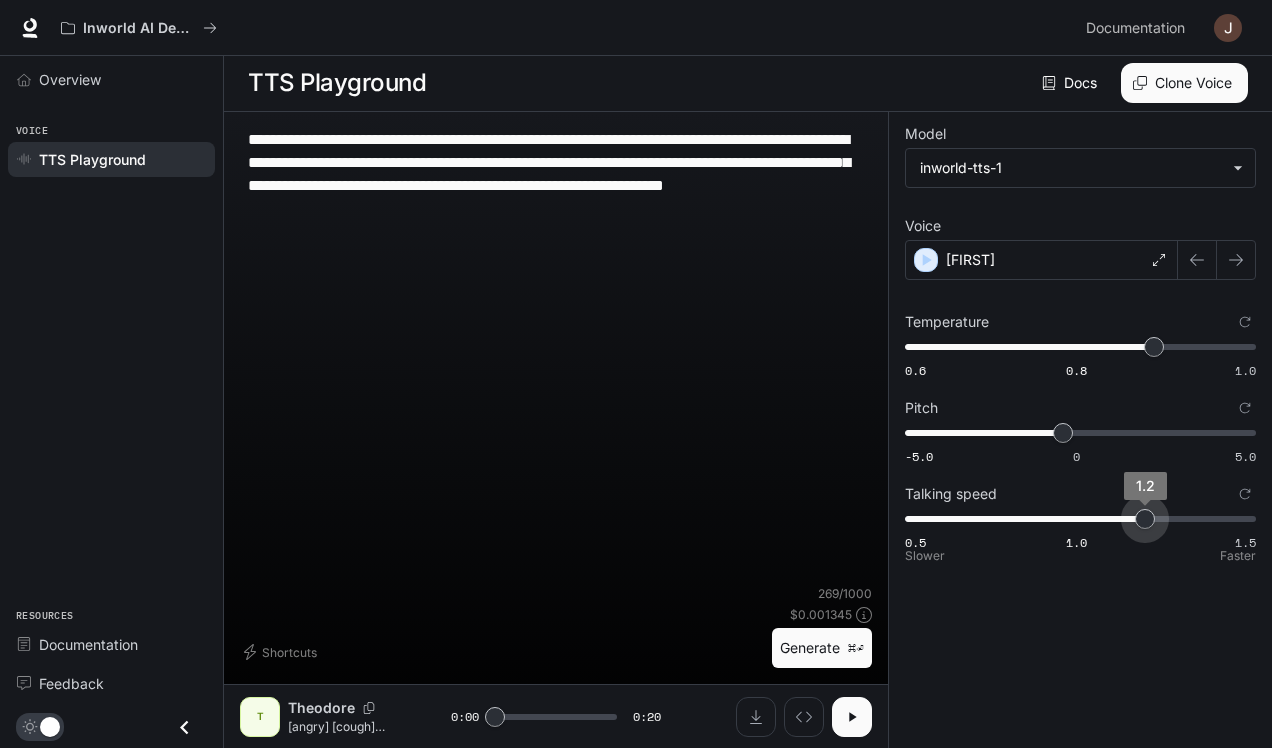 type on "***" 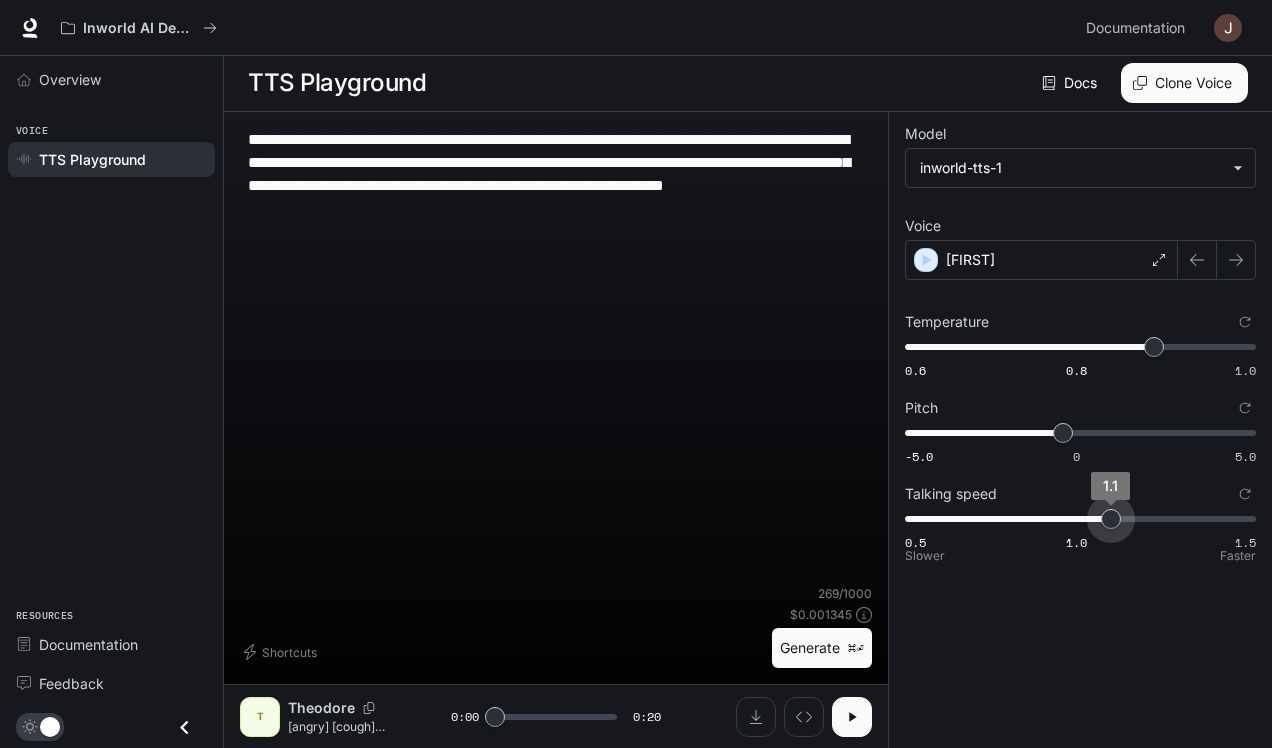 drag, startPoint x: 1137, startPoint y: 520, endPoint x: 1124, endPoint y: 520, distance: 13 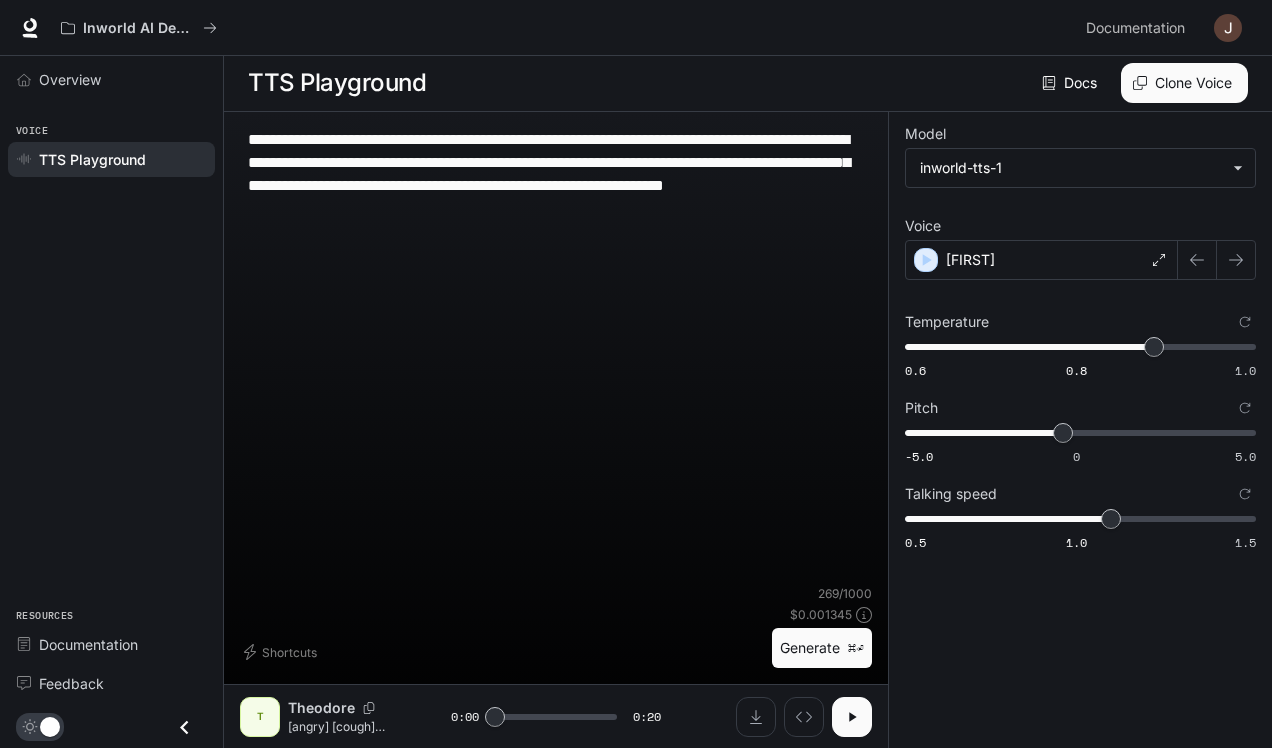 click on "**********" at bounding box center [1080, 430] 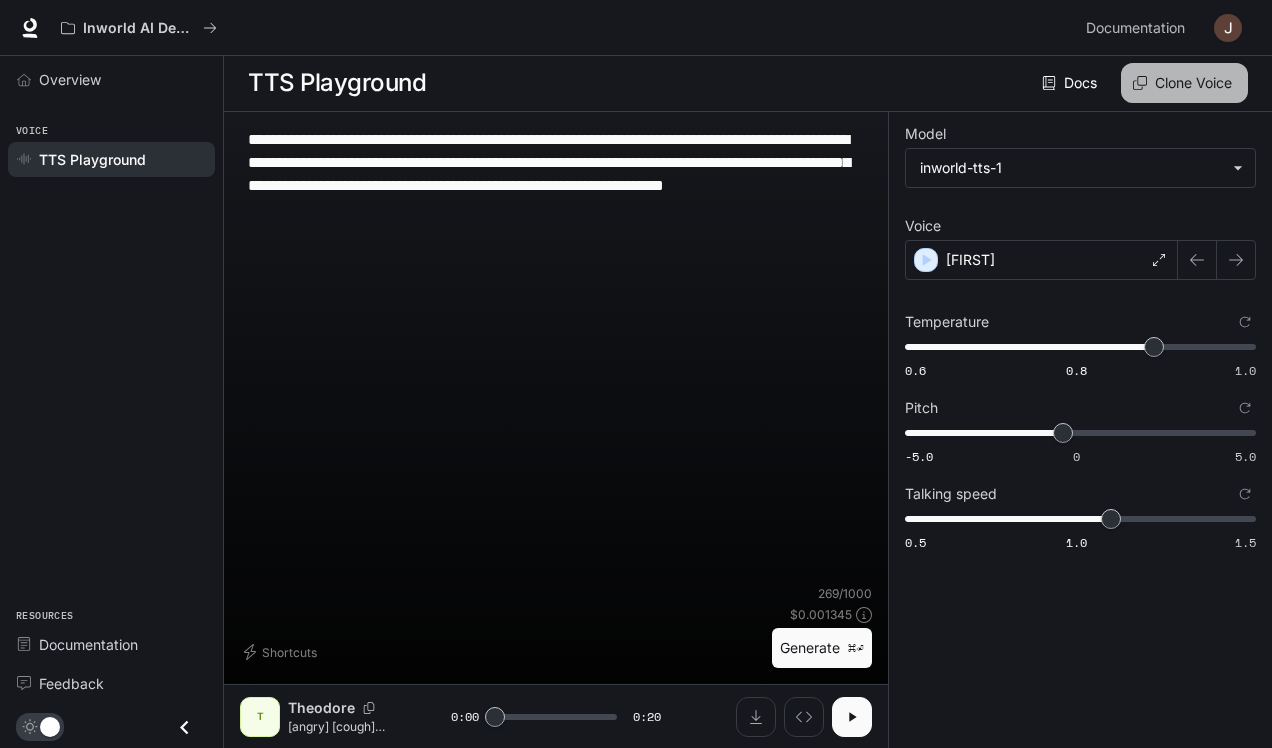 click on "Clone Voice" at bounding box center (1184, 83) 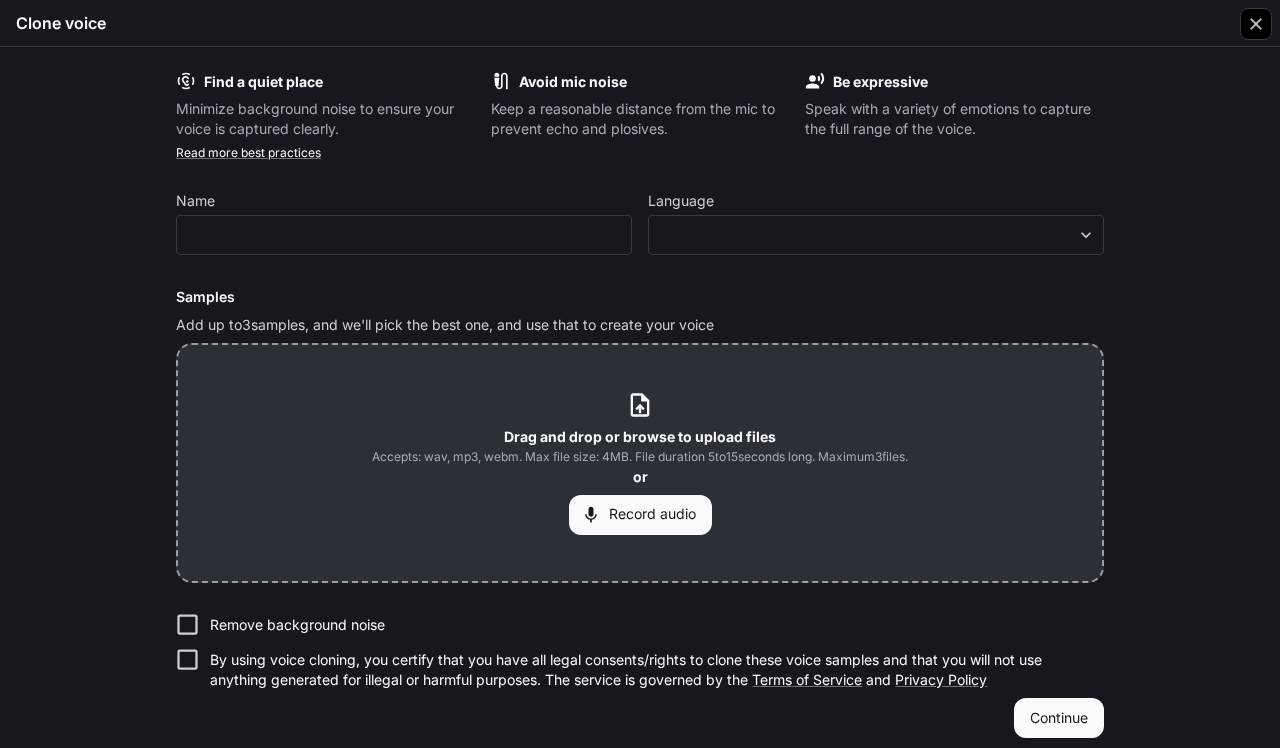 click at bounding box center (1256, 24) 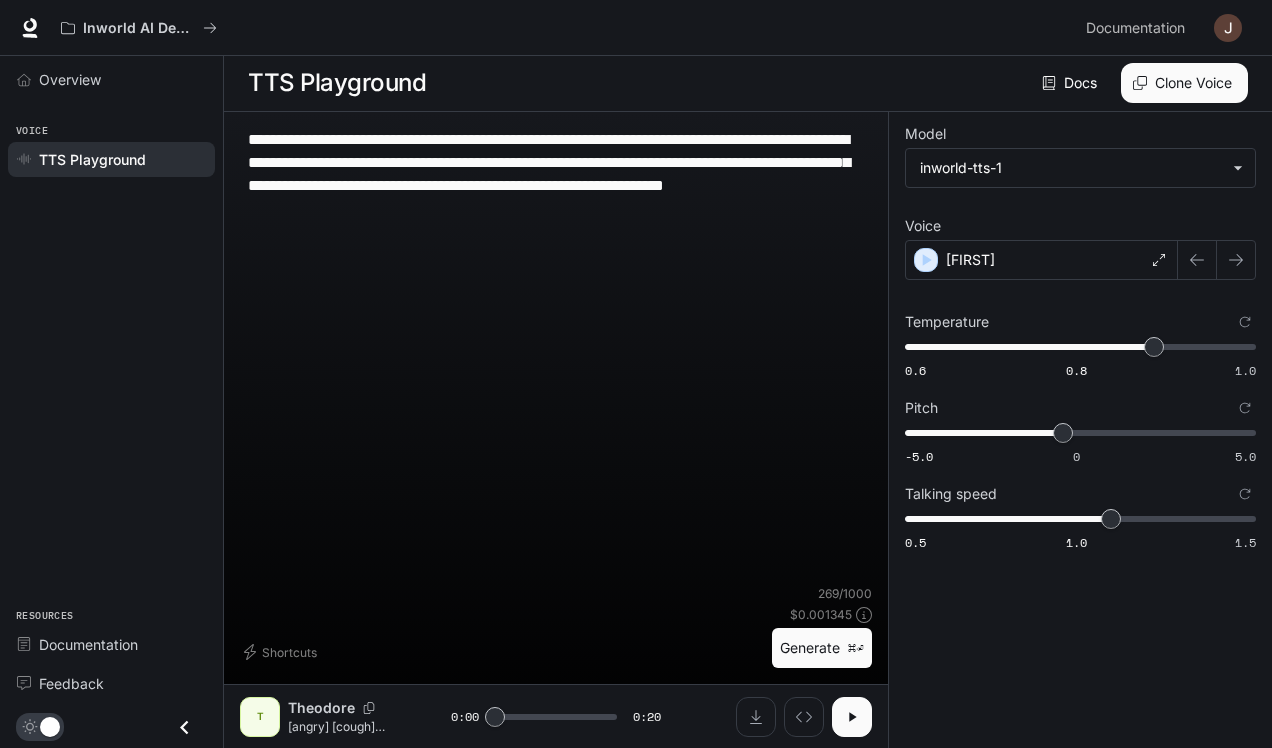 click on "**********" at bounding box center [556, 356] 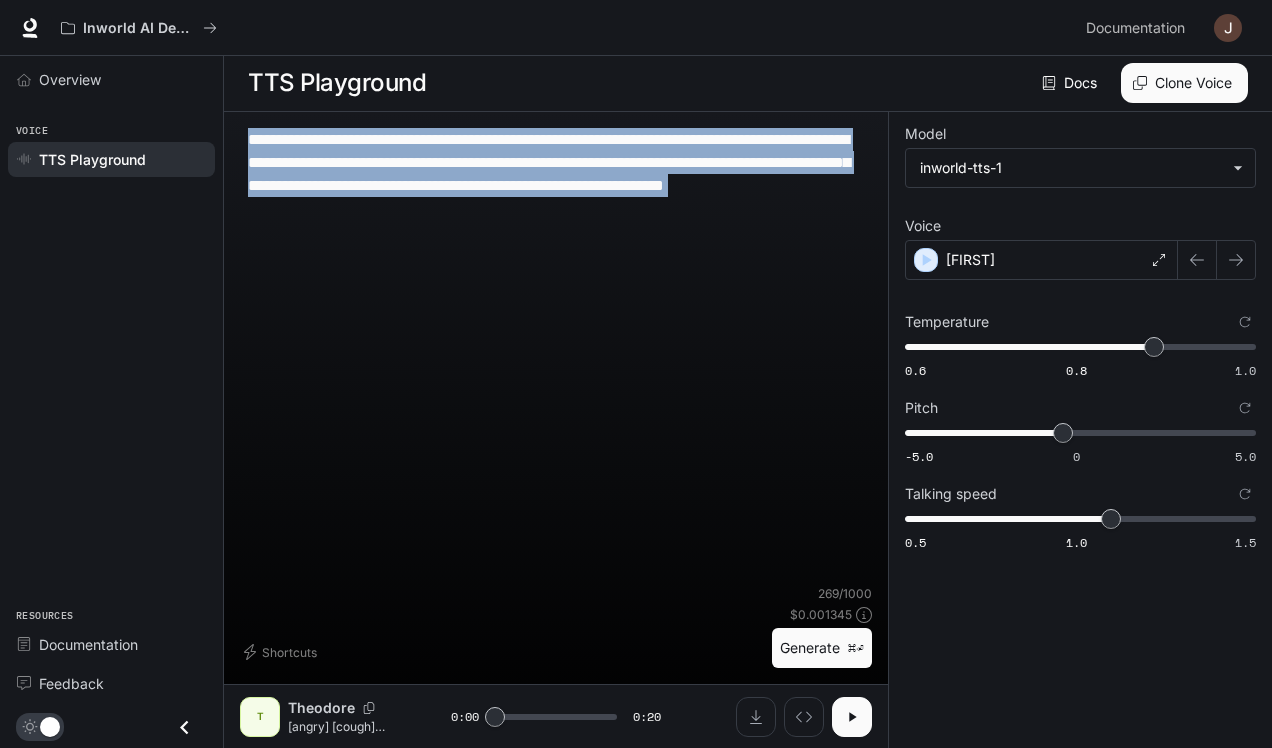 click on "**********" at bounding box center (556, 356) 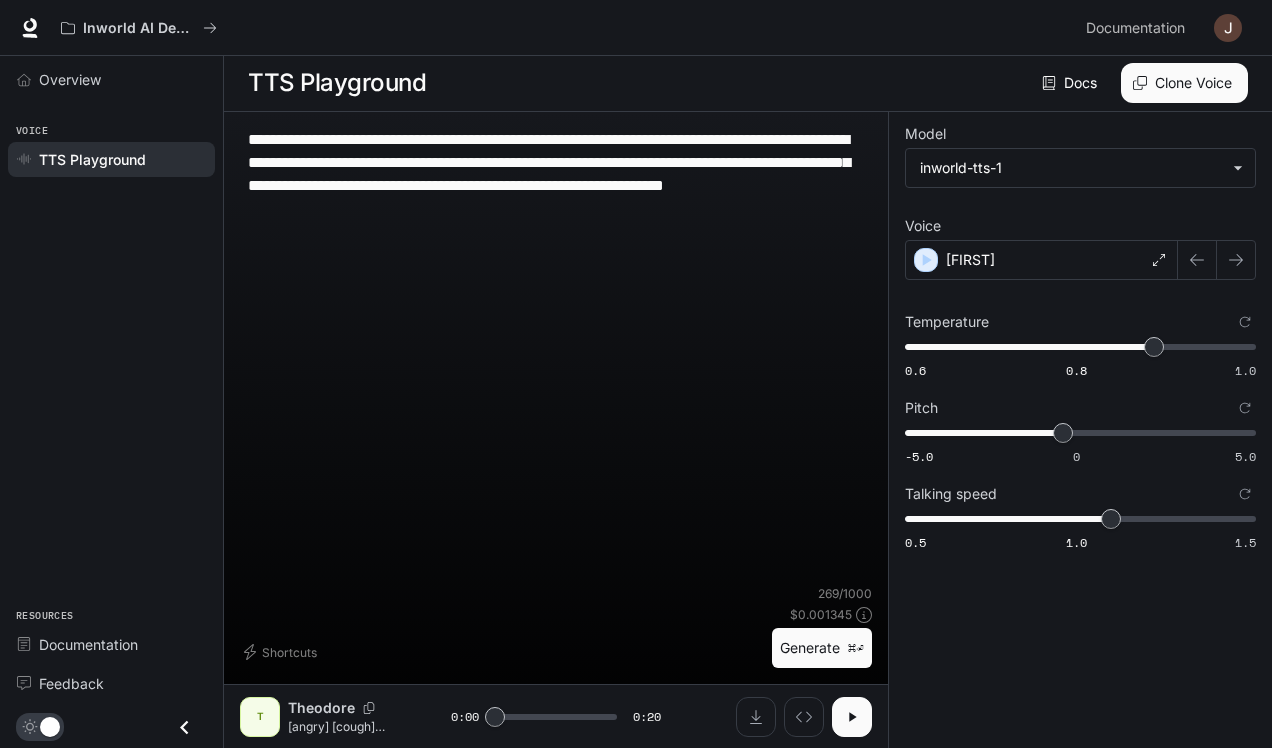 click on "**********" at bounding box center (556, 174) 